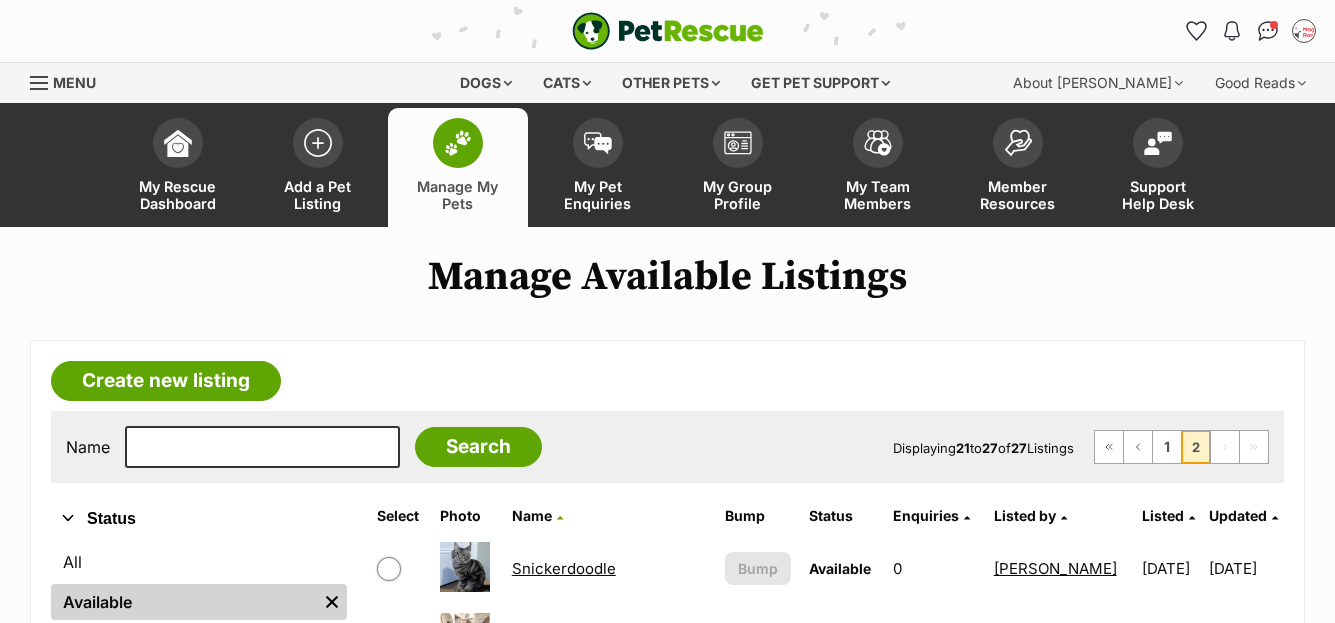 scroll, scrollTop: 480, scrollLeft: 0, axis: vertical 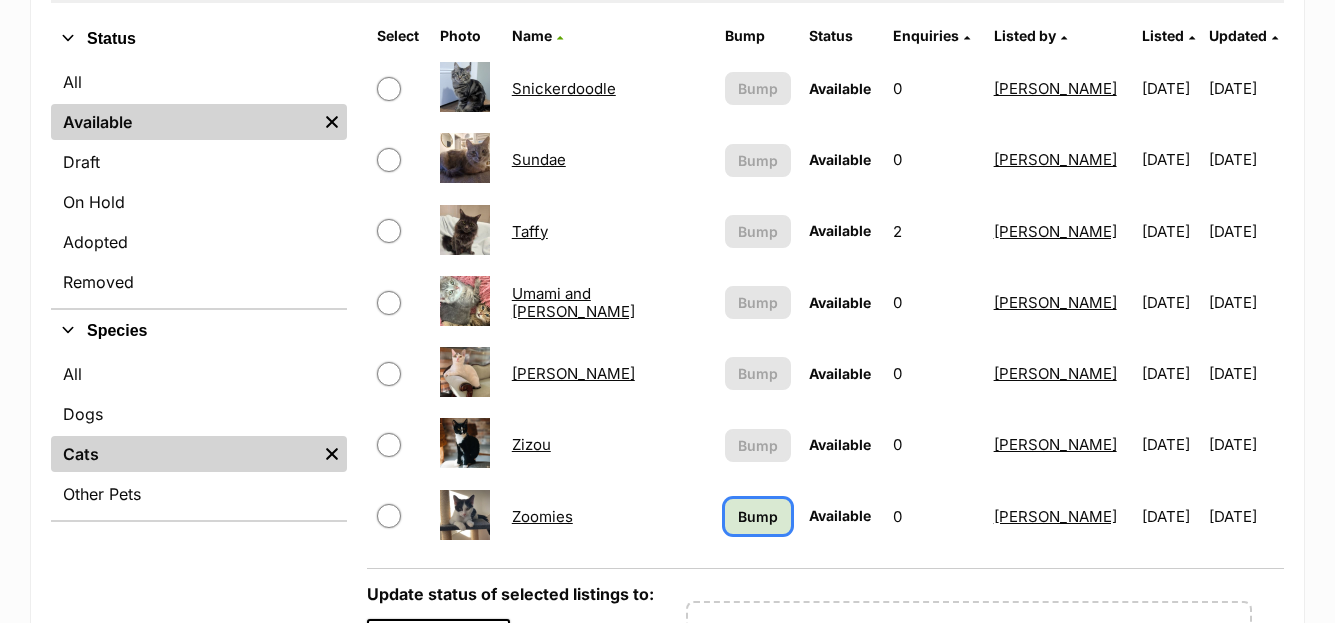 click on "Bump" at bounding box center (758, 516) 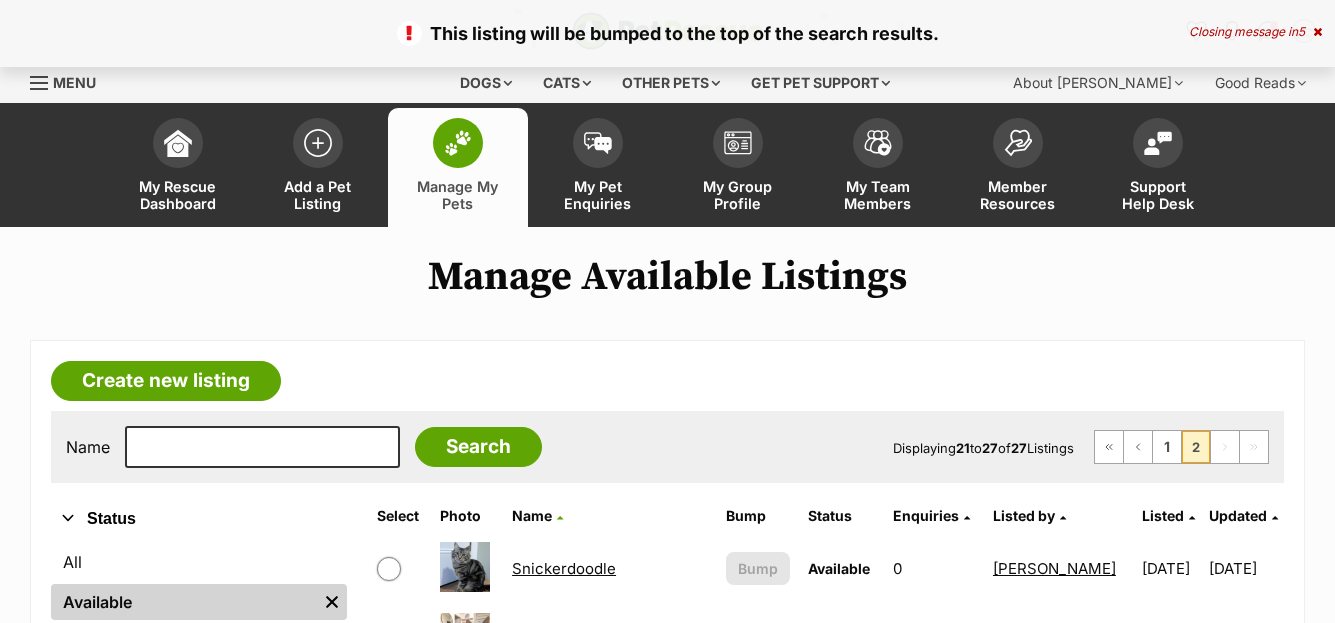 scroll, scrollTop: 0, scrollLeft: 0, axis: both 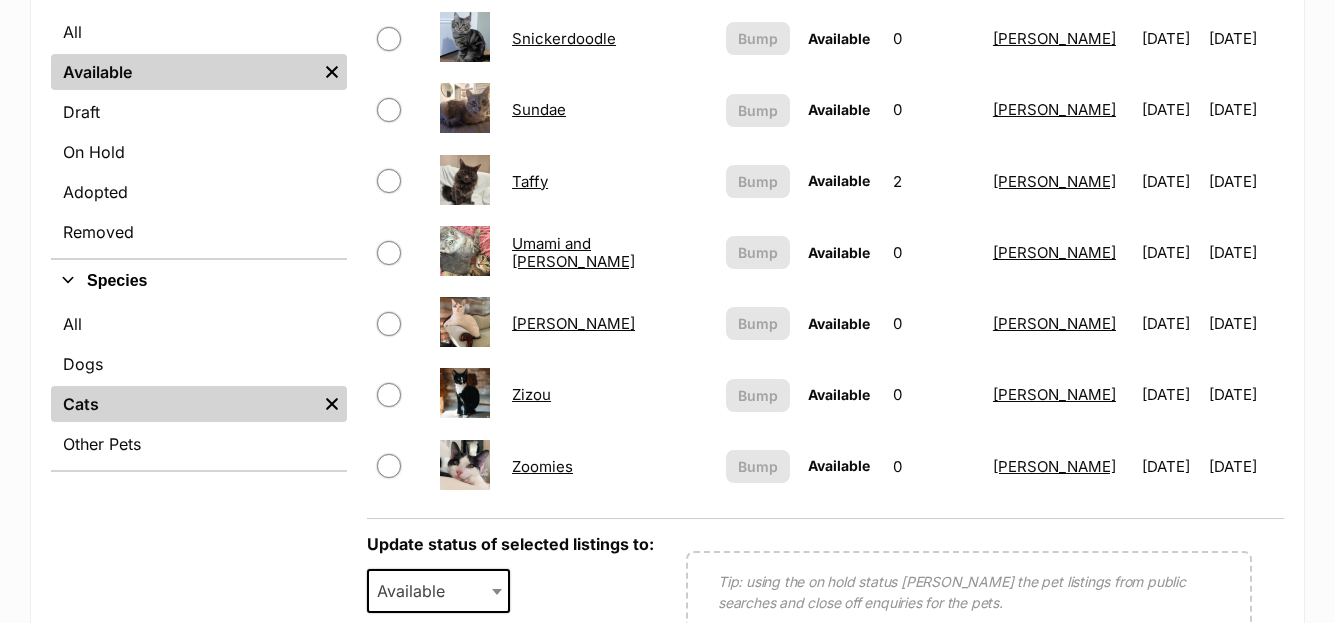 click on "Sundae" at bounding box center (539, 109) 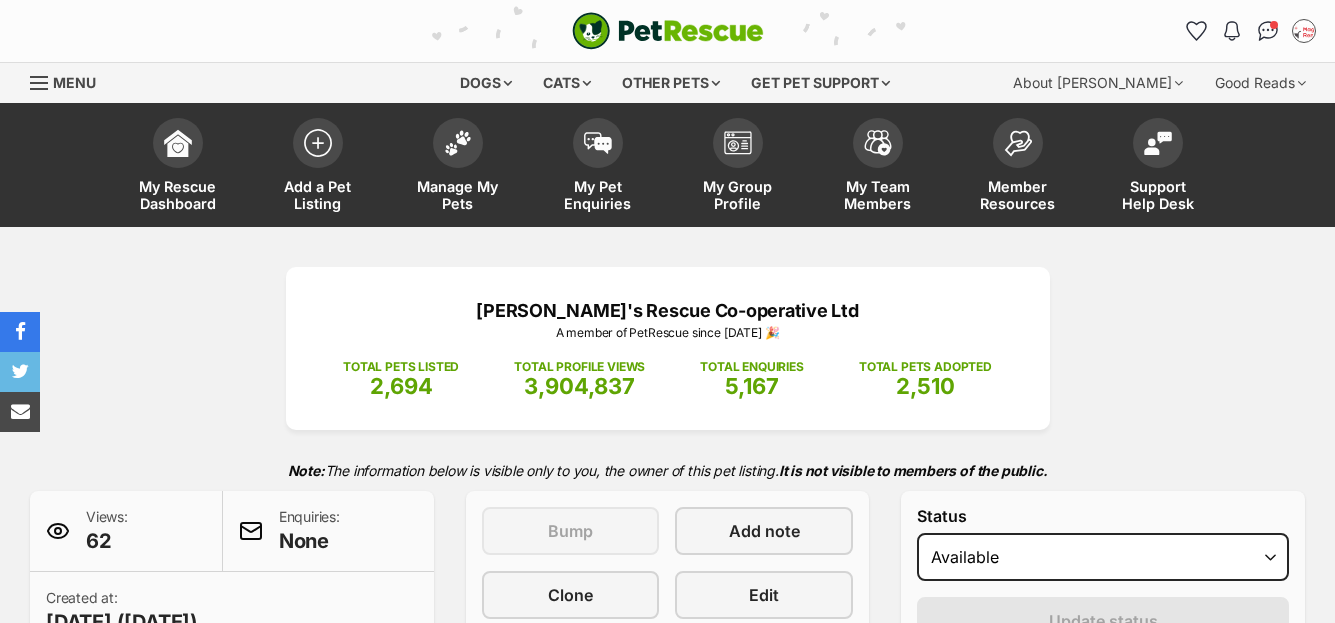 scroll, scrollTop: 0, scrollLeft: 0, axis: both 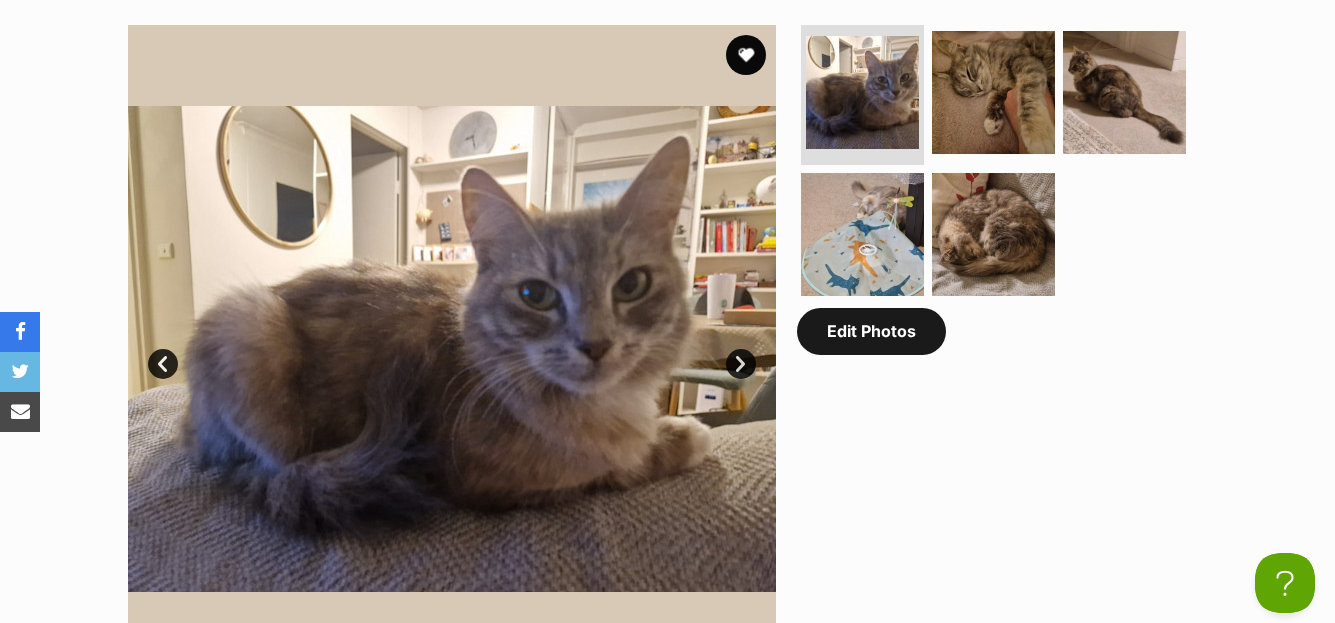 click on "Edit Photos" at bounding box center [871, 331] 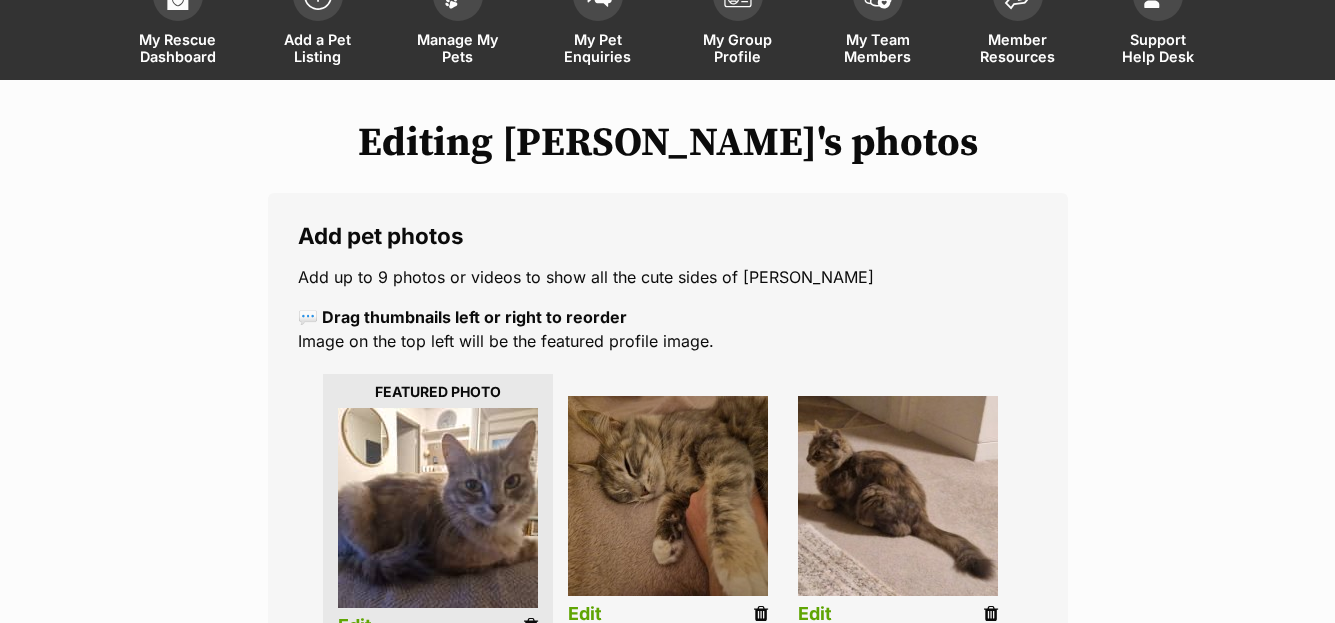 scroll, scrollTop: 431, scrollLeft: 0, axis: vertical 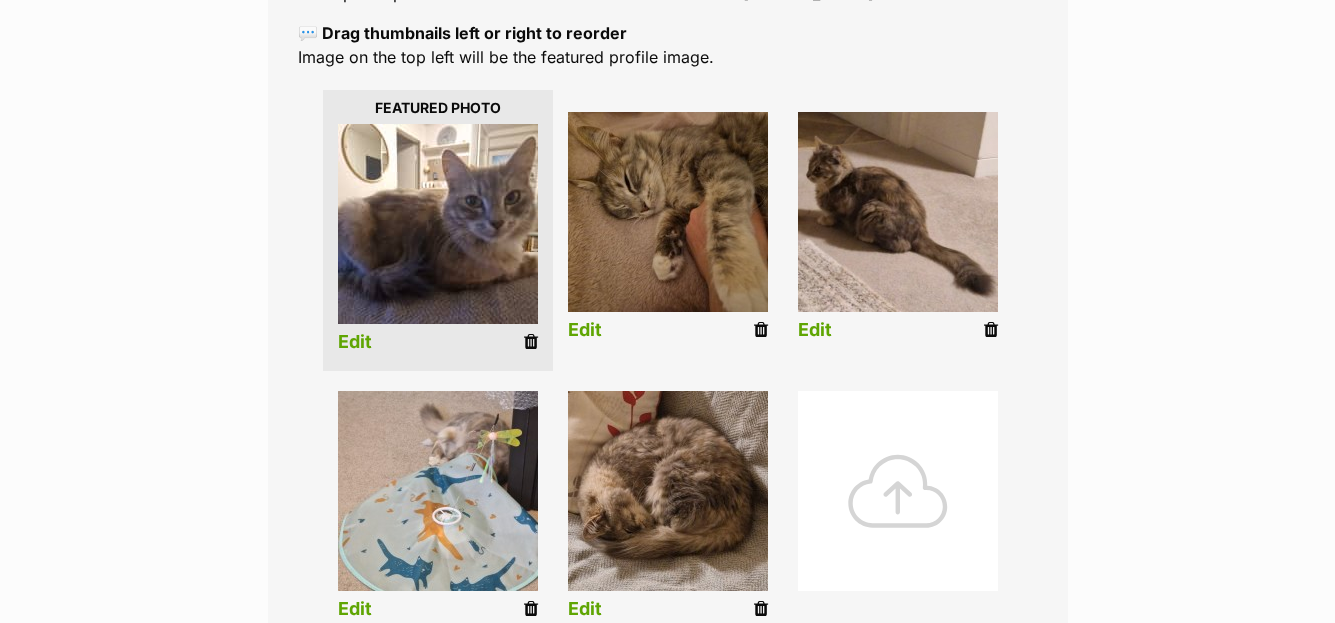 click at bounding box center [898, 491] 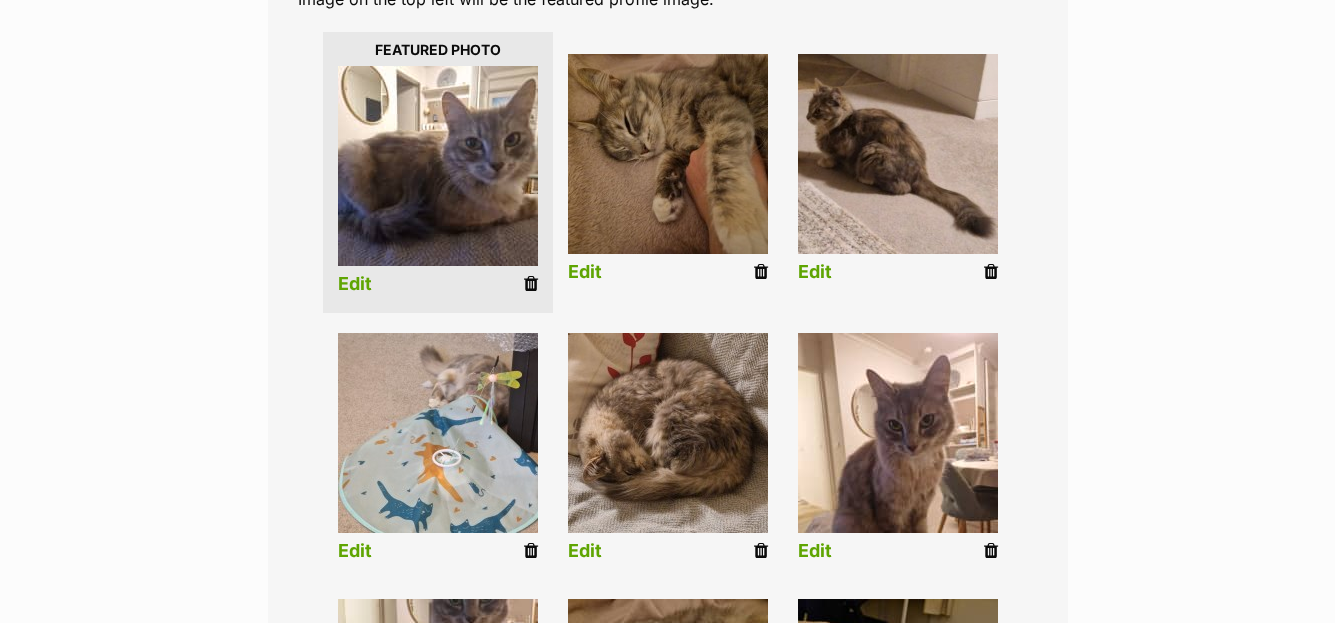 scroll, scrollTop: 493, scrollLeft: 0, axis: vertical 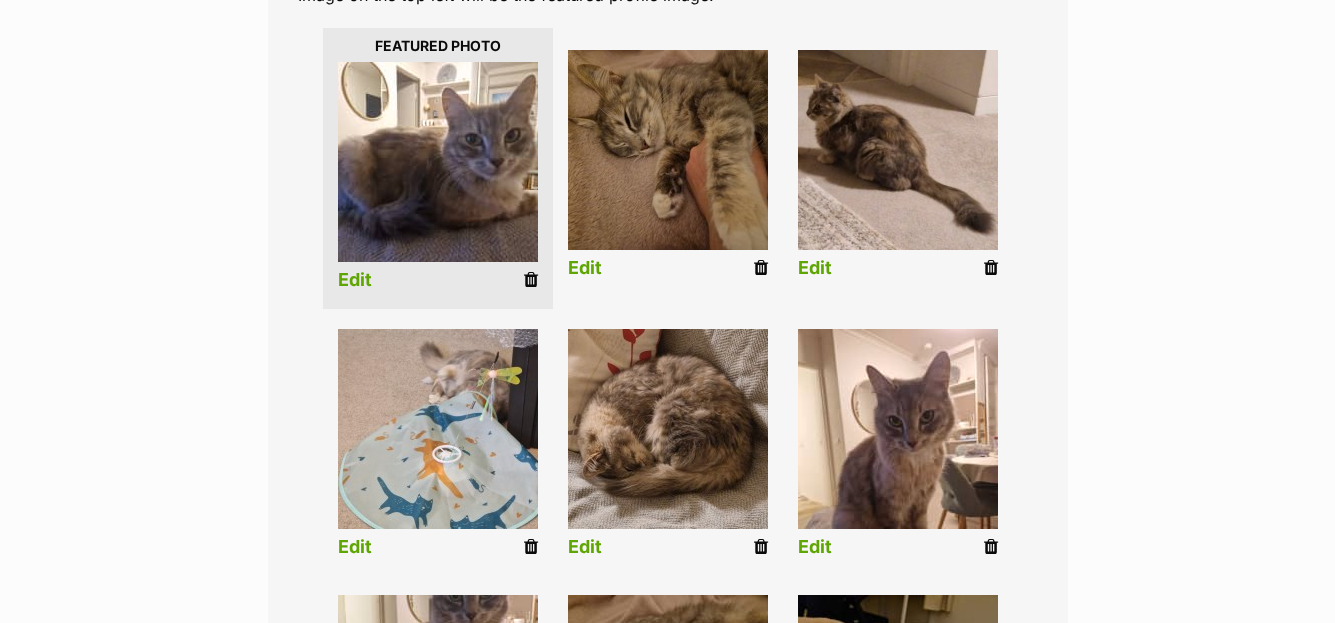 click on "Edit" at bounding box center [815, 547] 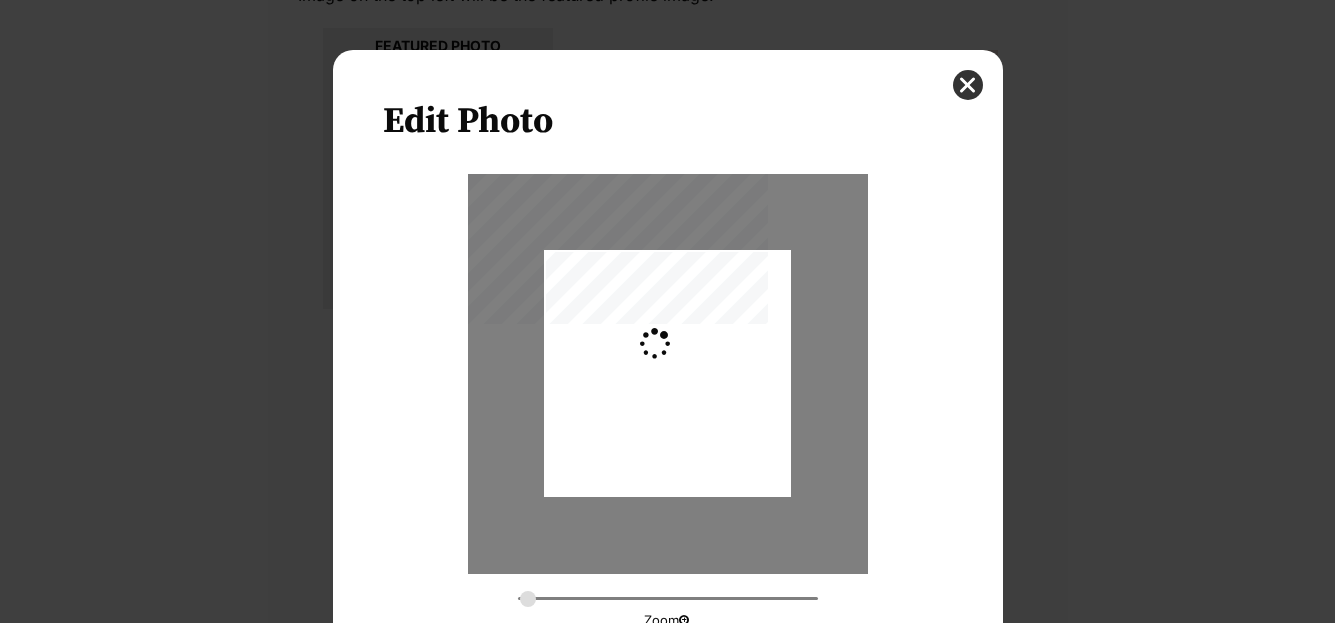 scroll, scrollTop: 0, scrollLeft: 0, axis: both 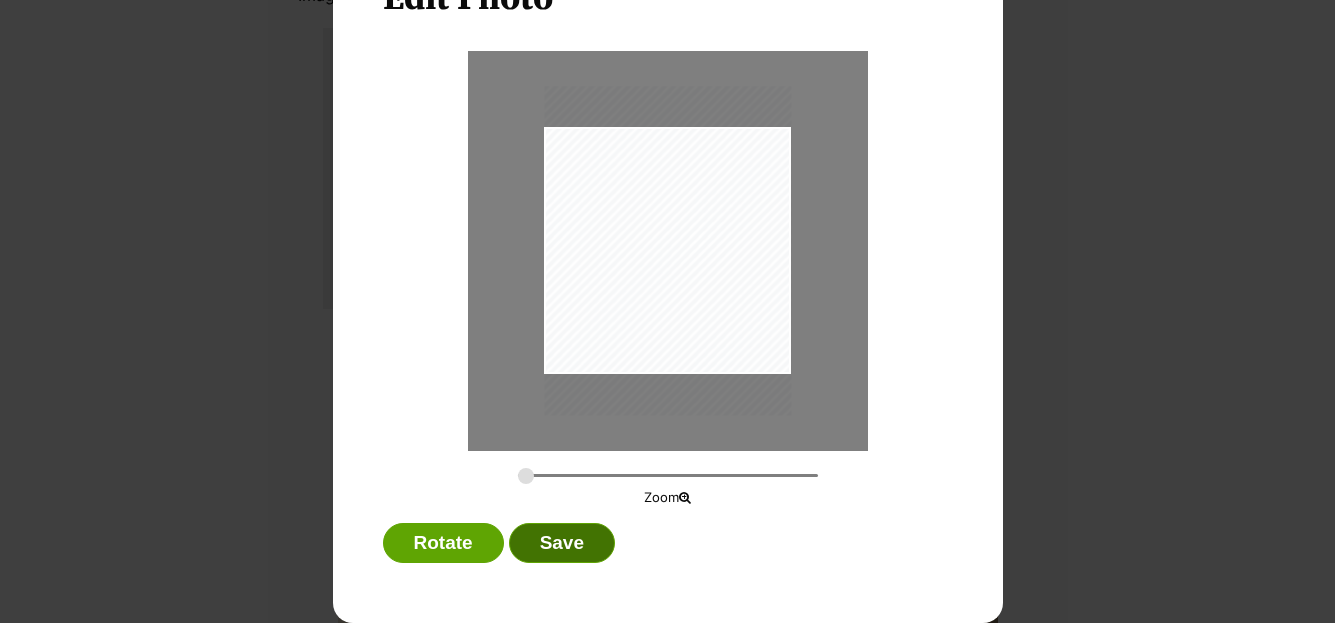 click on "Save" at bounding box center [562, 543] 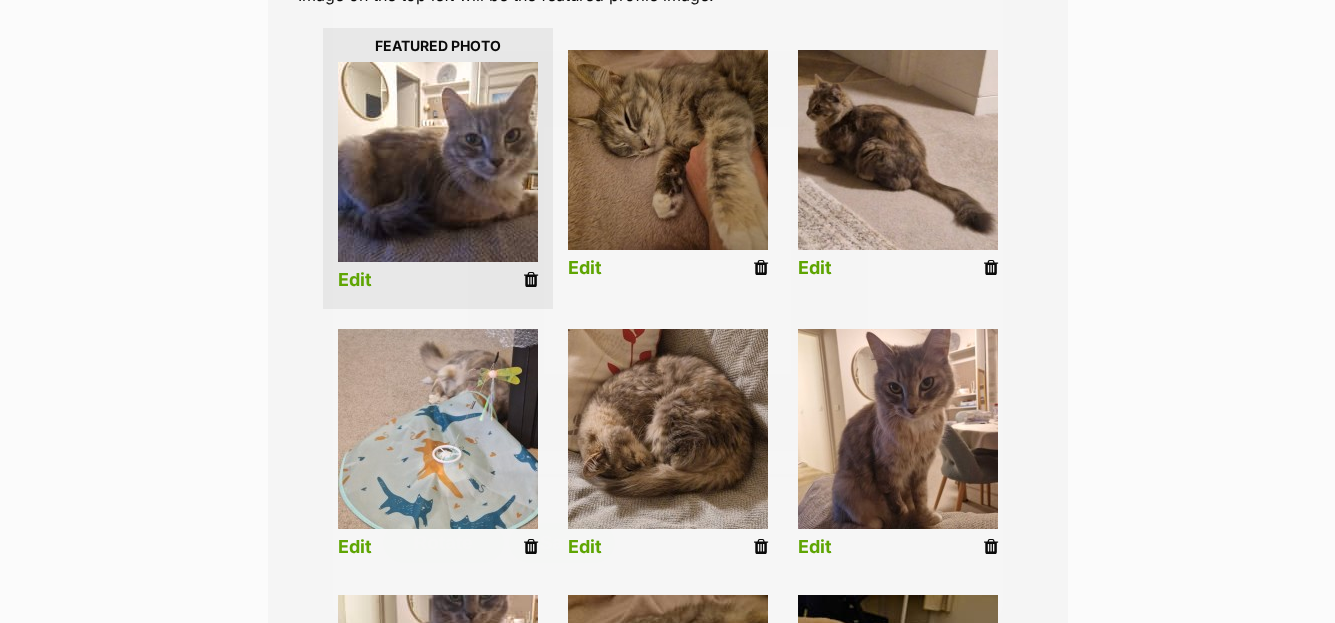 scroll, scrollTop: 493, scrollLeft: 0, axis: vertical 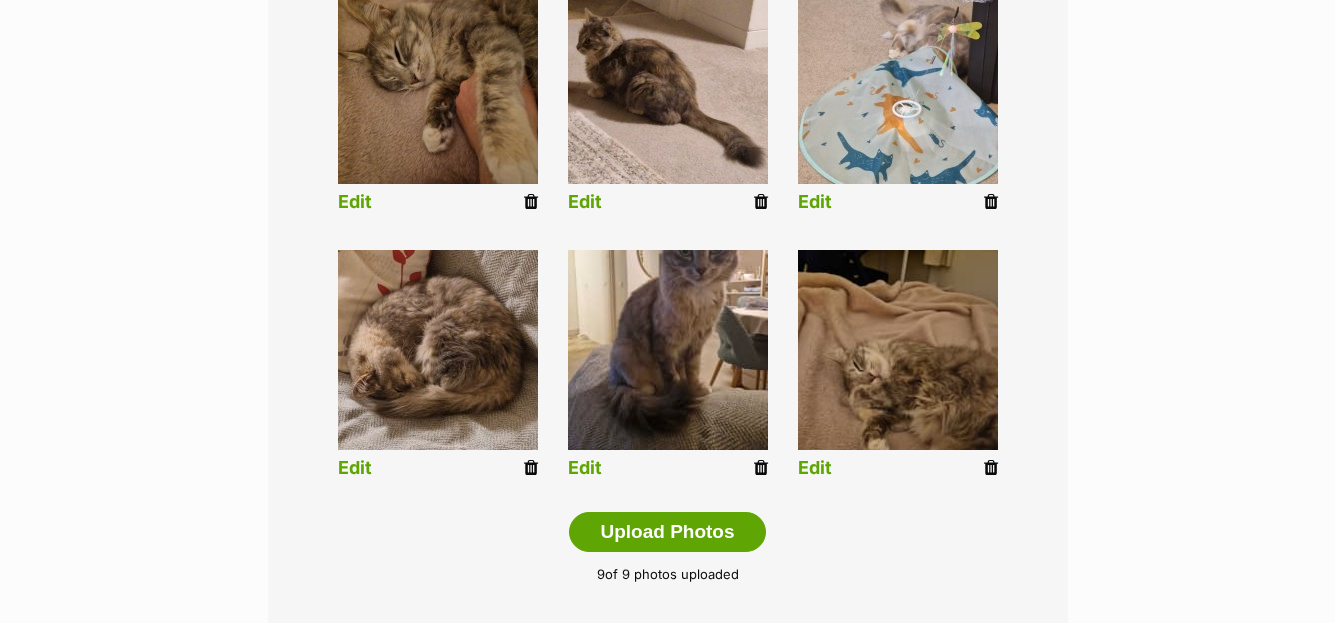 click on "Edit" at bounding box center [585, 468] 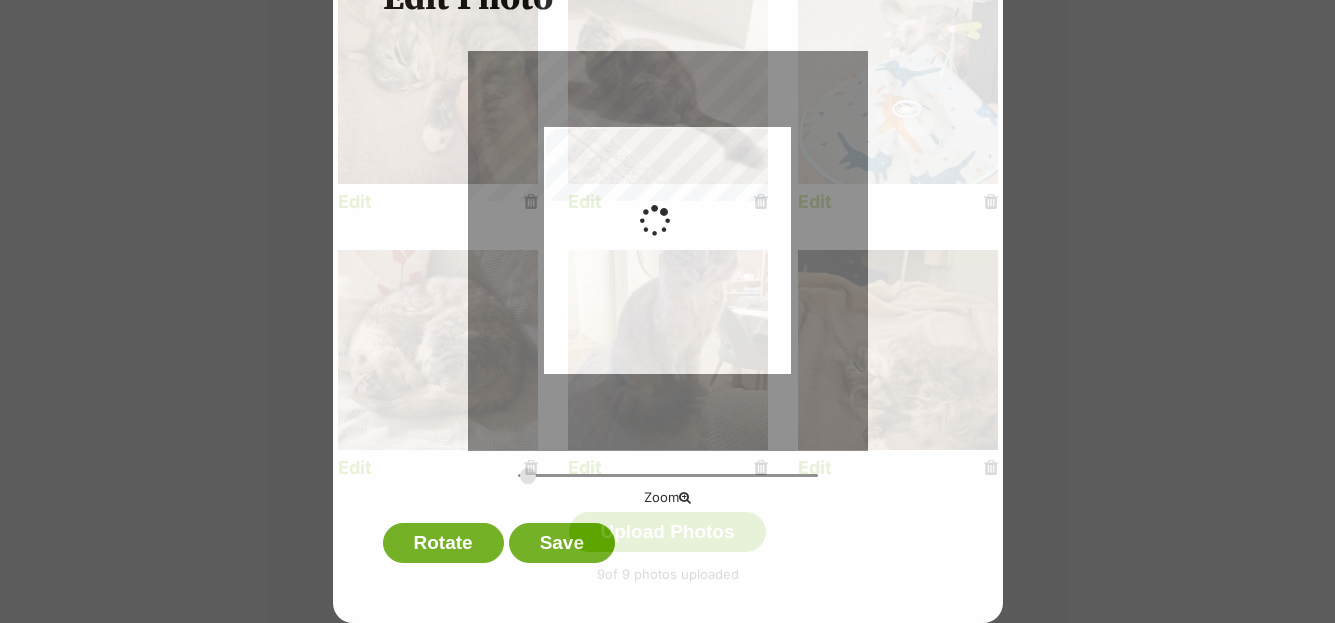 scroll, scrollTop: 0, scrollLeft: 0, axis: both 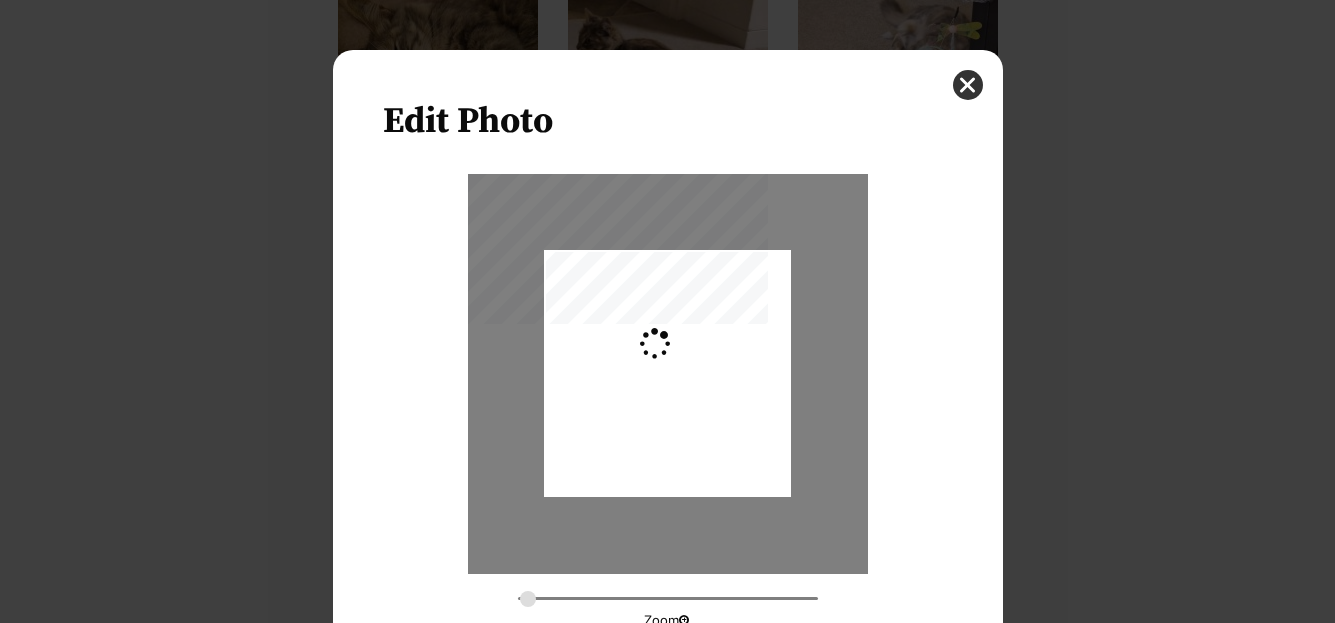 type on "0.2744" 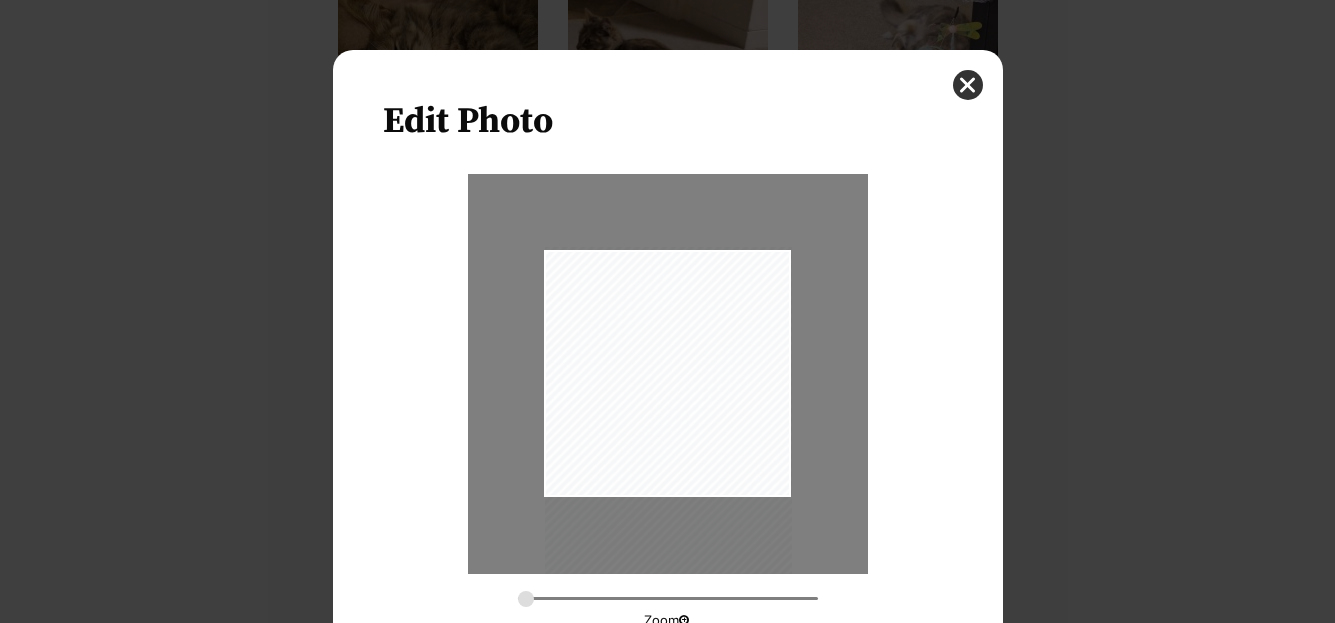 drag, startPoint x: 677, startPoint y: 396, endPoint x: 677, endPoint y: 439, distance: 43 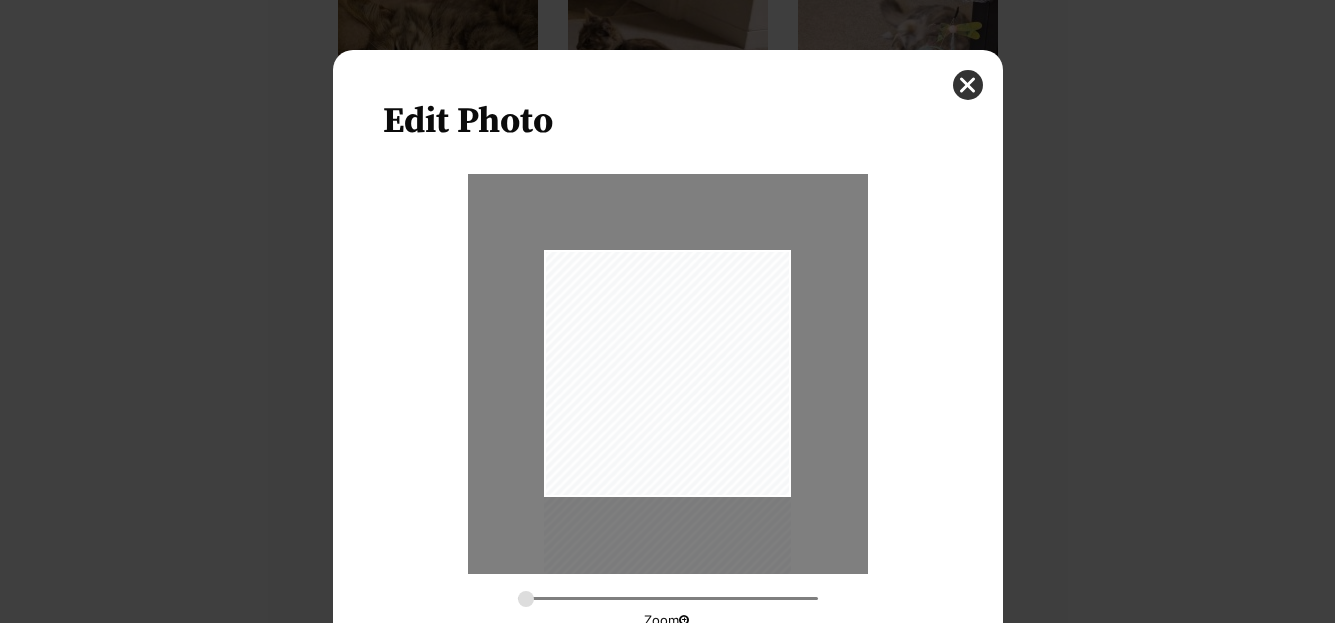 scroll, scrollTop: 123, scrollLeft: 0, axis: vertical 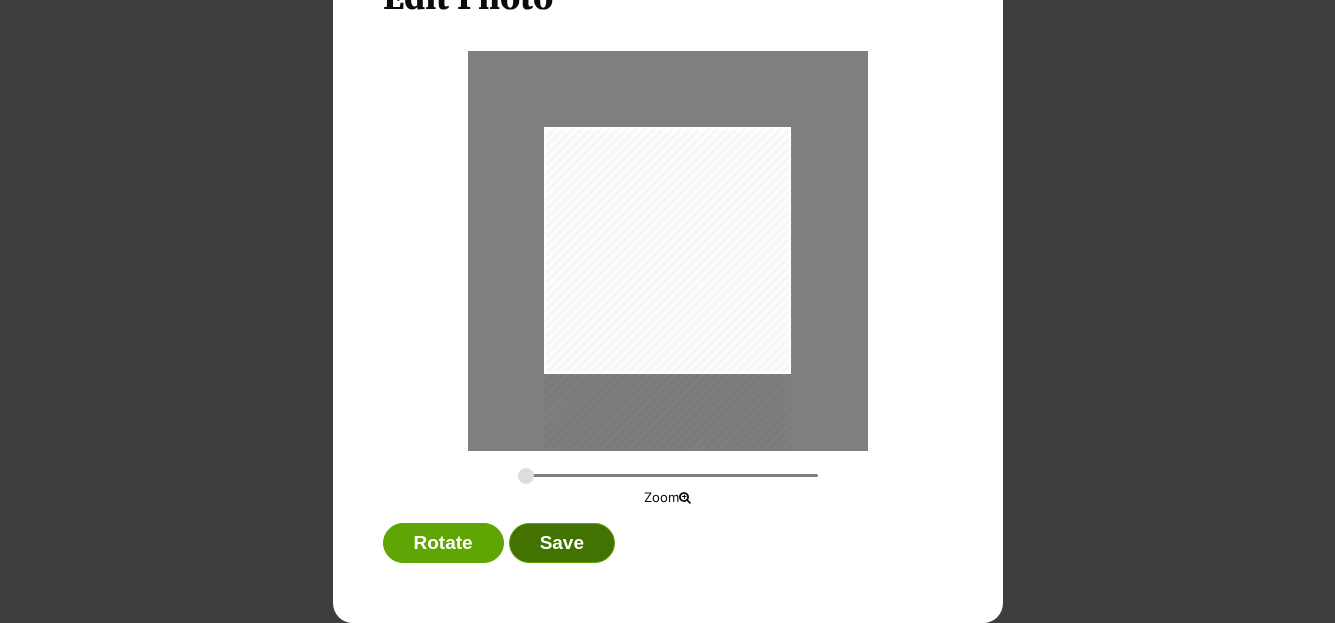 click on "Save" at bounding box center [562, 543] 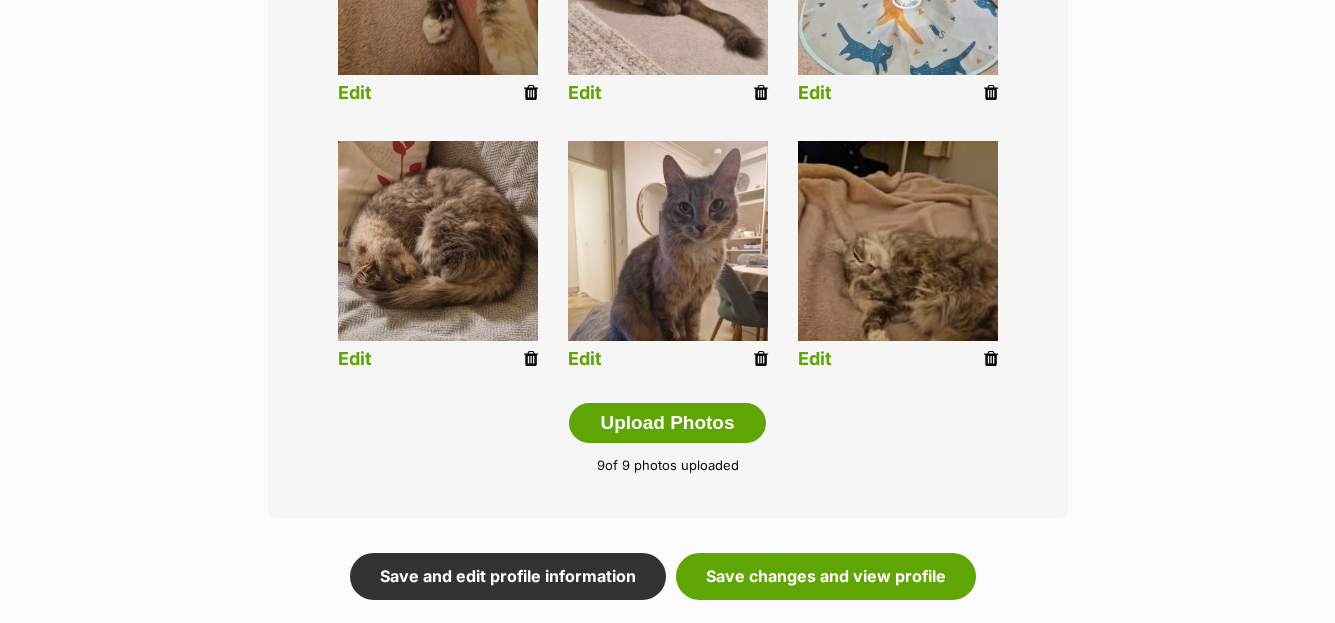 scroll, scrollTop: 912, scrollLeft: 0, axis: vertical 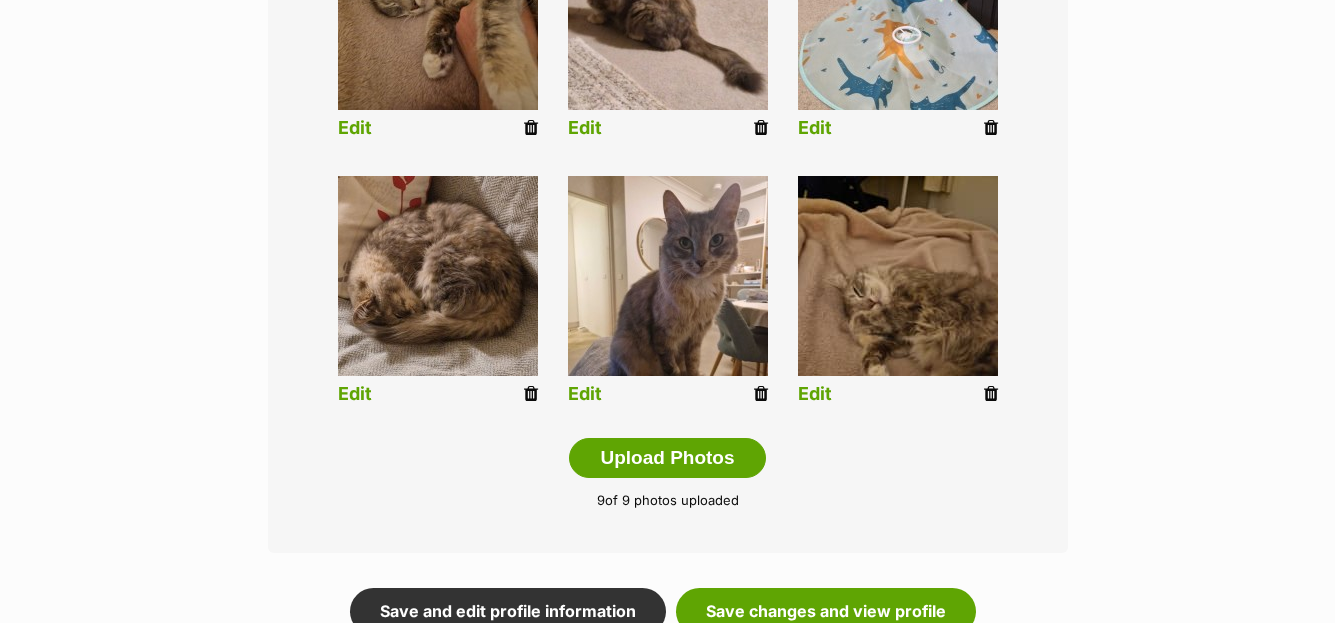 click on "Edit" at bounding box center (585, 394) 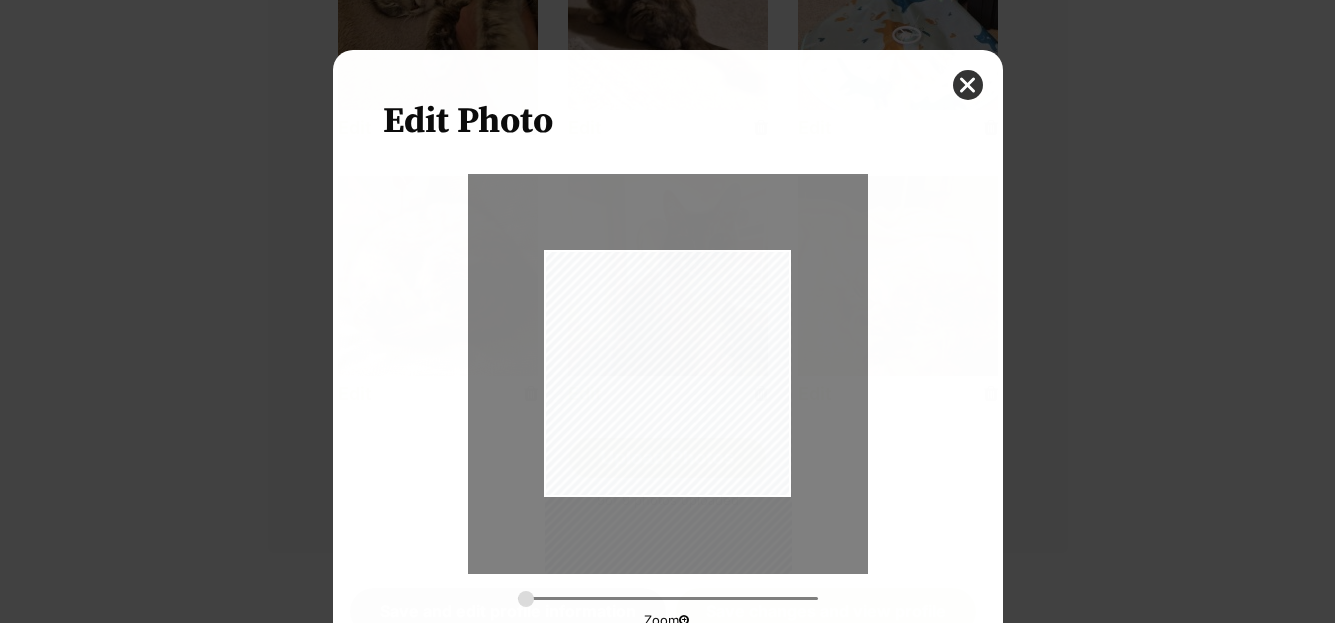 scroll, scrollTop: 0, scrollLeft: 0, axis: both 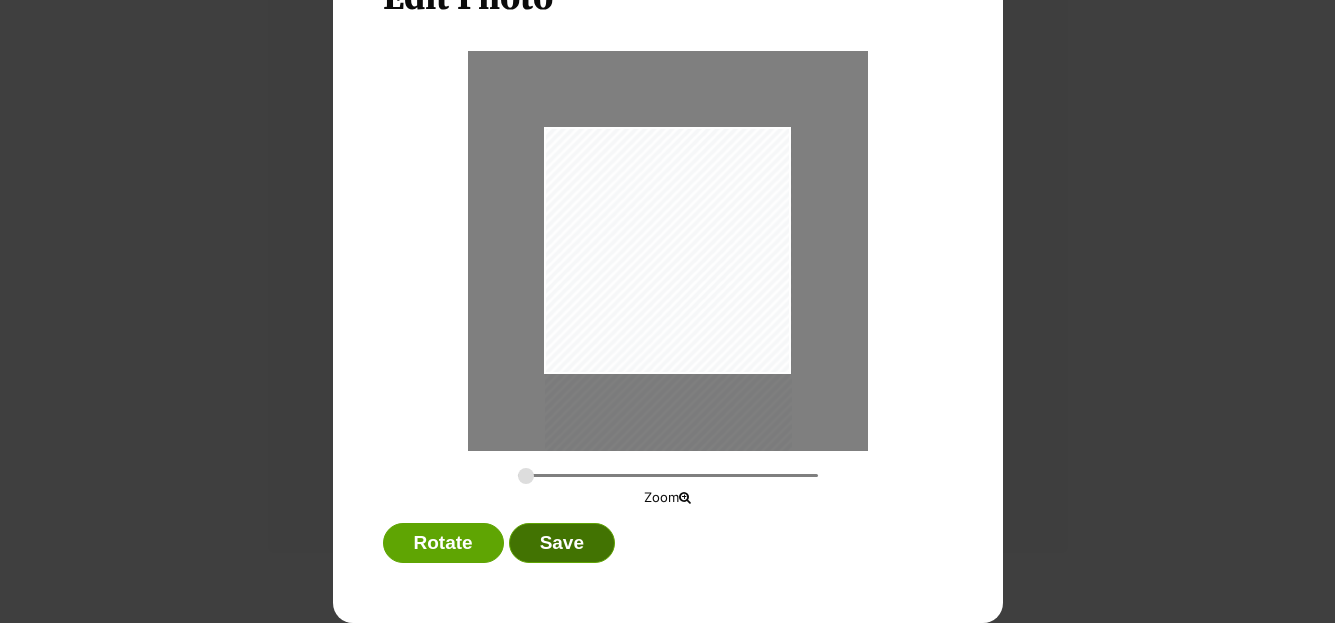 click on "Save" at bounding box center (562, 543) 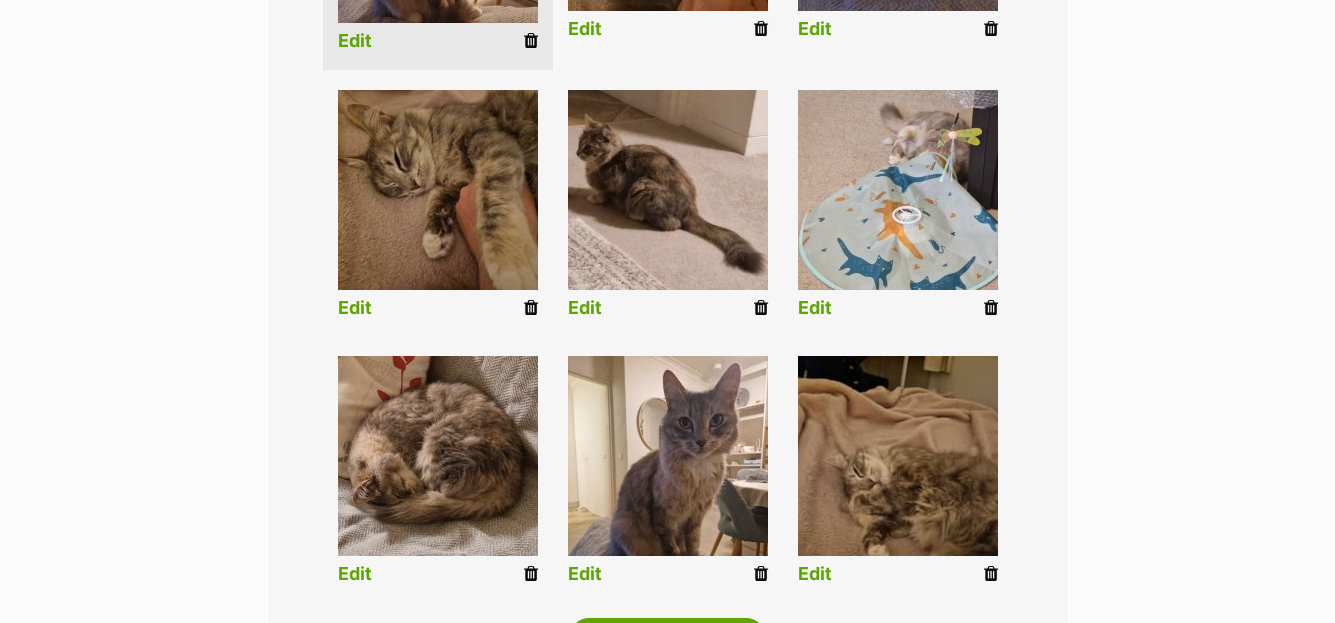 scroll, scrollTop: 682, scrollLeft: 0, axis: vertical 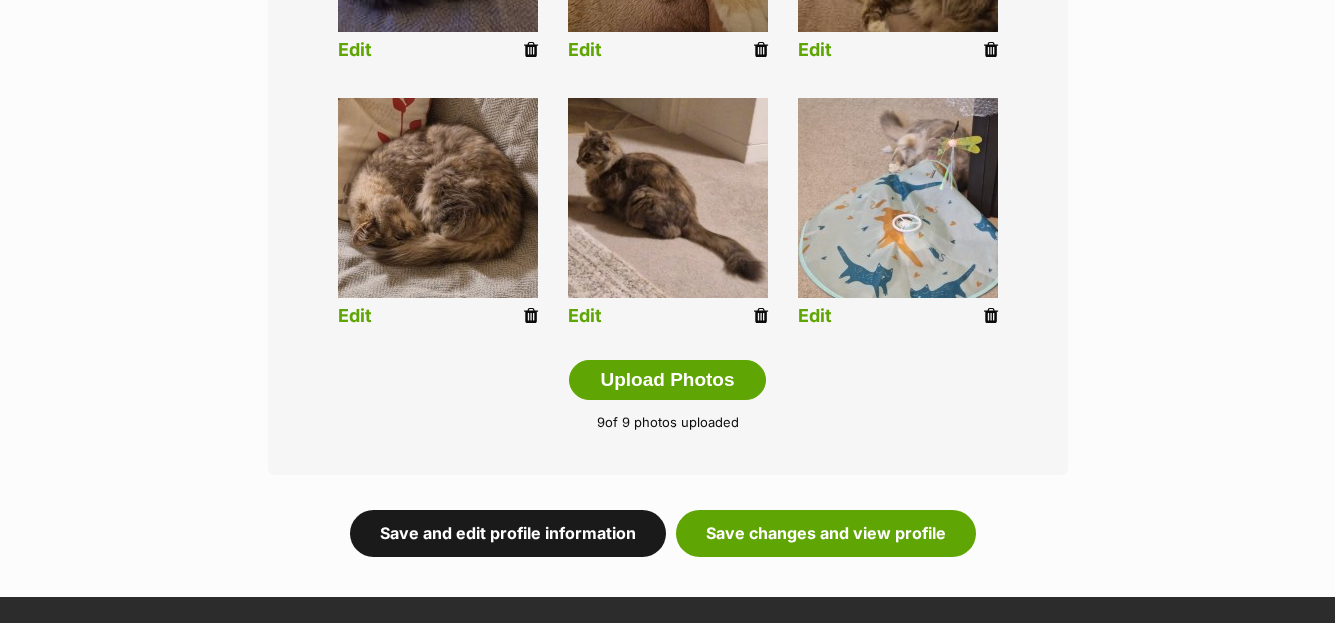 click on "Save and edit profile information" at bounding box center (508, 533) 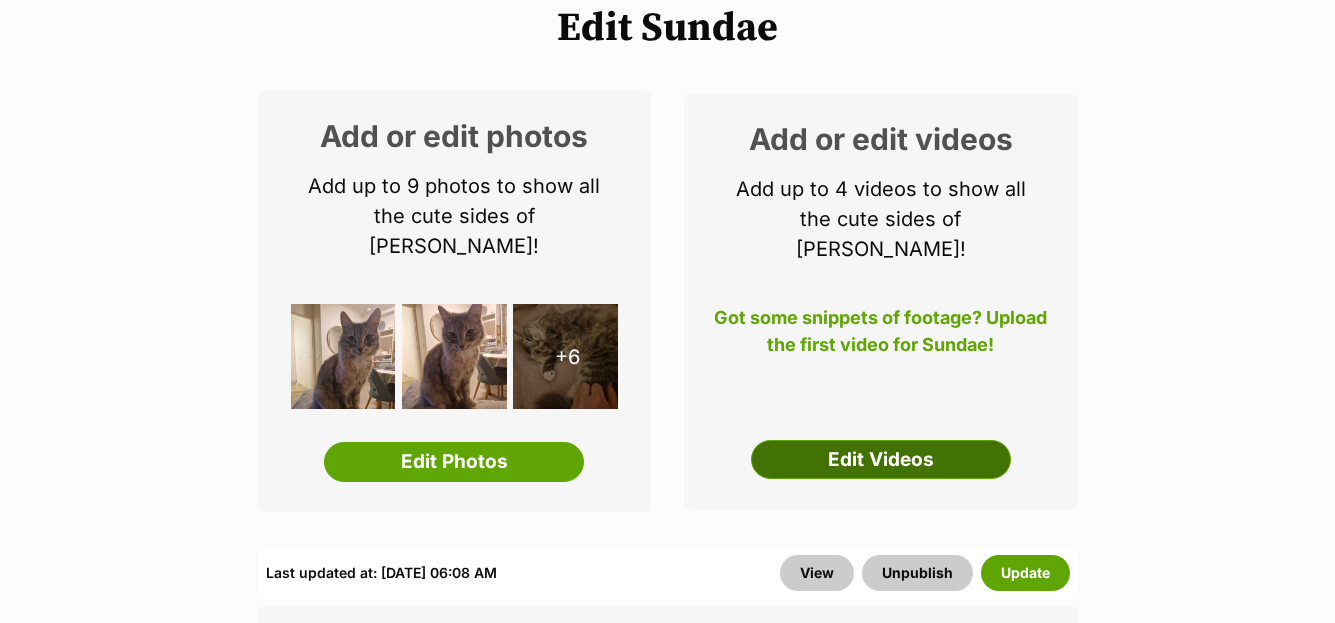 scroll, scrollTop: 249, scrollLeft: 0, axis: vertical 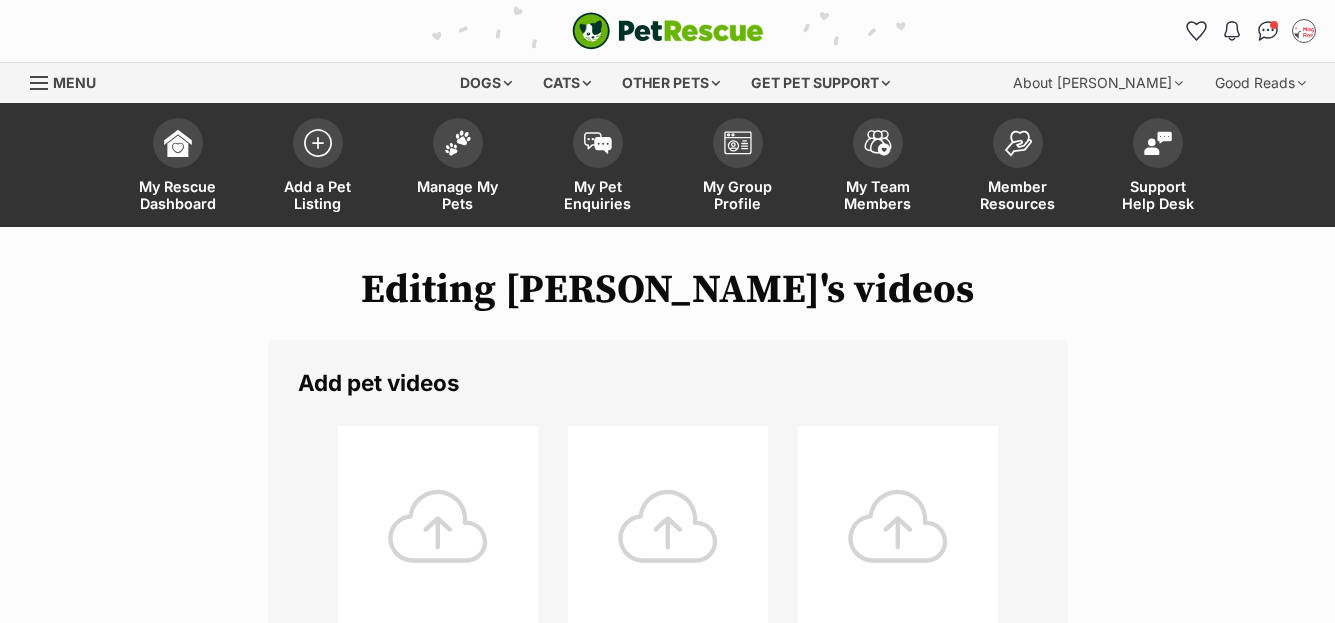 click at bounding box center (438, 526) 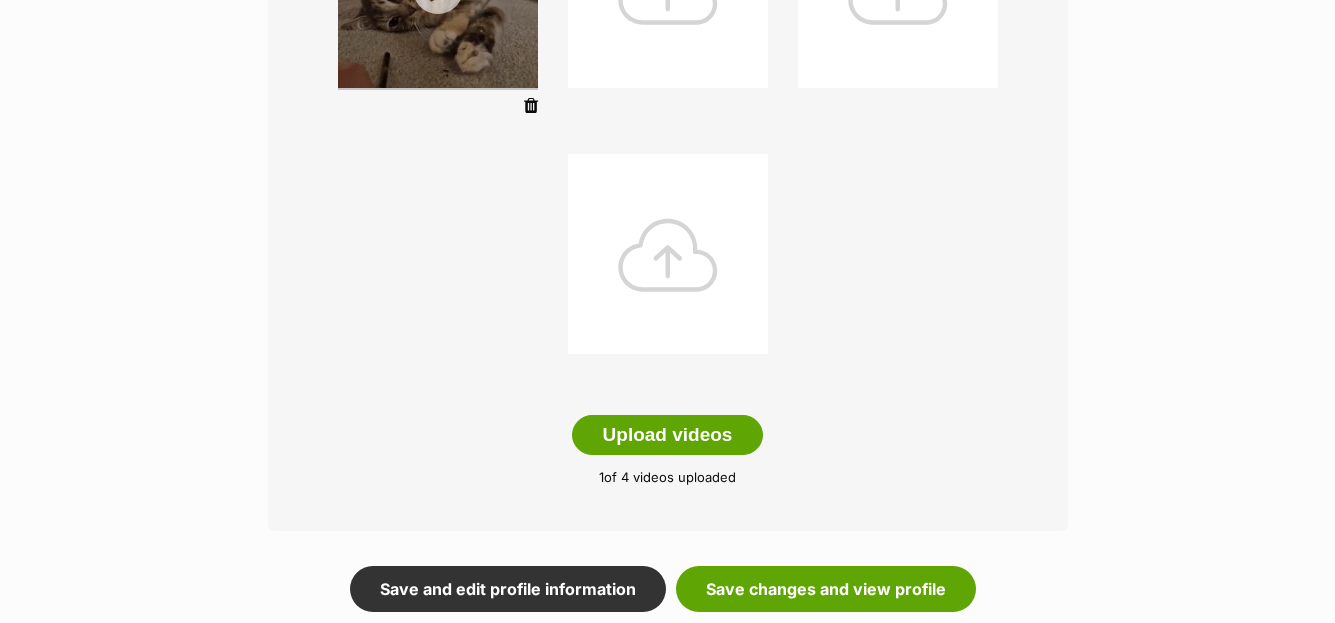 scroll, scrollTop: 540, scrollLeft: 0, axis: vertical 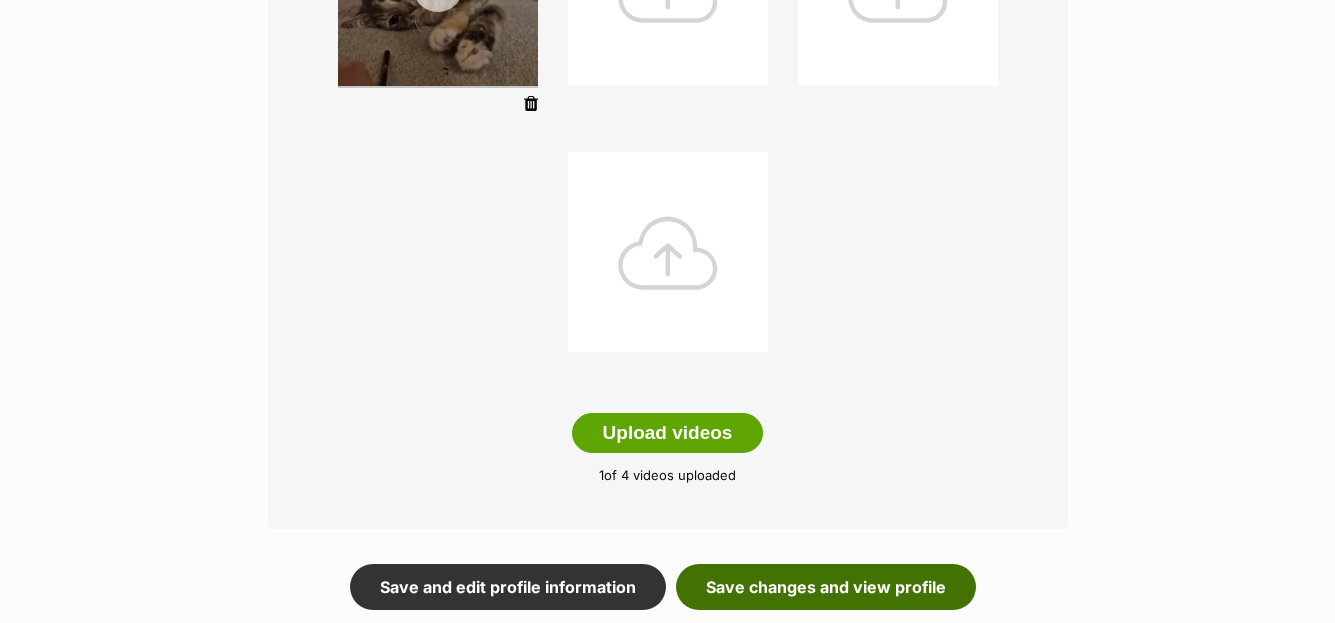click on "Save changes and view profile" at bounding box center [826, 587] 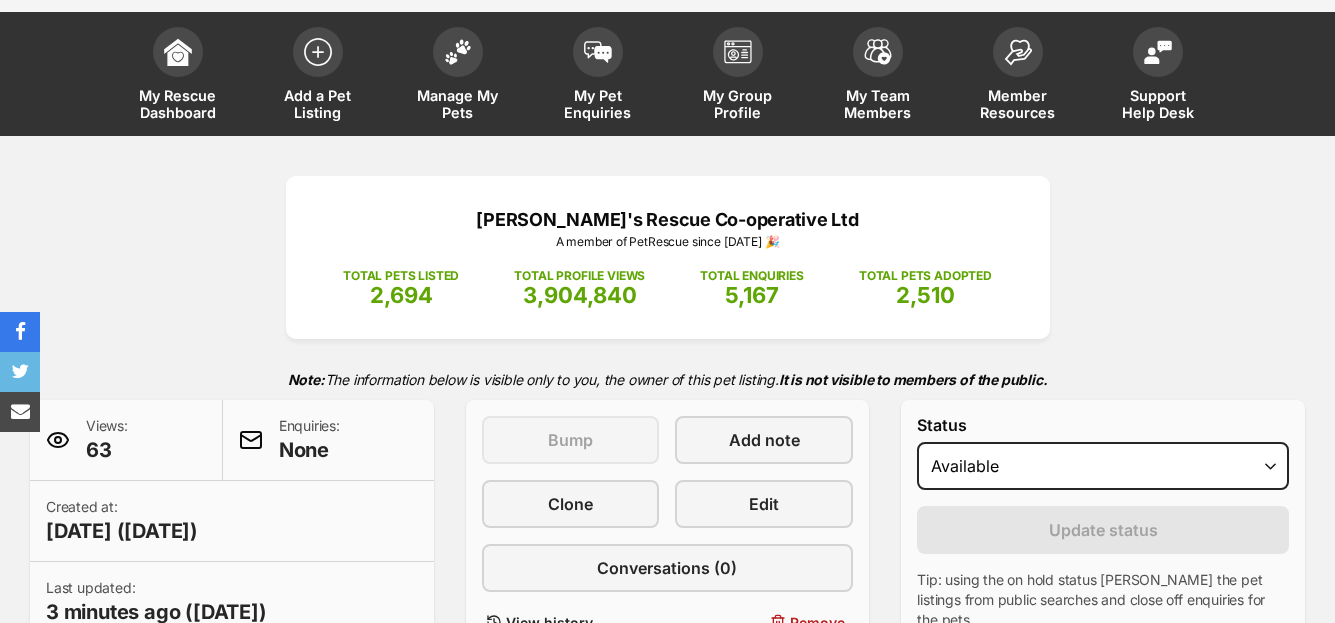 scroll, scrollTop: 564, scrollLeft: 0, axis: vertical 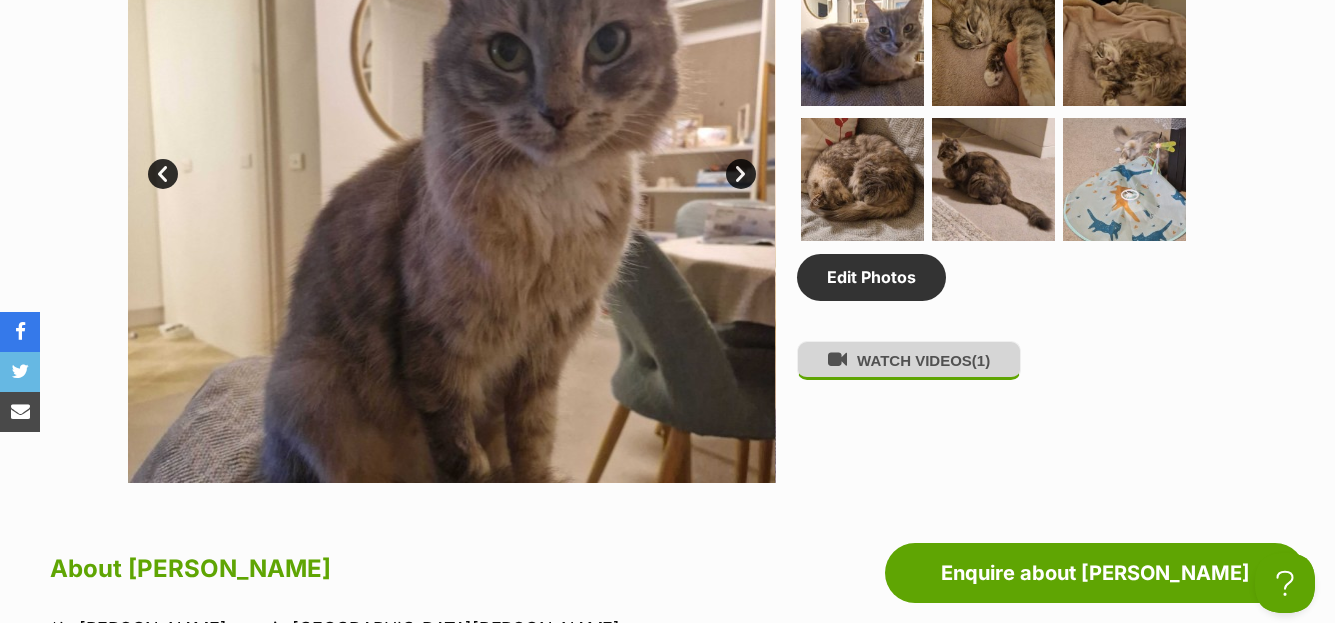 click on "WATCH VIDEOS
(1)" at bounding box center (909, 360) 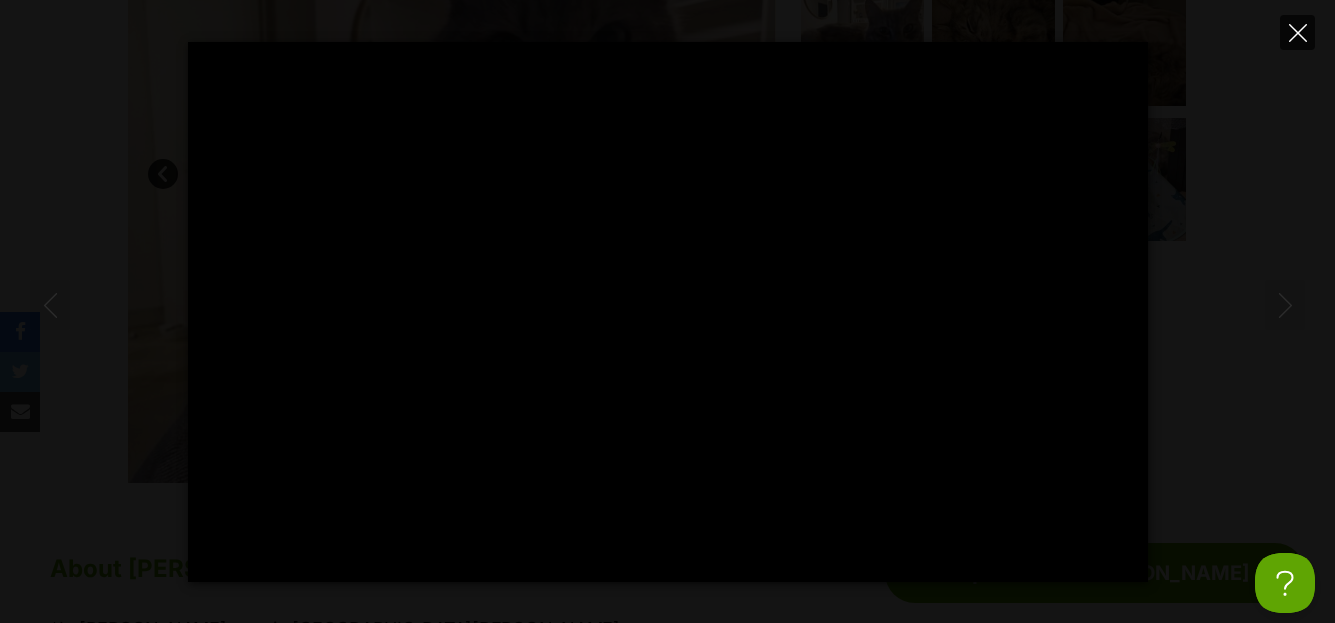 click 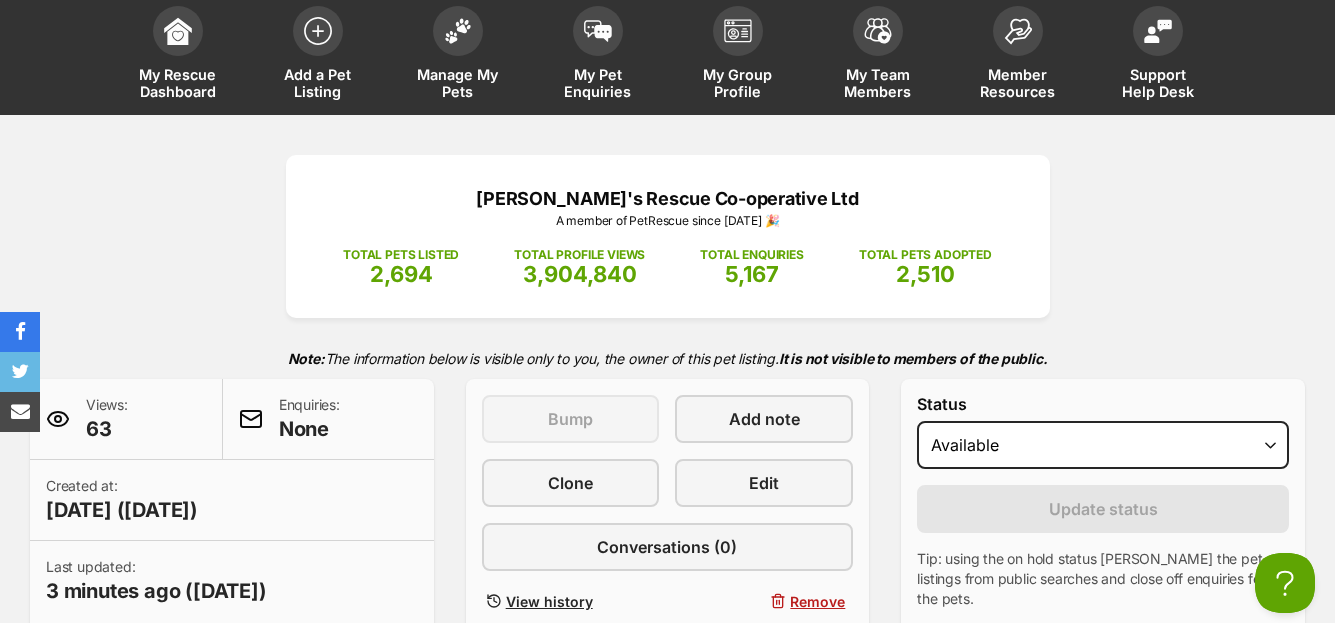scroll, scrollTop: 0, scrollLeft: 0, axis: both 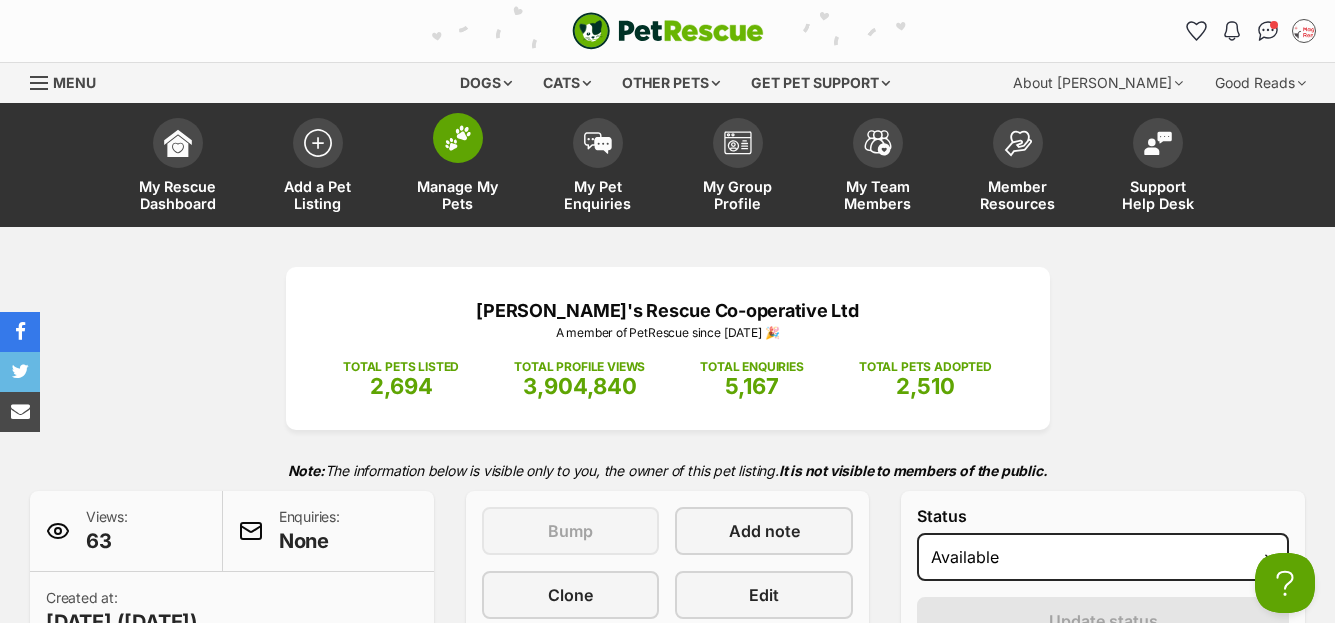 click at bounding box center [458, 138] 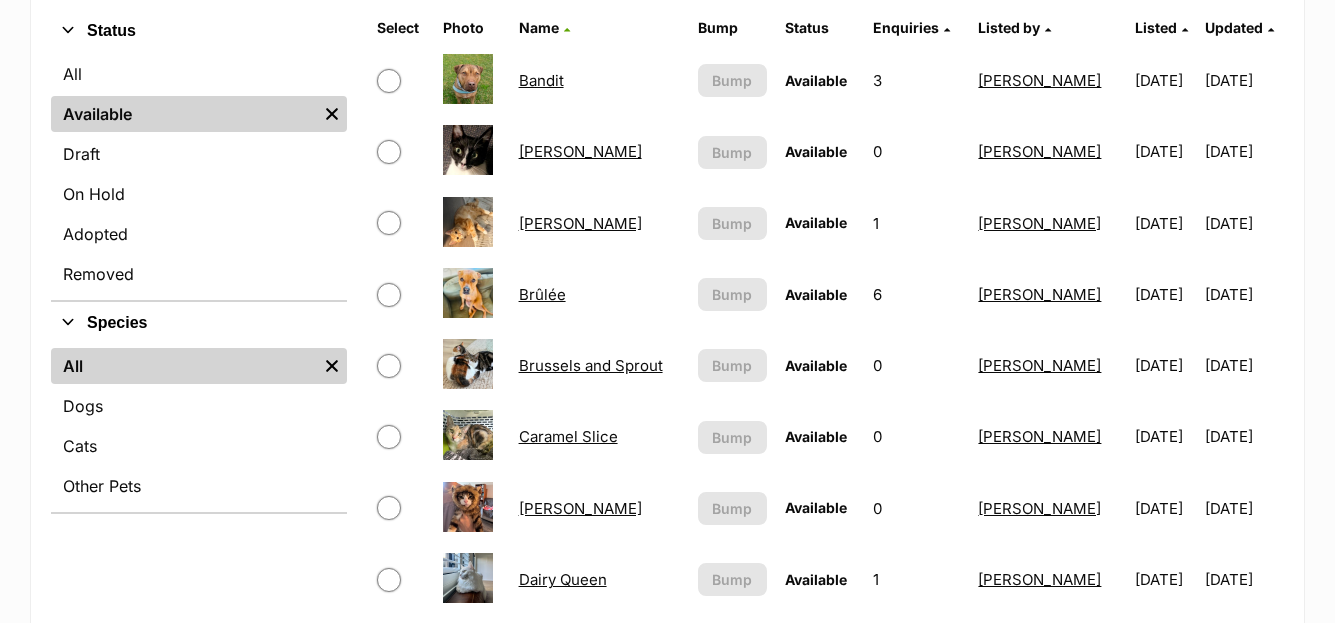 scroll, scrollTop: 662, scrollLeft: 0, axis: vertical 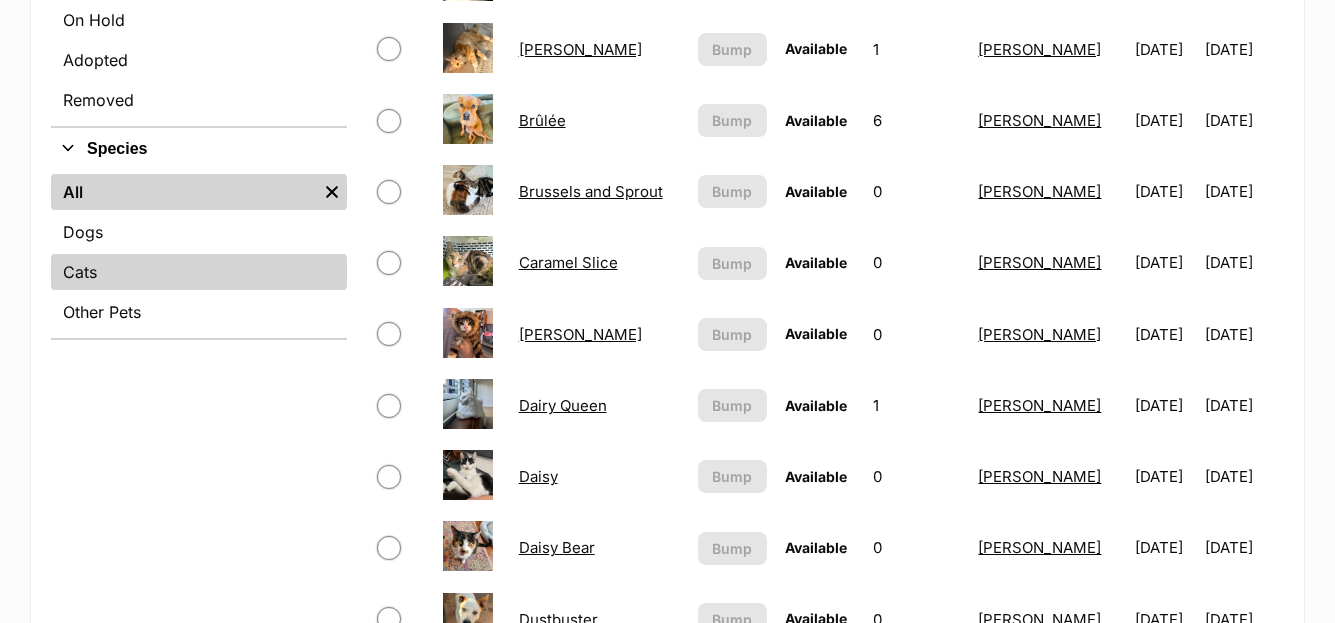 click on "Cats" at bounding box center [199, 272] 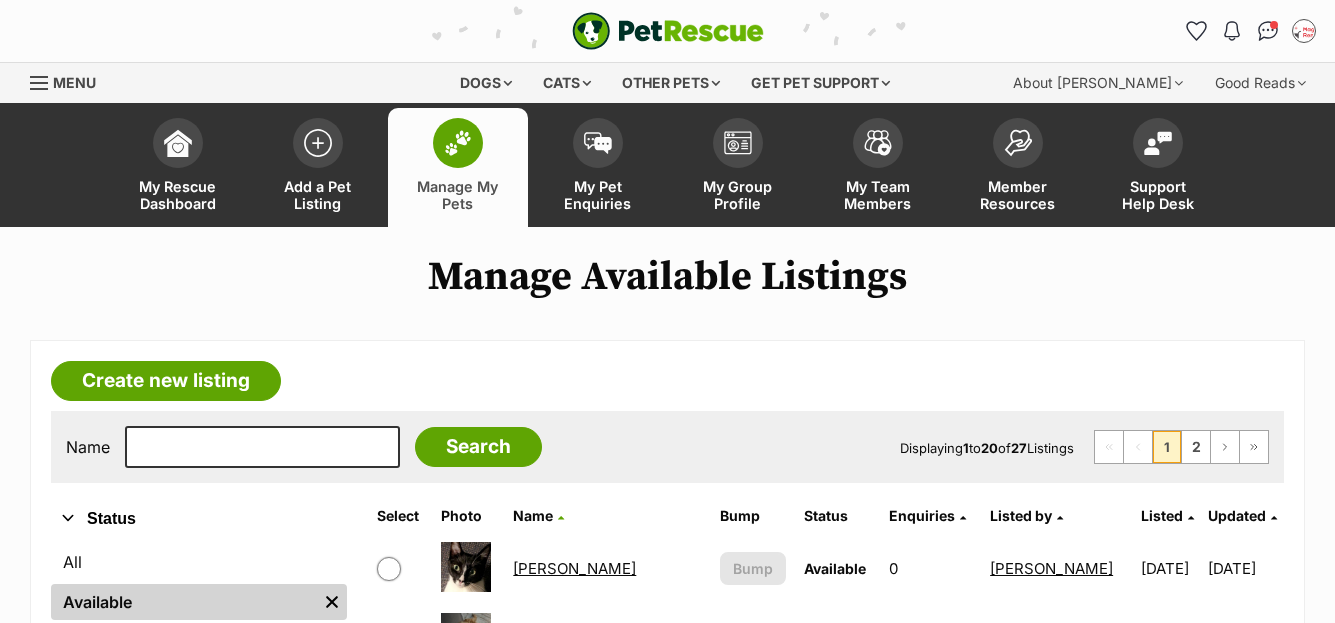 scroll, scrollTop: 0, scrollLeft: 0, axis: both 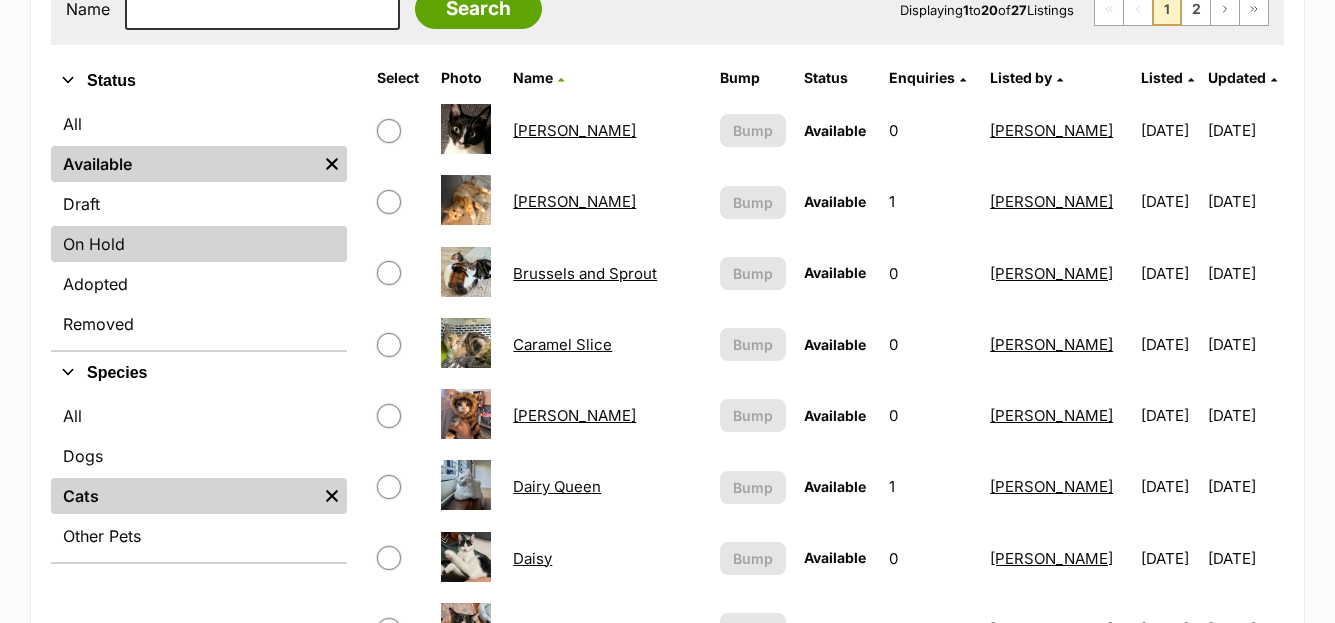 click on "On Hold" at bounding box center (199, 244) 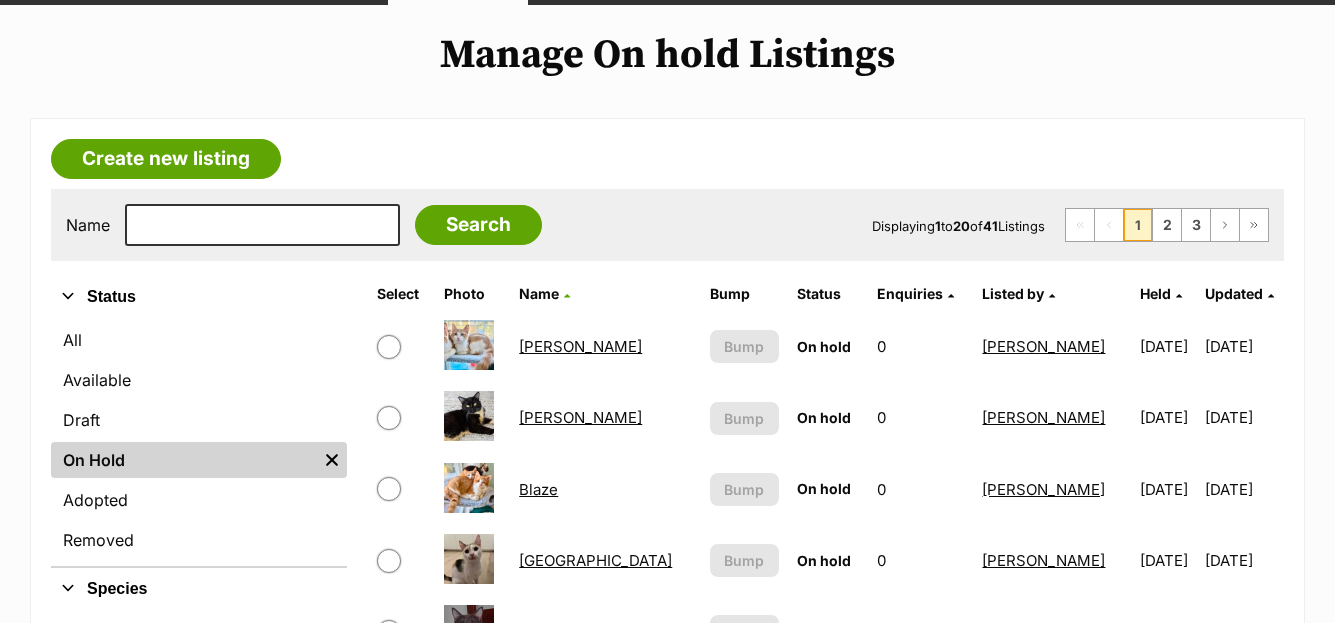 scroll, scrollTop: 309, scrollLeft: 0, axis: vertical 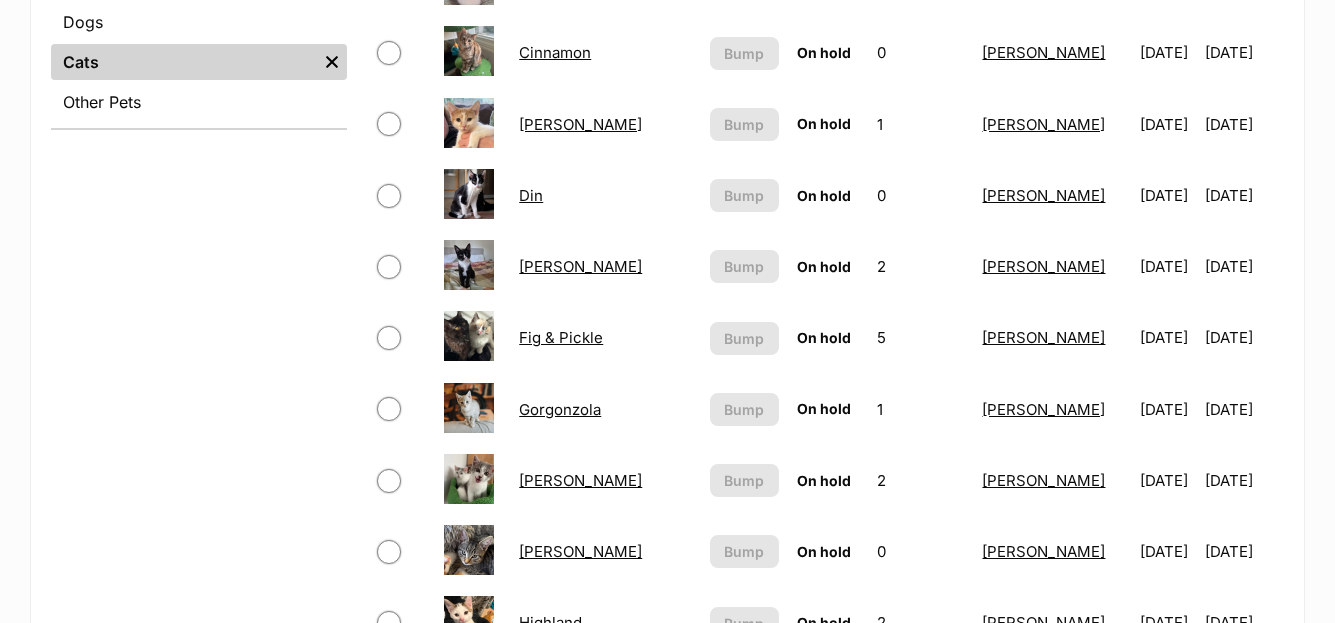 click at bounding box center (389, 53) 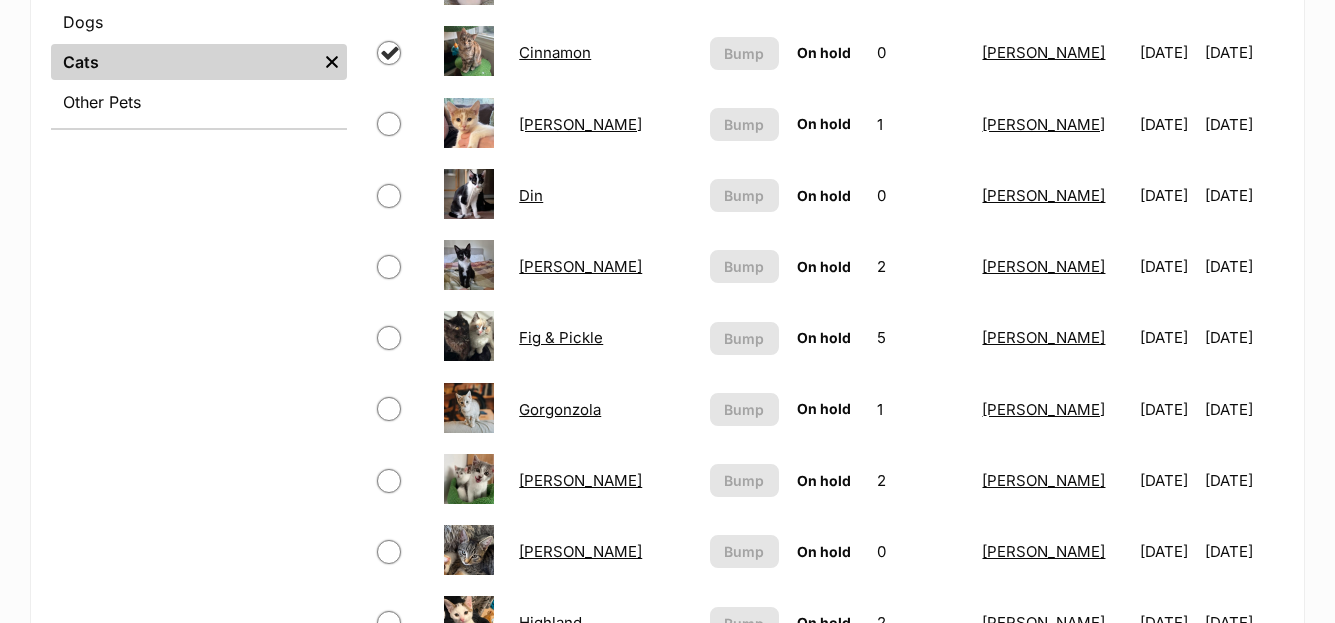 checkbox on "true" 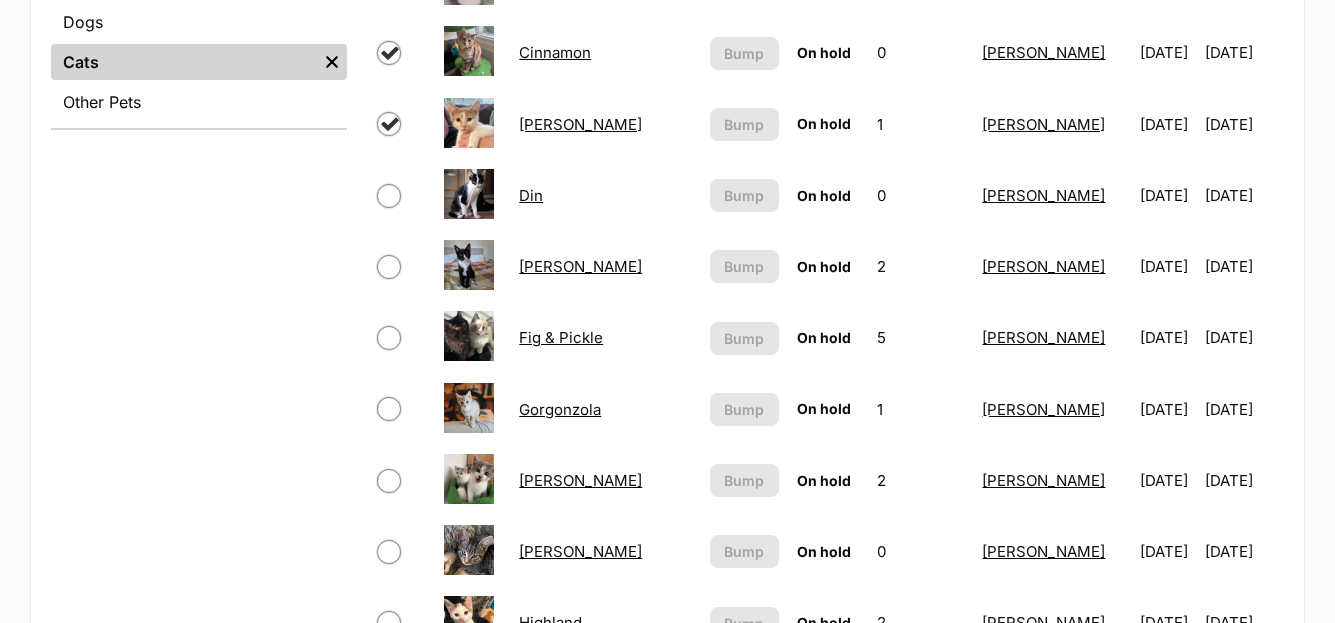 checkbox on "true" 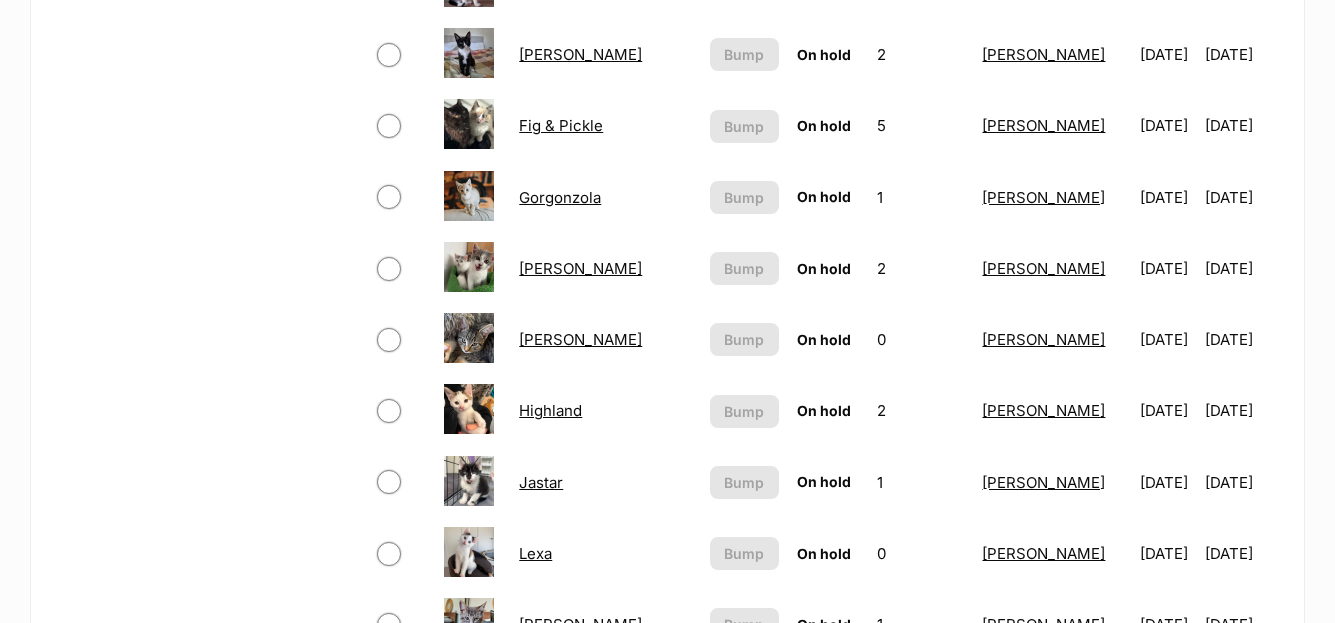 scroll, scrollTop: 1099, scrollLeft: 0, axis: vertical 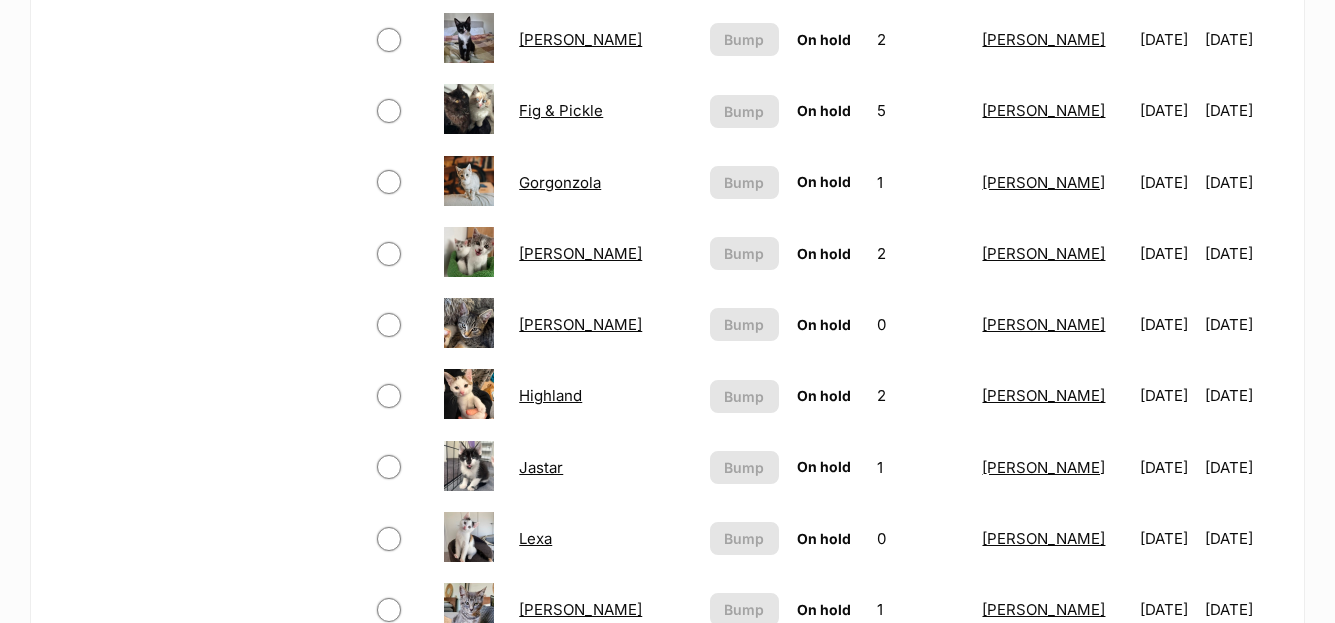 click at bounding box center (389, 111) 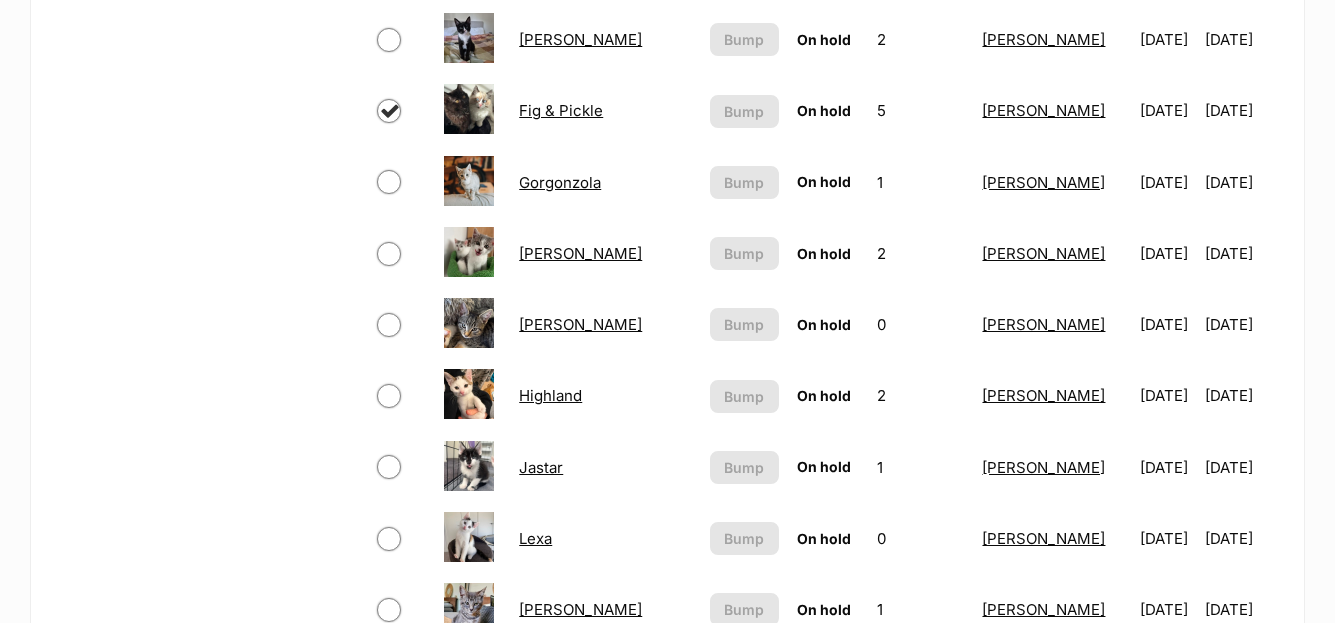 checkbox on "true" 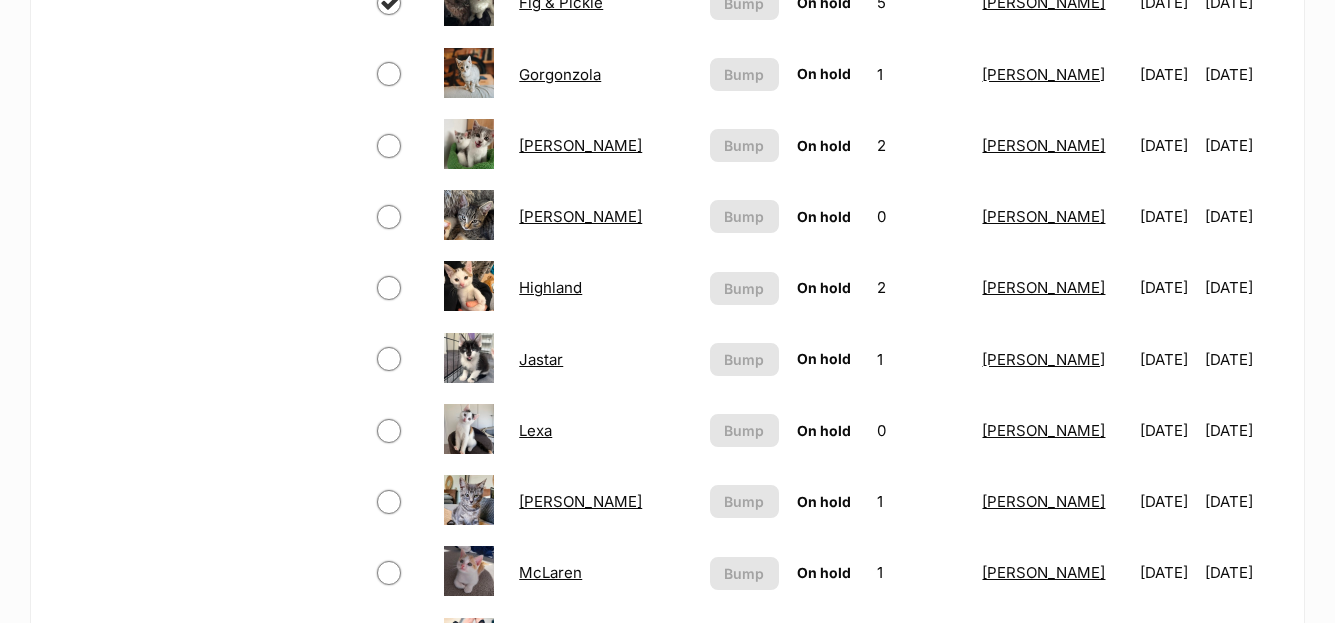 scroll, scrollTop: 1238, scrollLeft: 0, axis: vertical 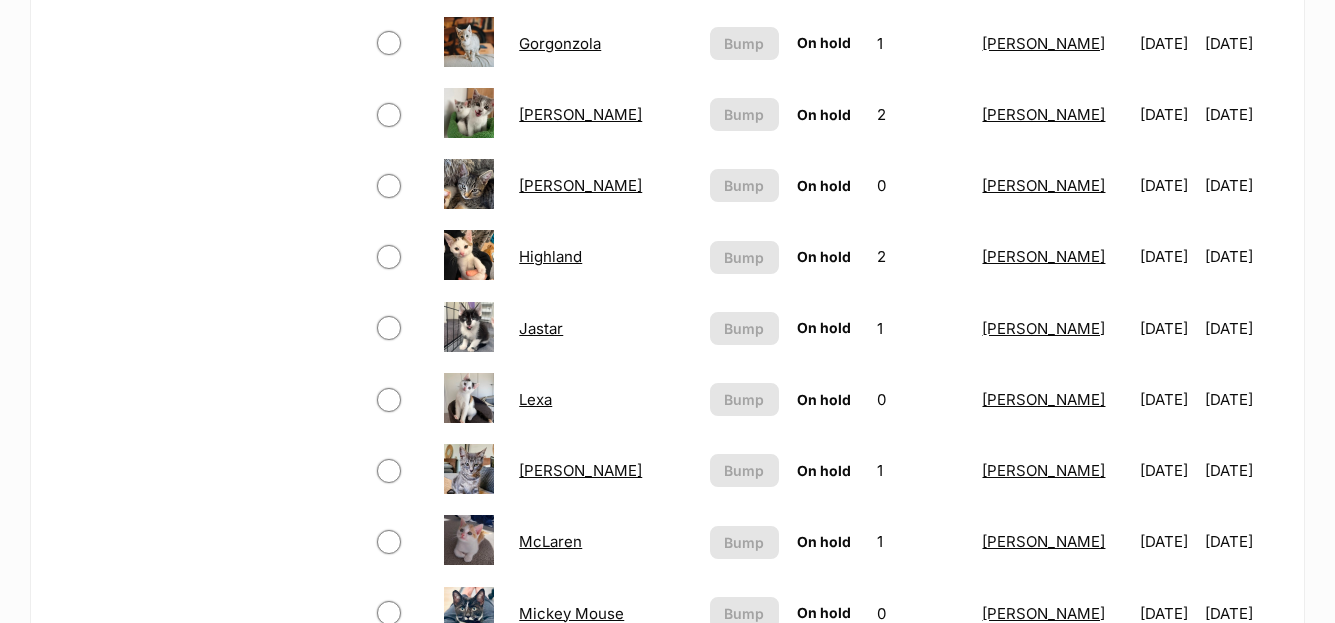 click at bounding box center (389, 186) 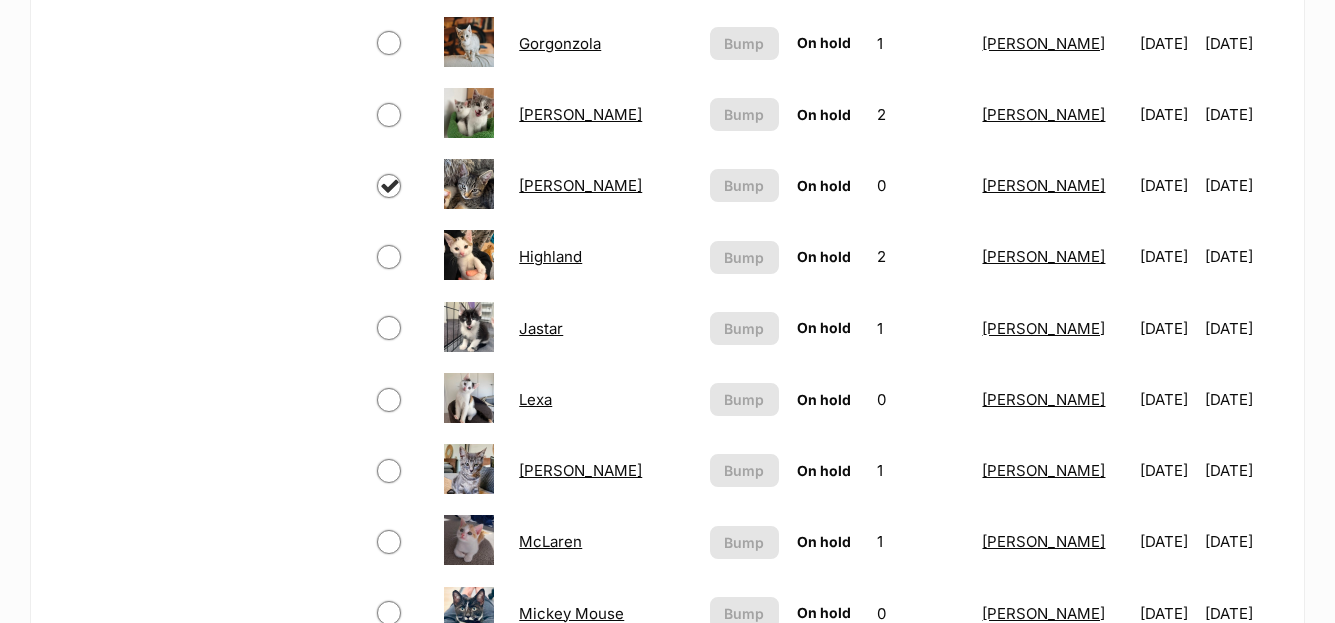 checkbox on "true" 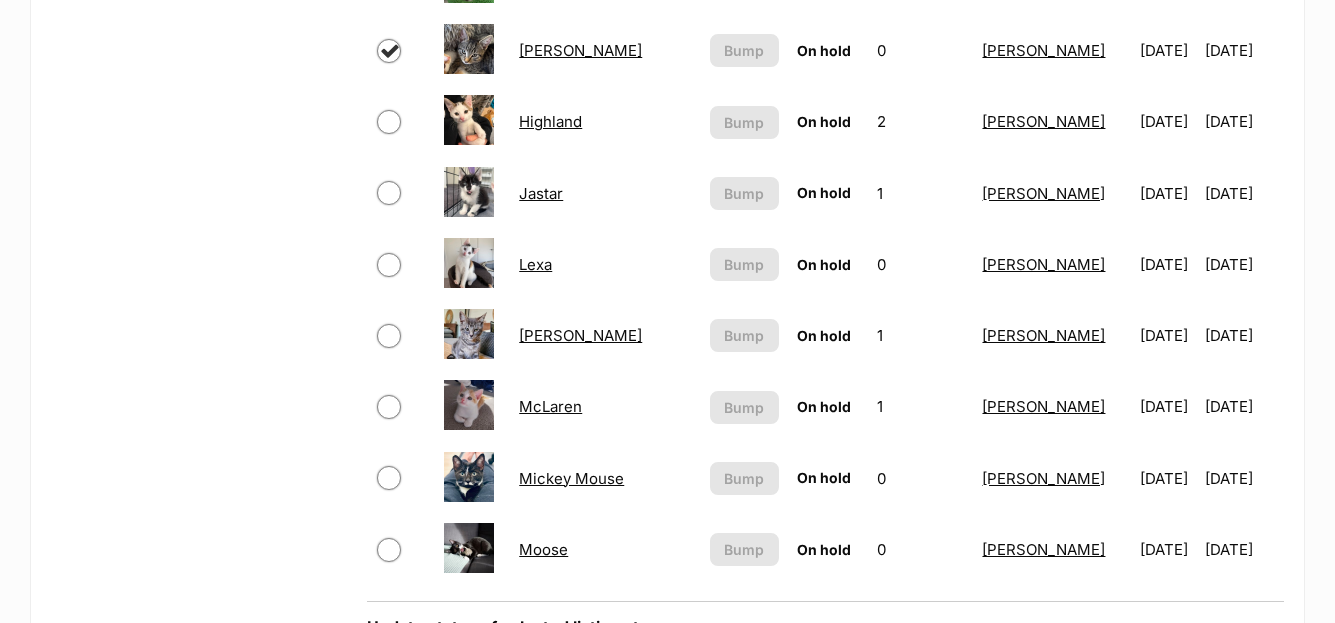 scroll, scrollTop: 1381, scrollLeft: 0, axis: vertical 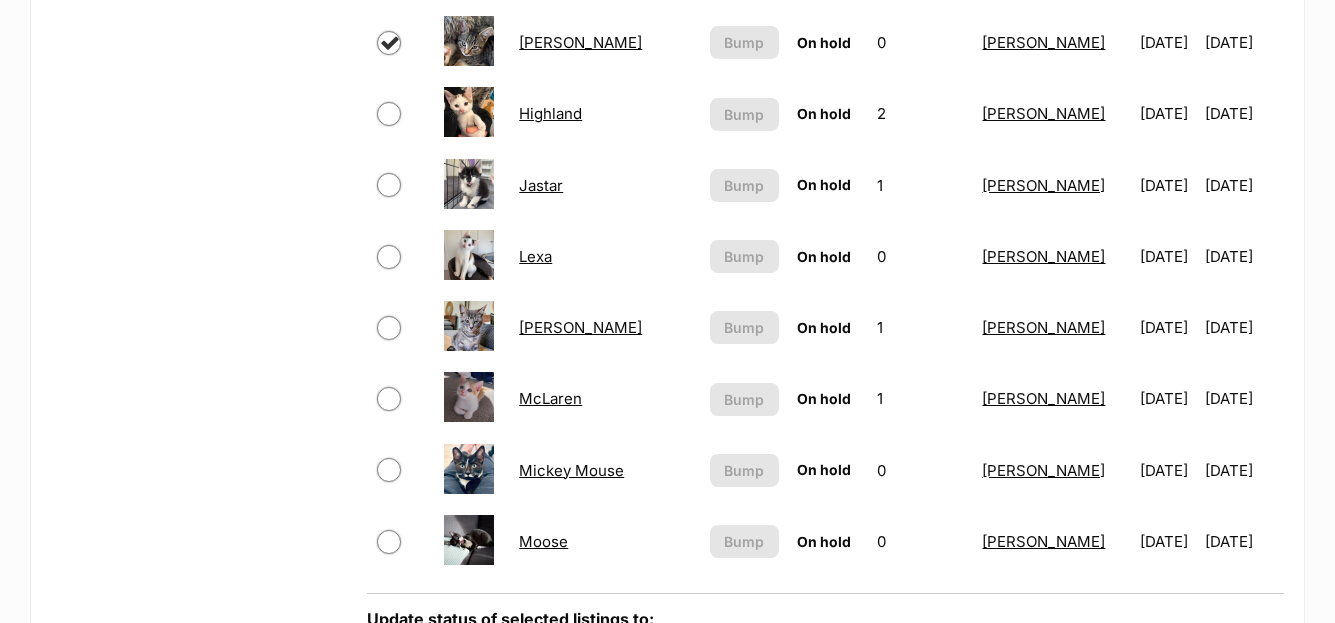 click at bounding box center [389, 185] 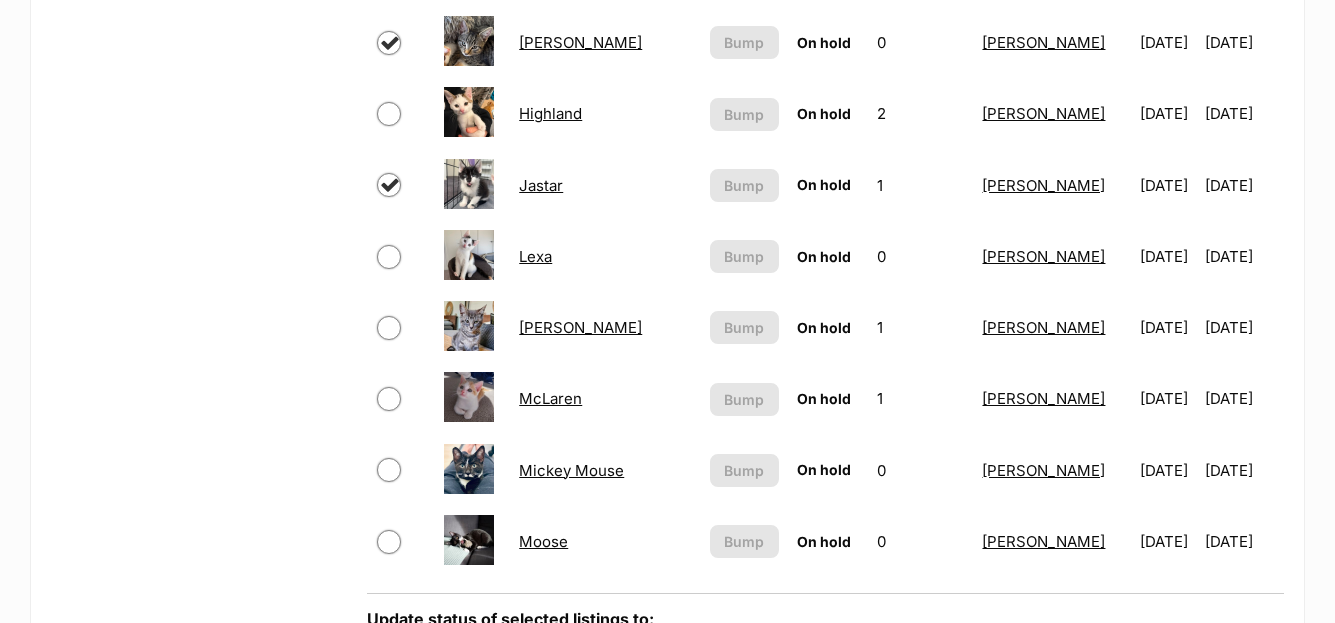 checkbox on "true" 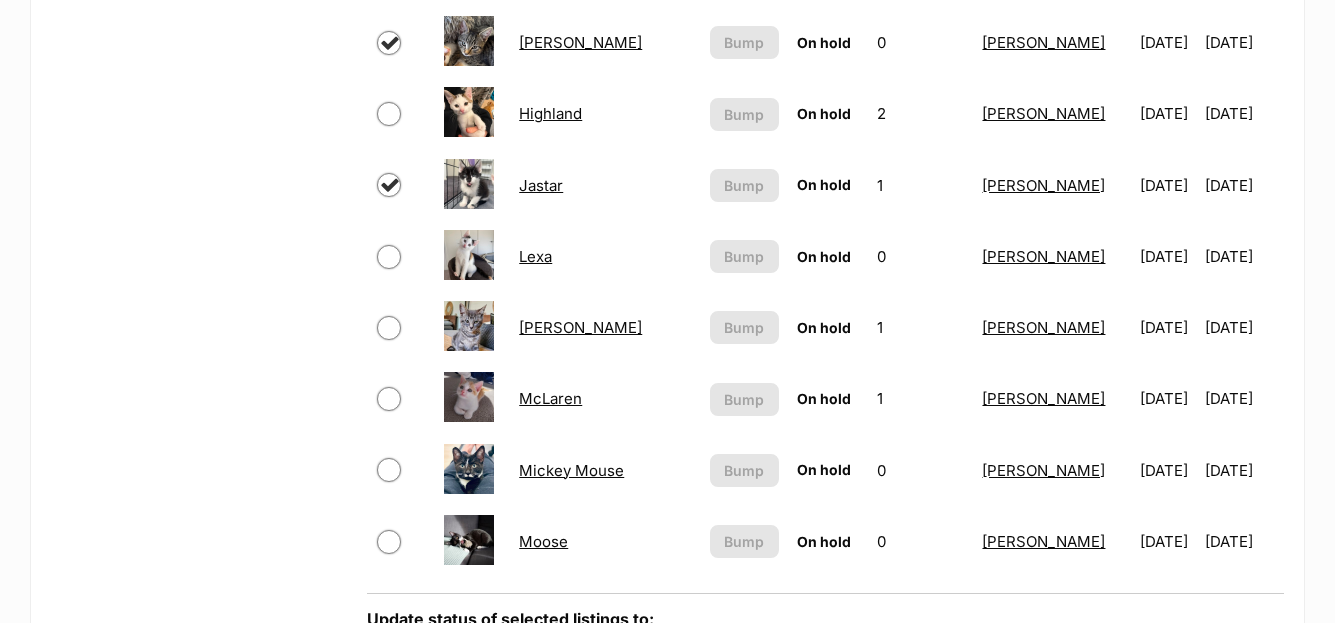 click at bounding box center [389, 257] 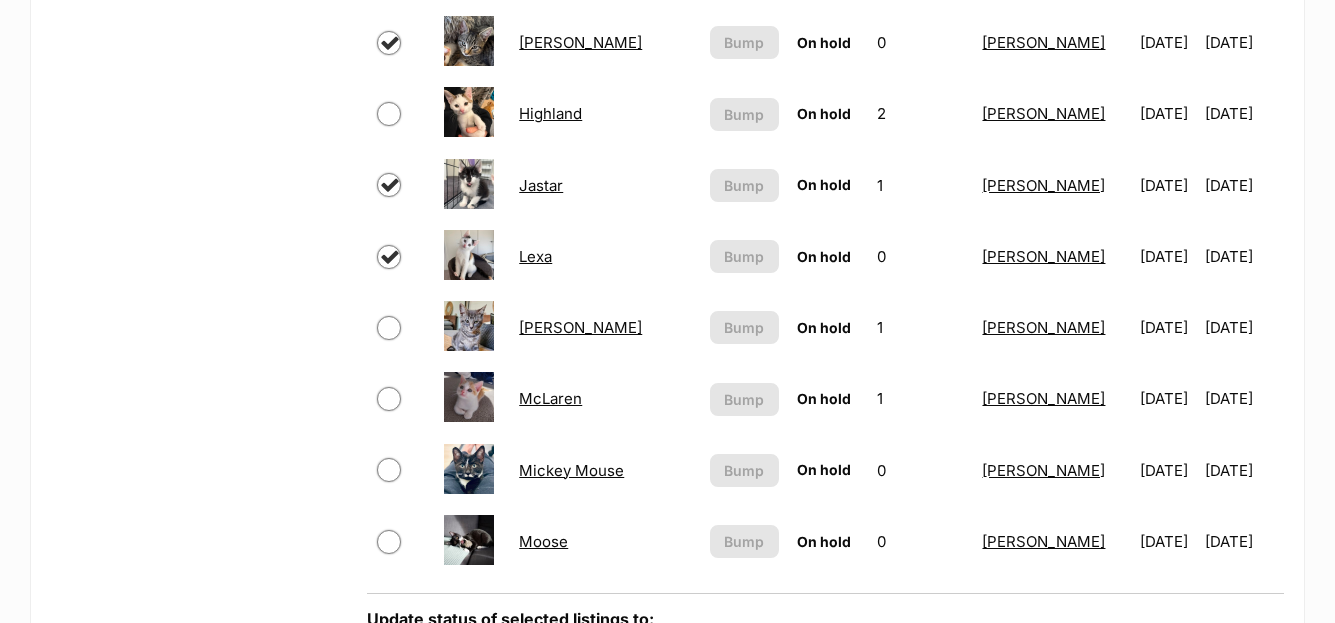 checkbox on "true" 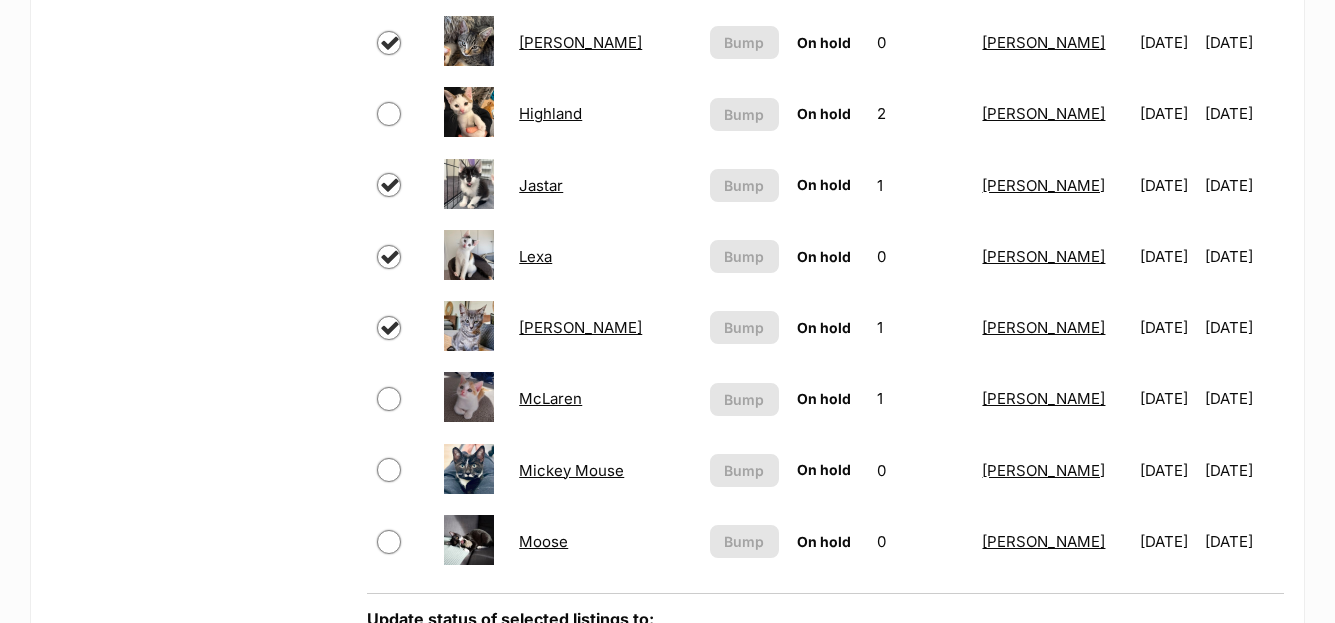 checkbox on "true" 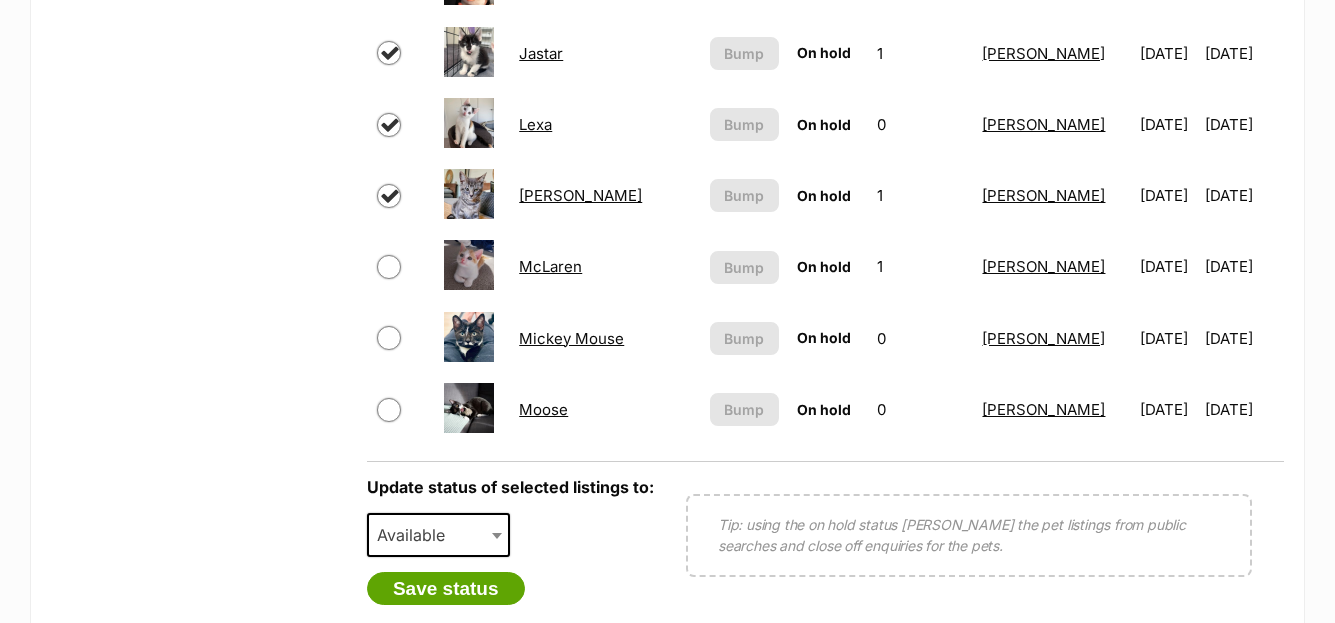 click at bounding box center (389, 267) 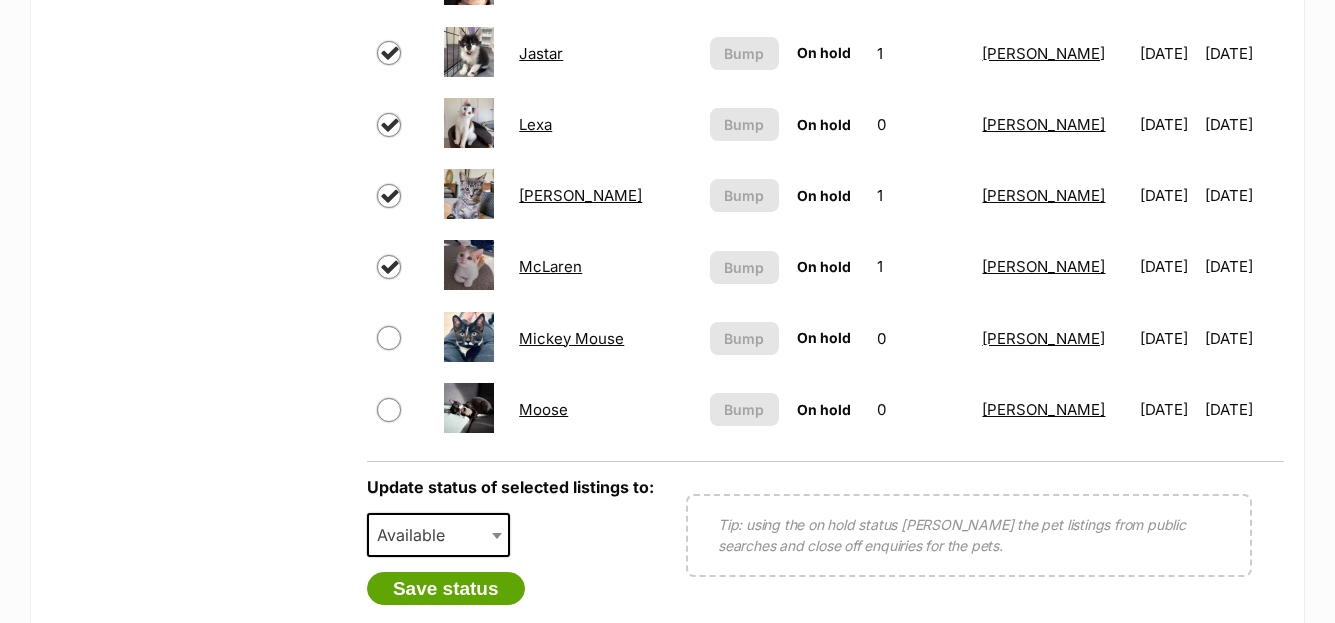 checkbox on "true" 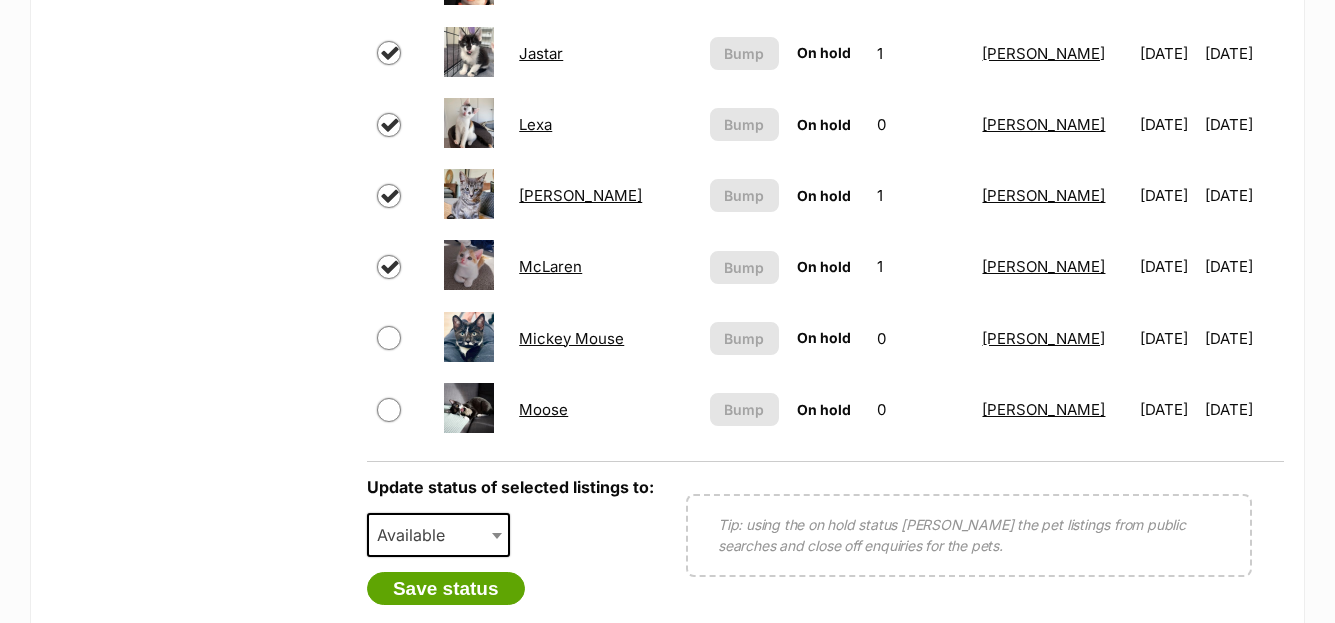 click at bounding box center (389, 338) 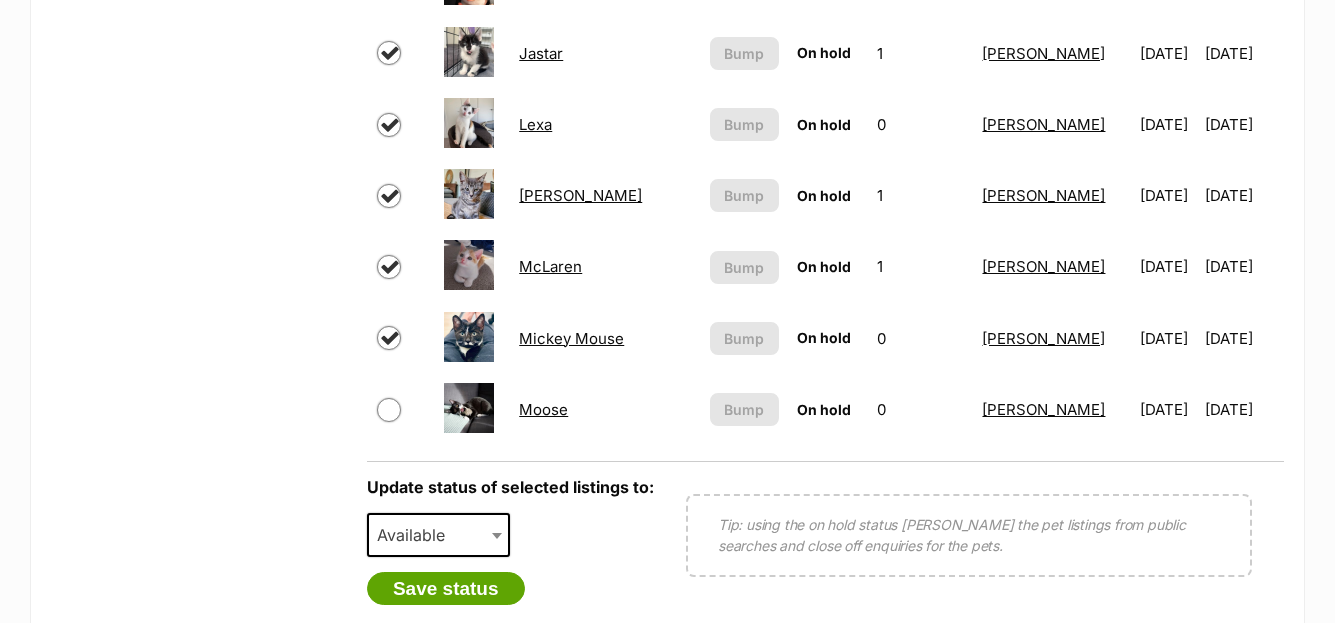 checkbox on "true" 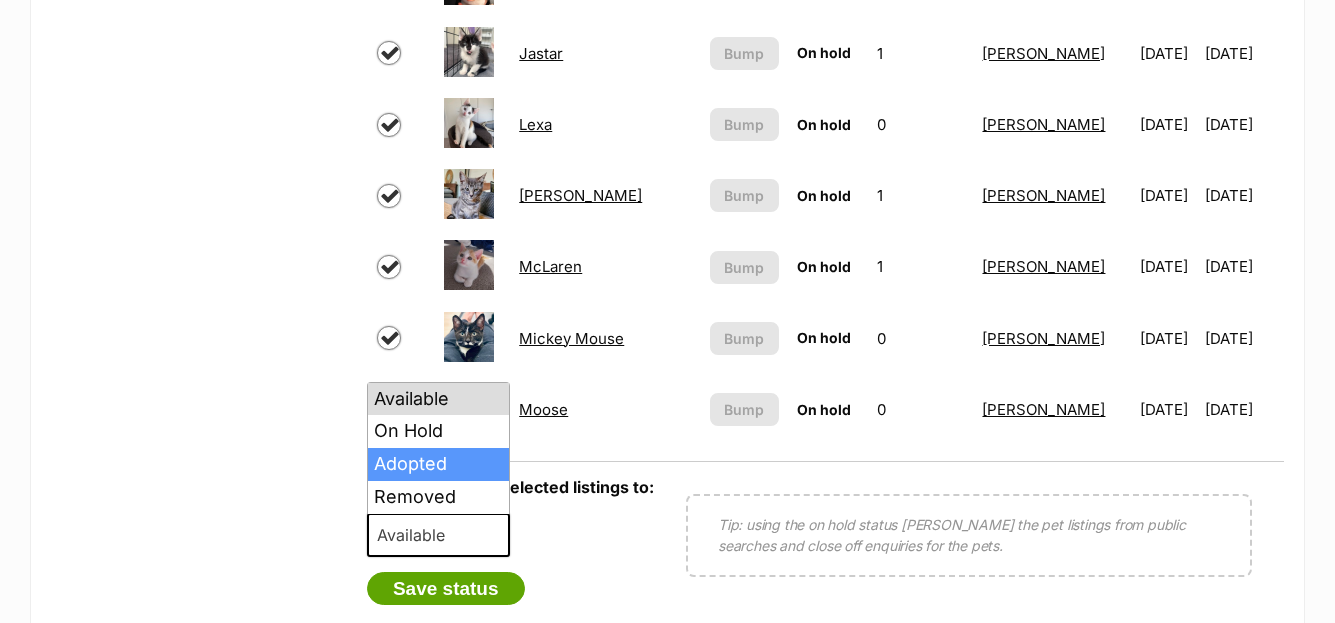 select on "rehomed" 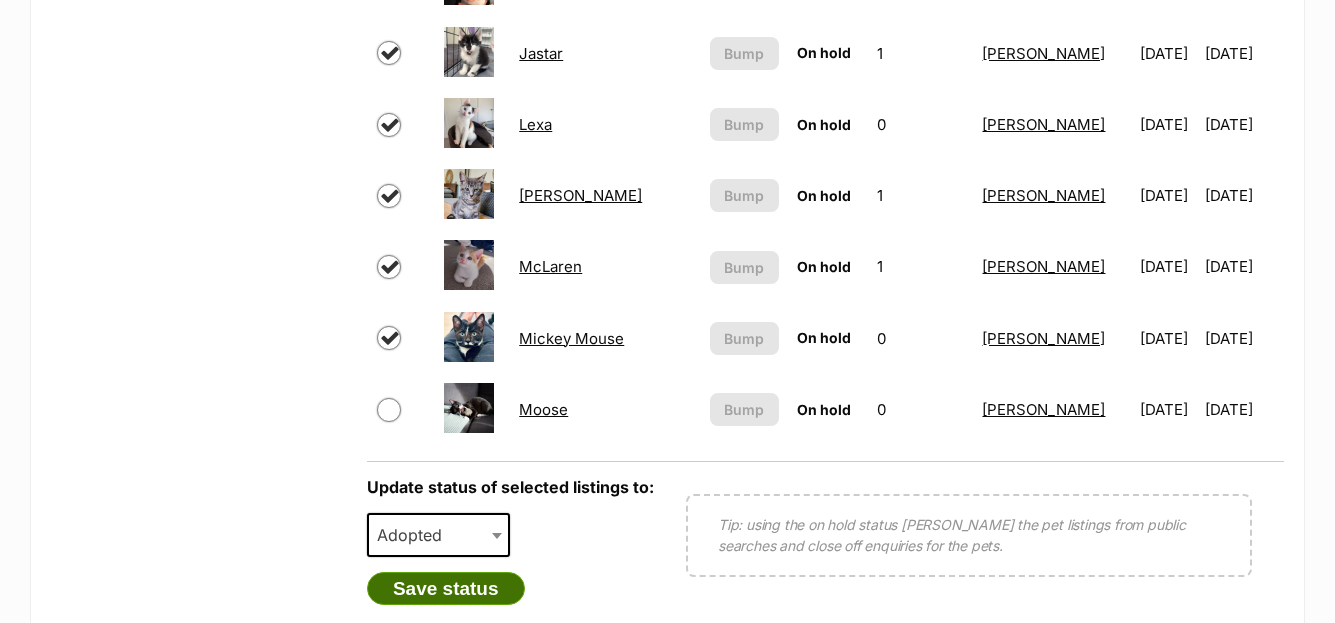 click on "Save status" at bounding box center [446, 589] 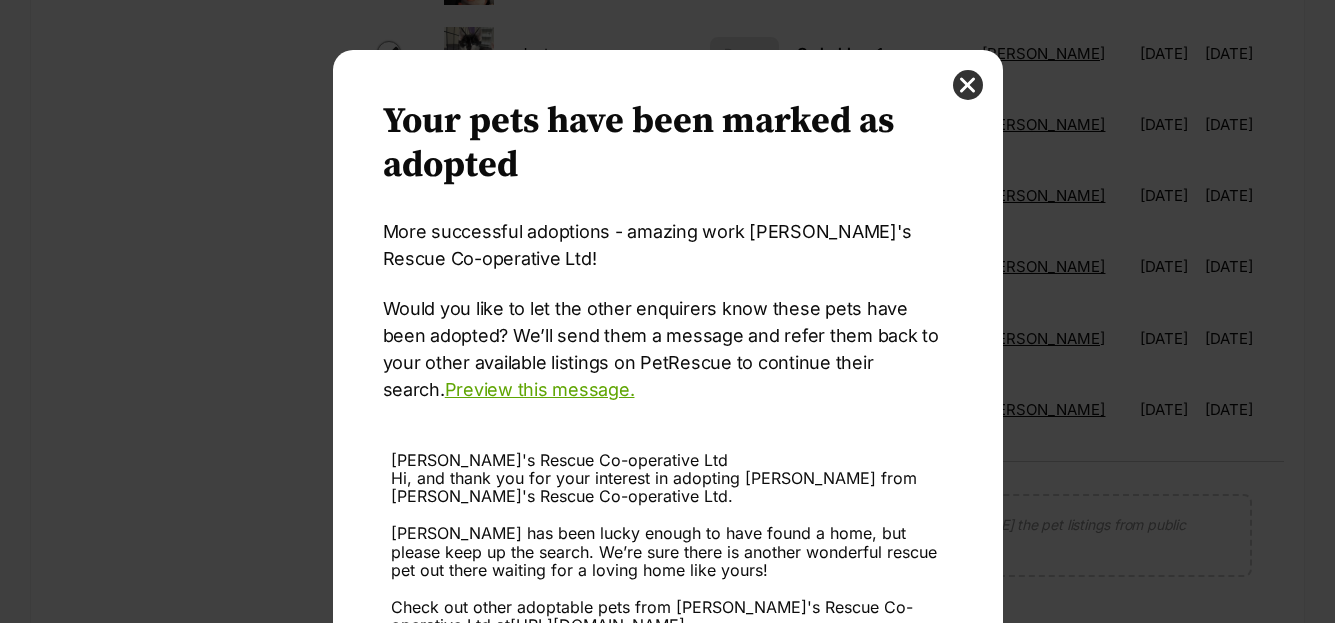 scroll, scrollTop: 0, scrollLeft: 0, axis: both 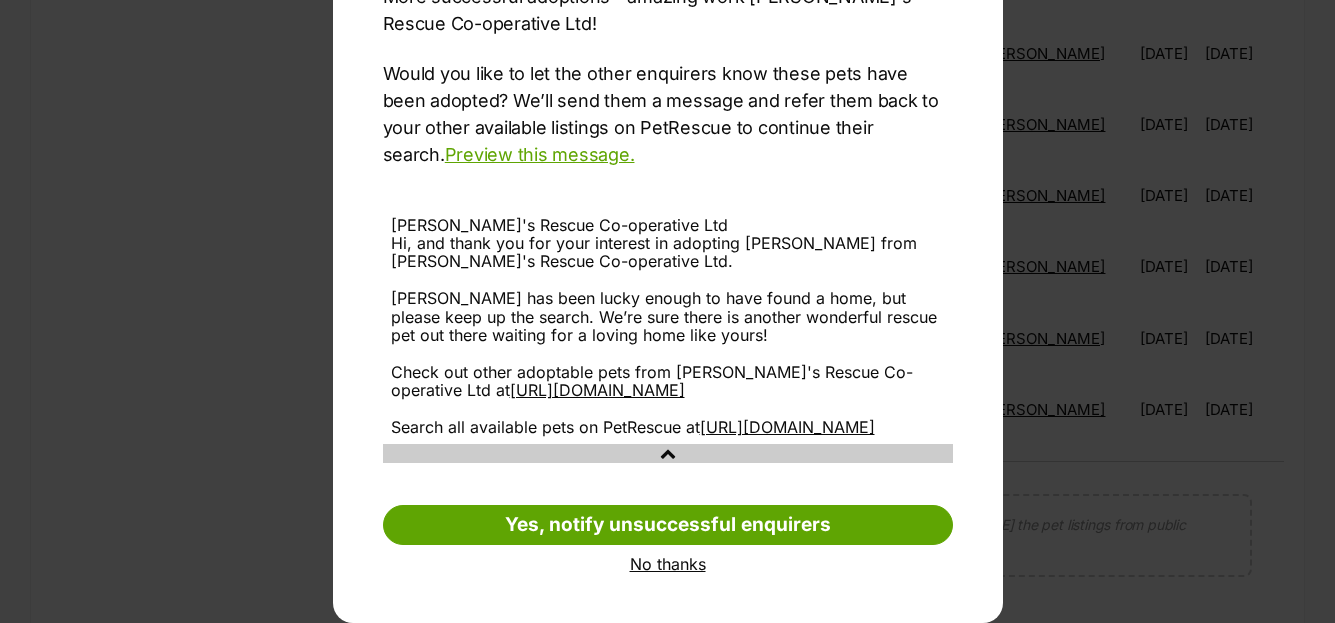 click on "No thanks" at bounding box center (668, 564) 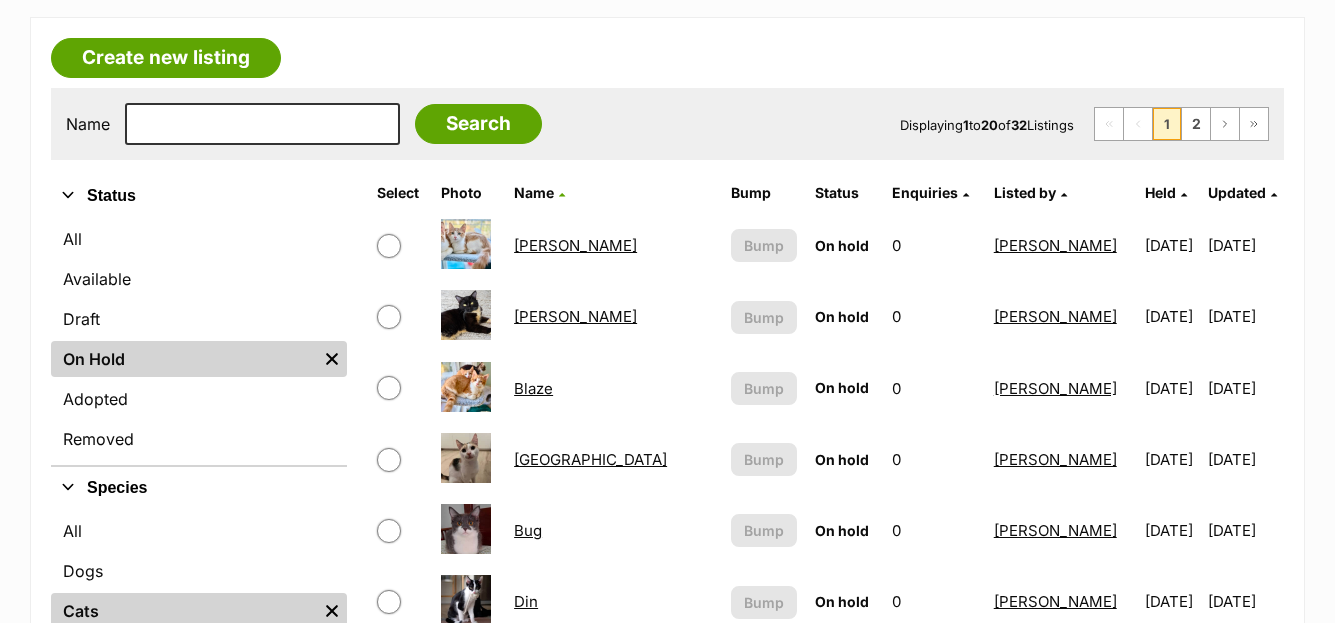 scroll, scrollTop: 285, scrollLeft: 0, axis: vertical 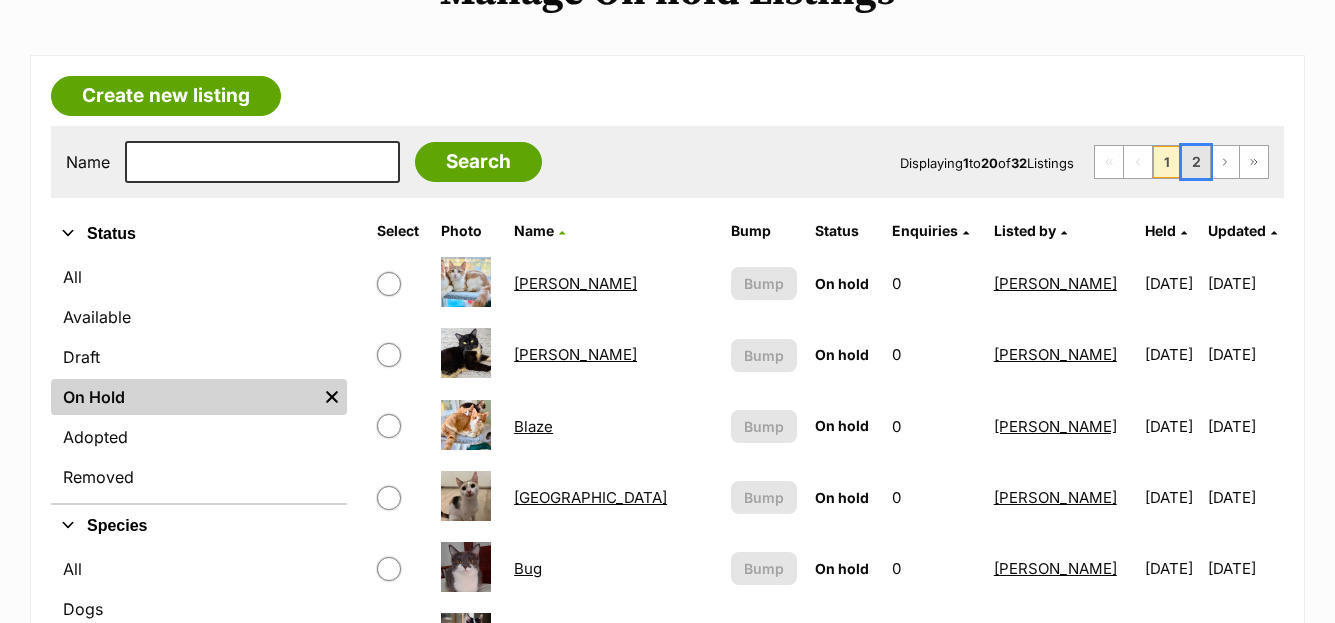 click on "2" at bounding box center (1196, 162) 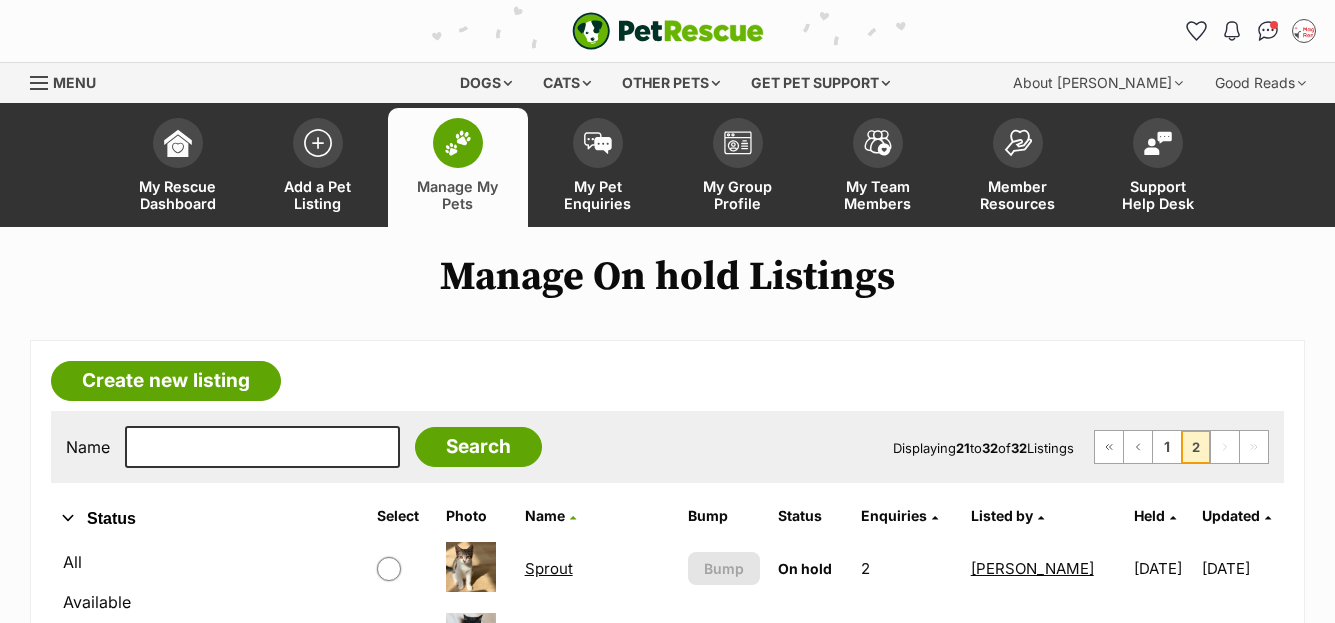 scroll, scrollTop: 916, scrollLeft: 0, axis: vertical 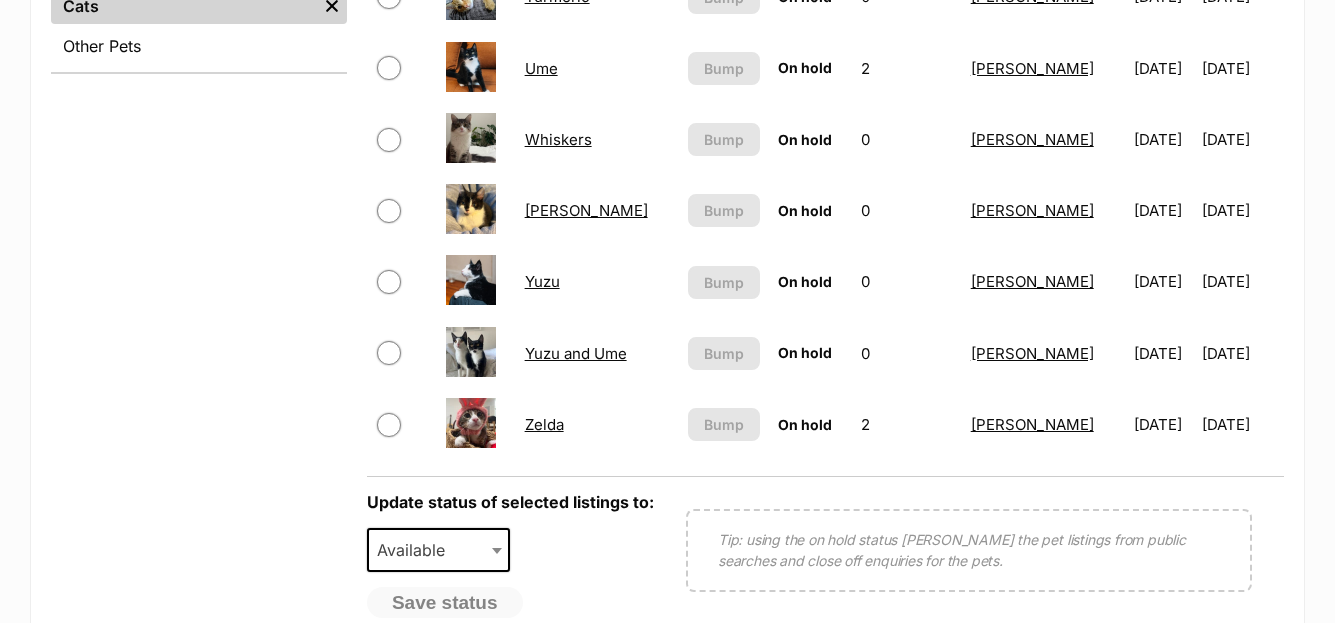 click at bounding box center (389, 353) 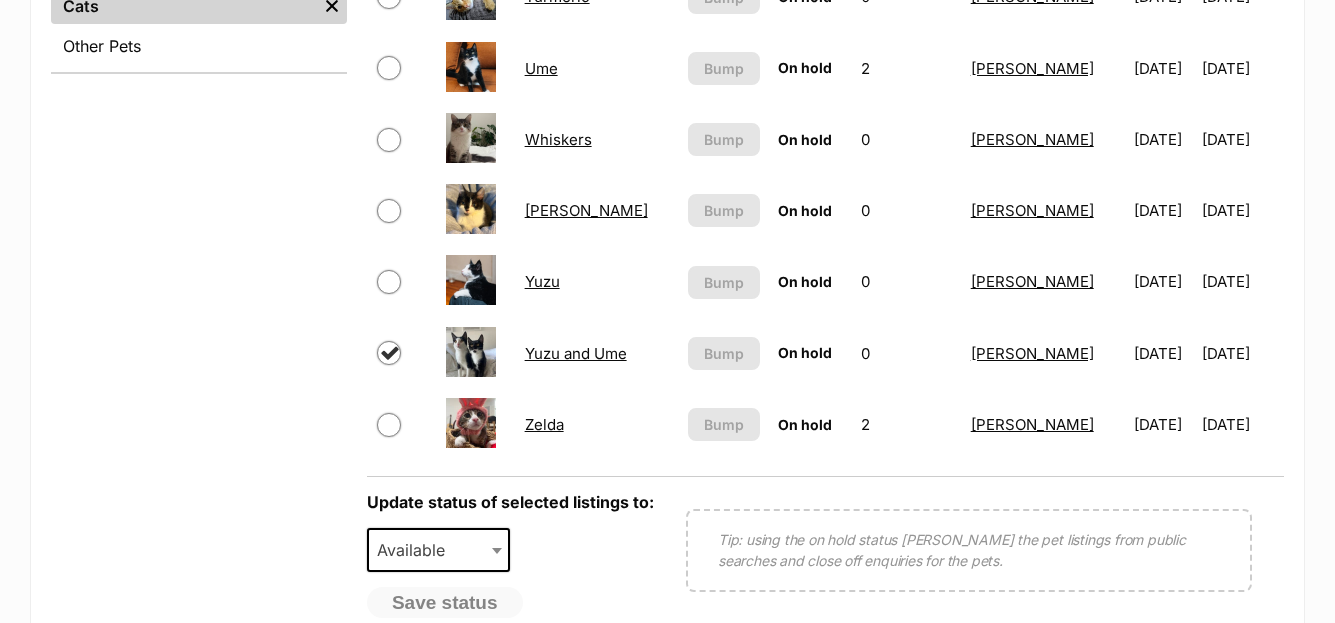 checkbox on "true" 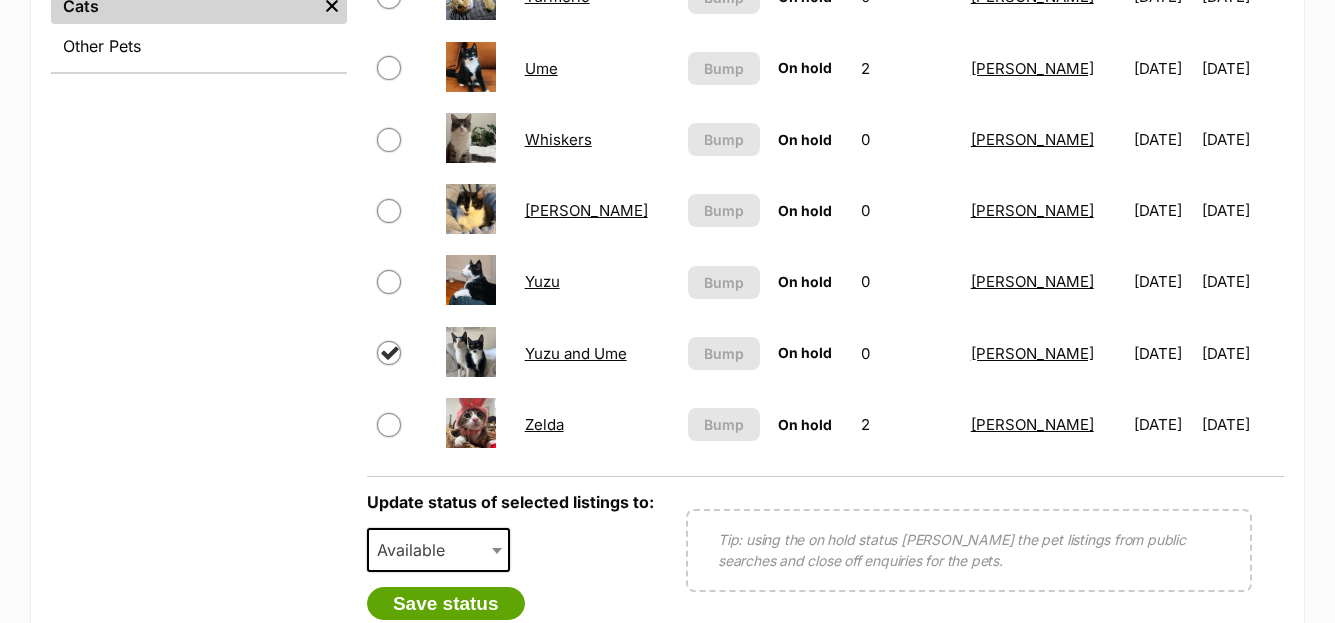 click at bounding box center [389, 282] 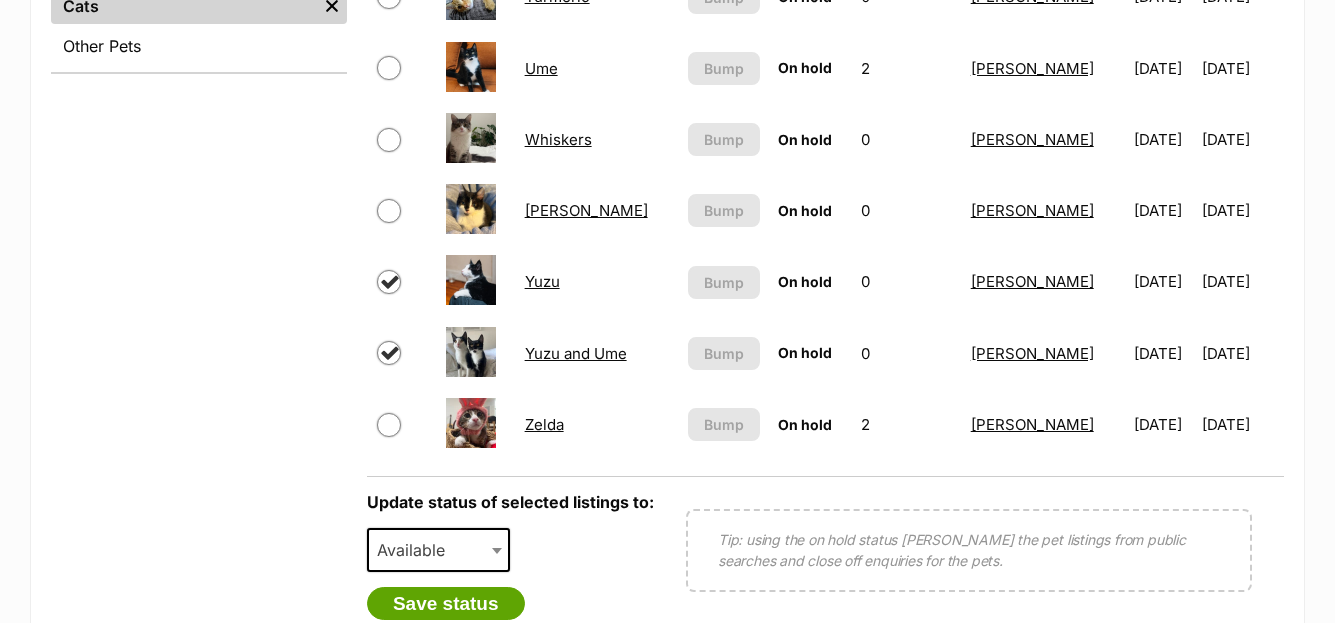 checkbox on "true" 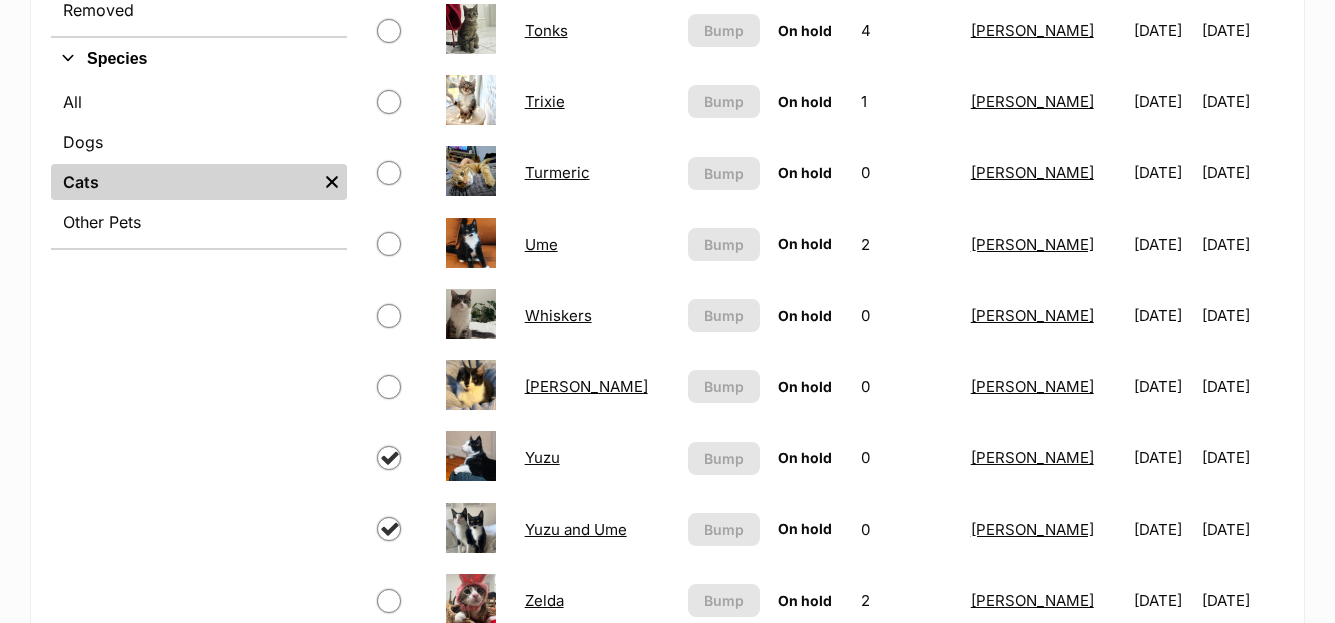 scroll, scrollTop: 733, scrollLeft: 0, axis: vertical 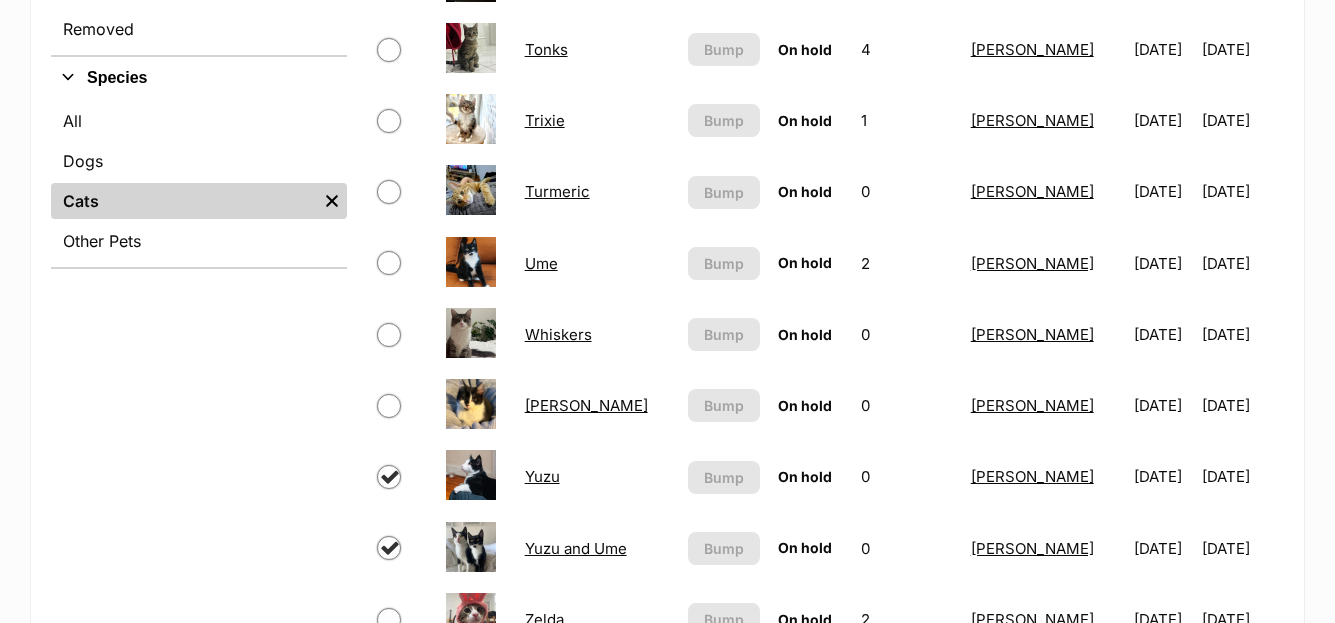 click at bounding box center (389, 263) 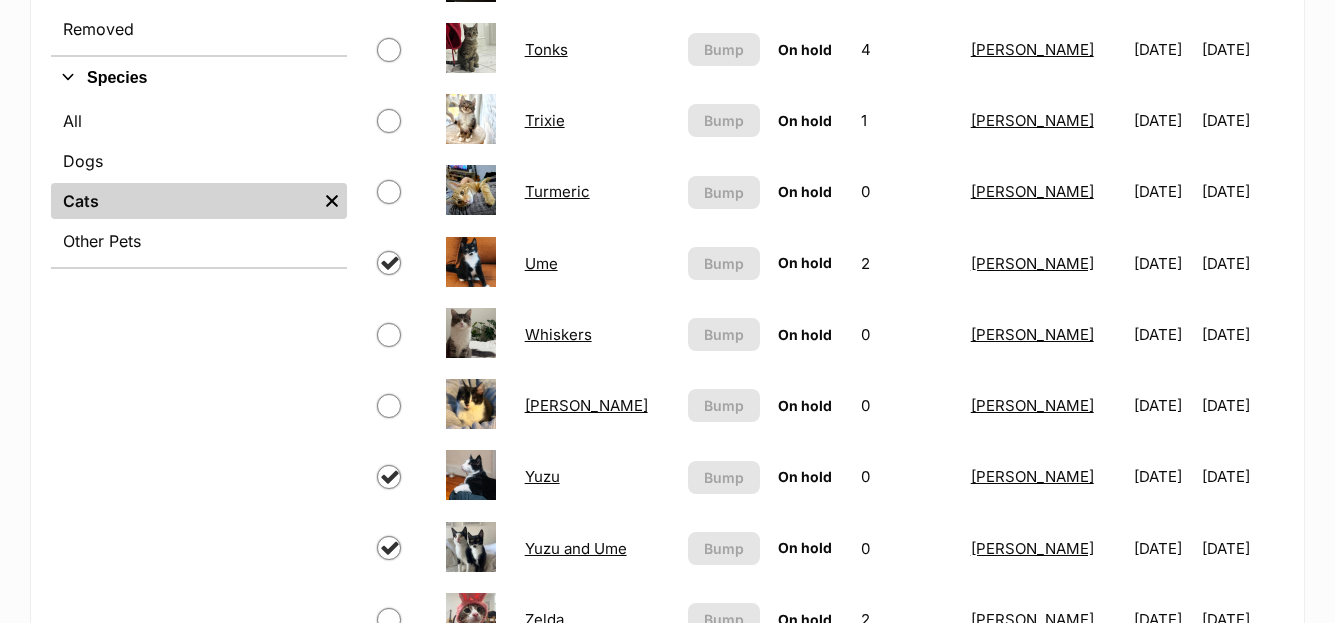 checkbox on "true" 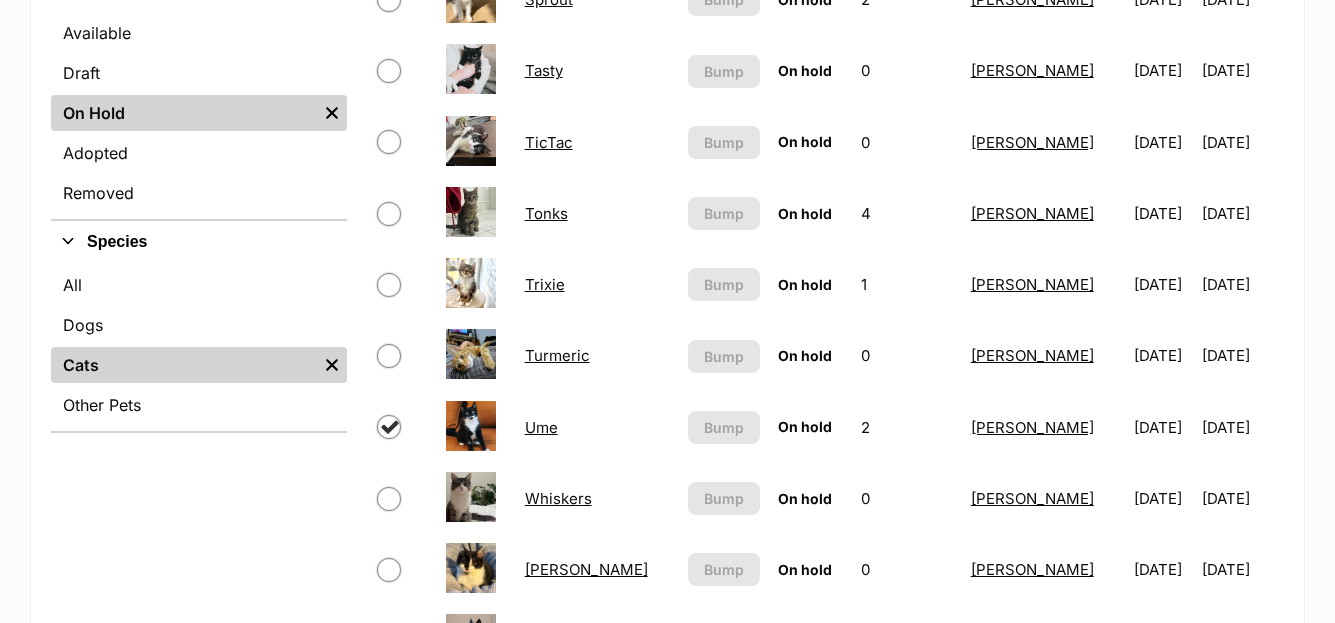 scroll, scrollTop: 556, scrollLeft: 0, axis: vertical 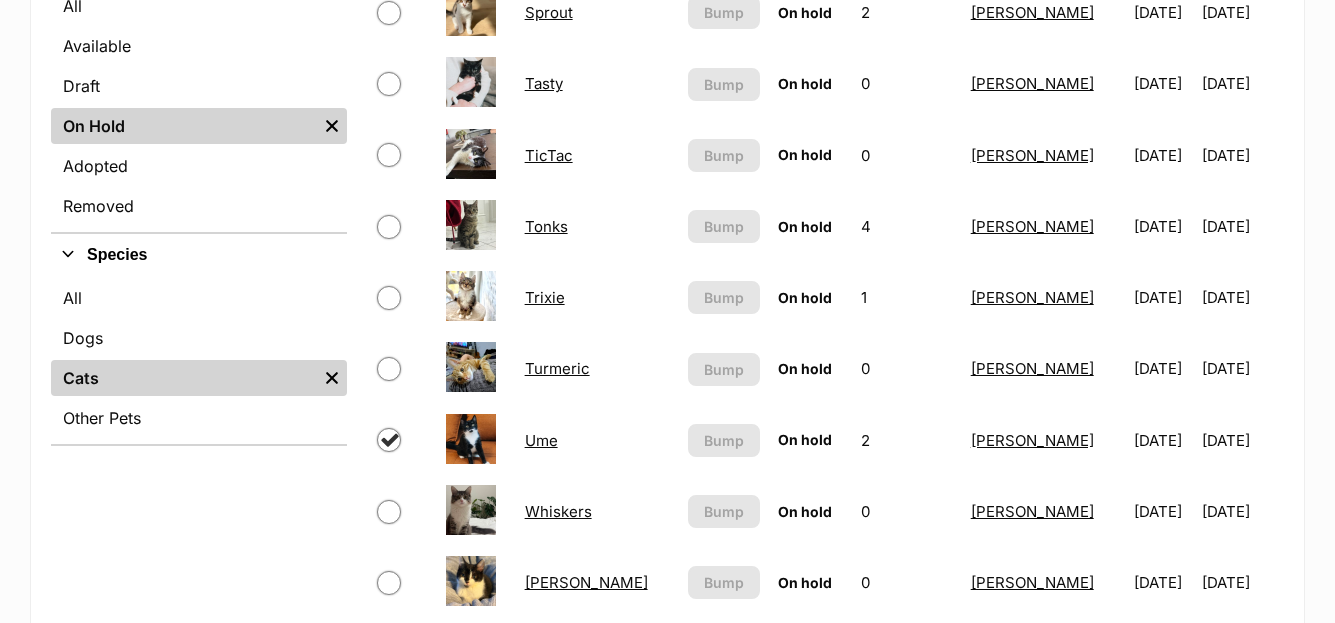 click at bounding box center (389, 227) 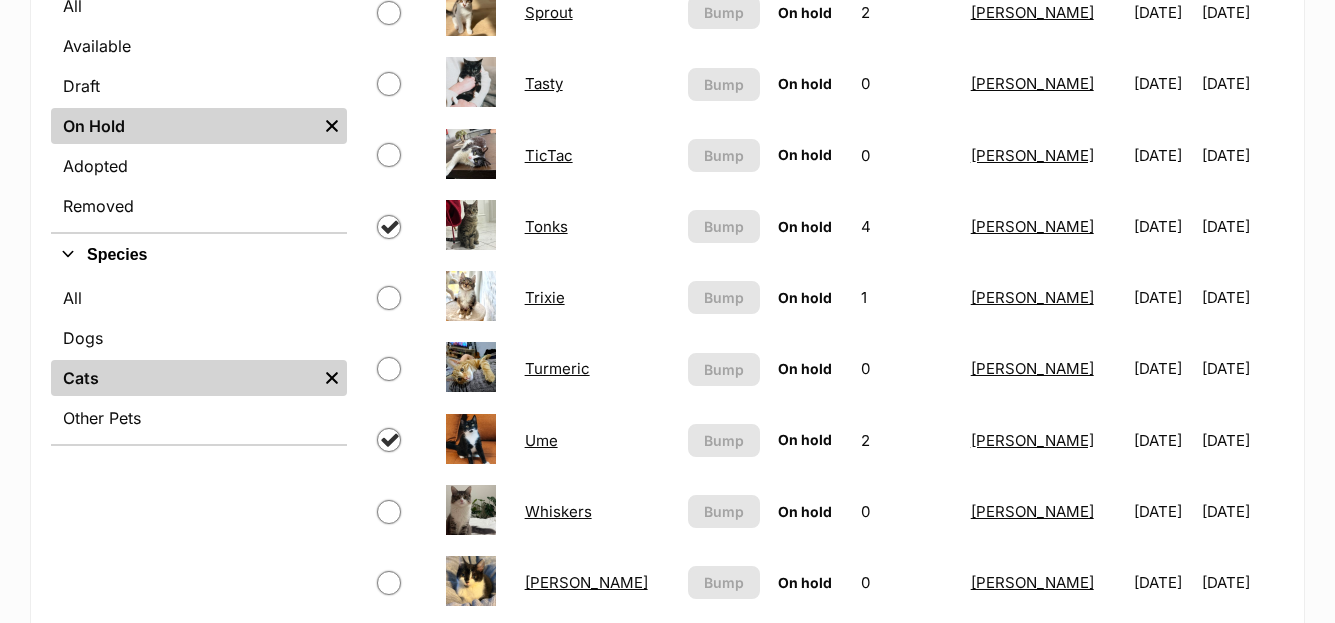 checkbox on "true" 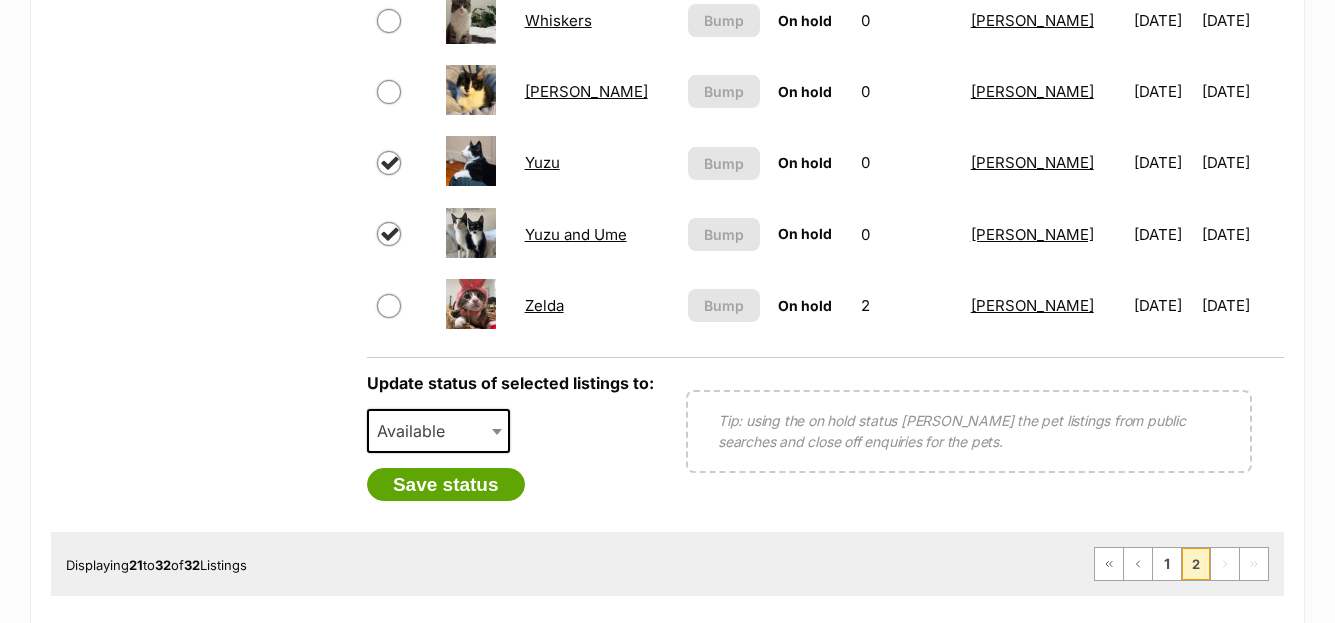 scroll, scrollTop: 1238, scrollLeft: 0, axis: vertical 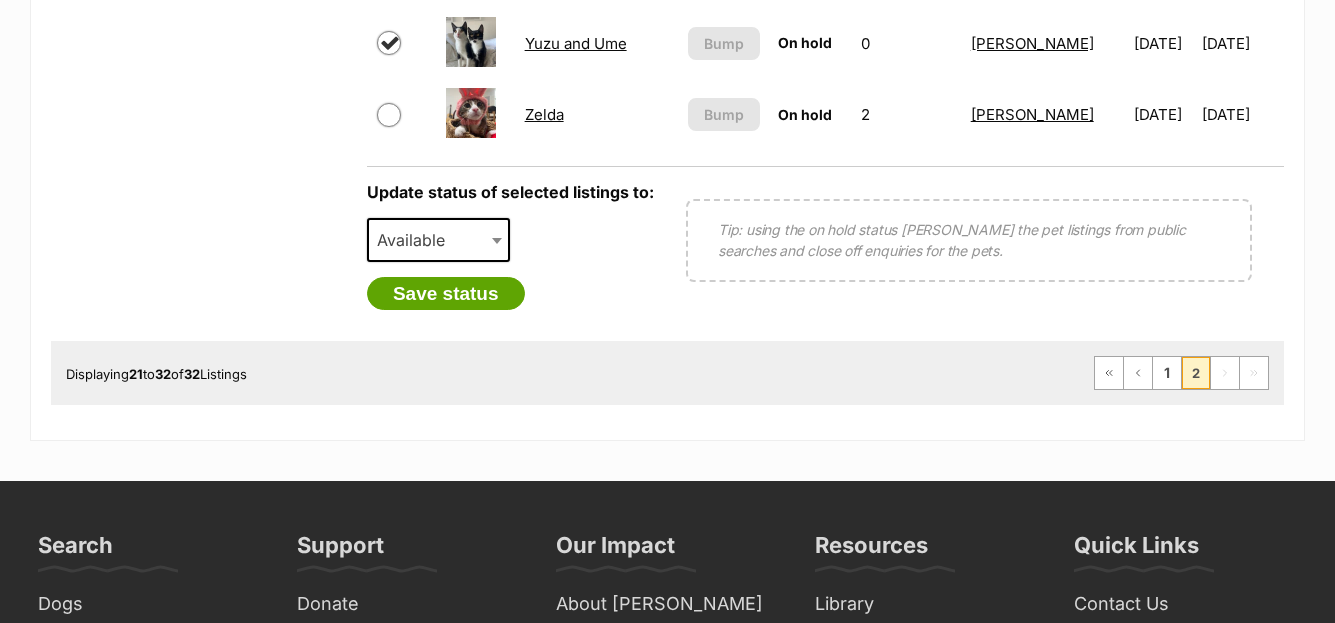 click on "Available" at bounding box center [417, 240] 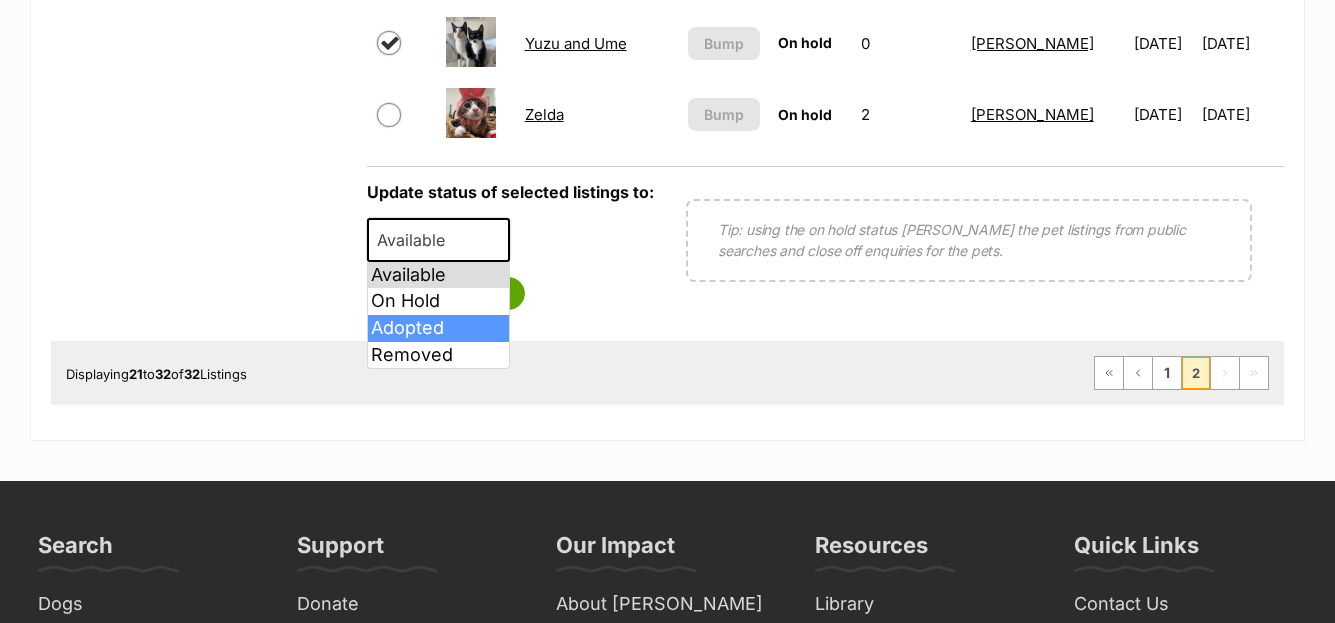 select on "rehomed" 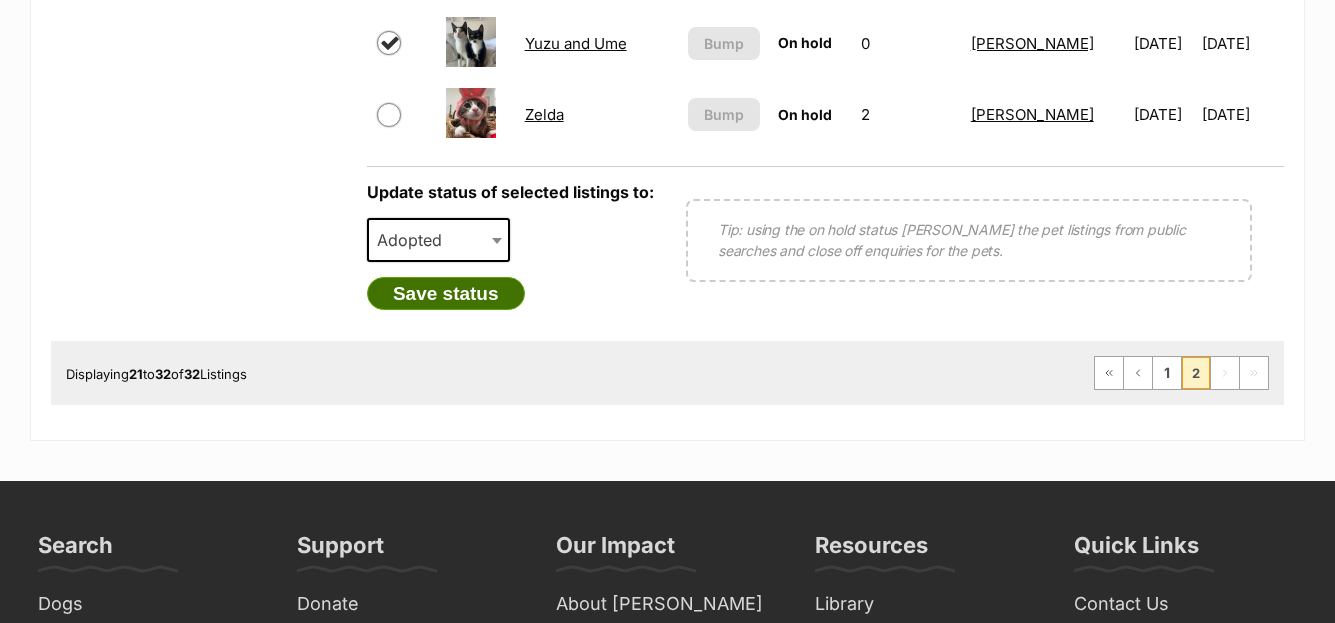 click on "Save status" at bounding box center (446, 294) 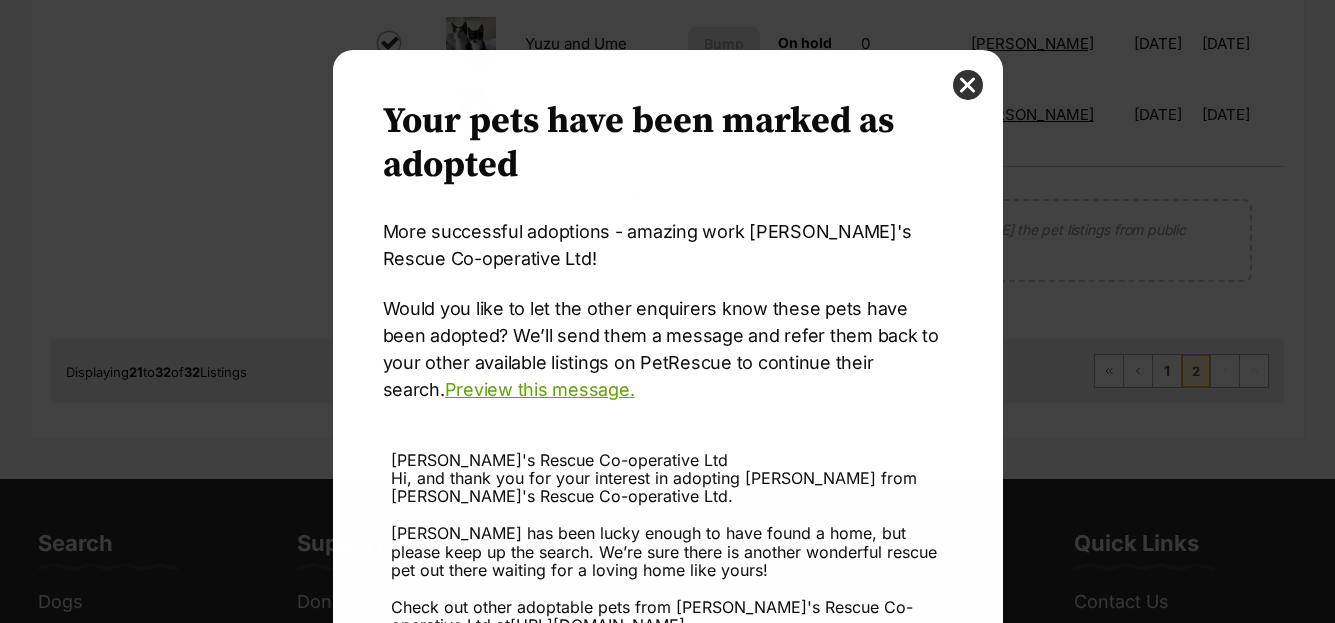 scroll, scrollTop: 0, scrollLeft: 0, axis: both 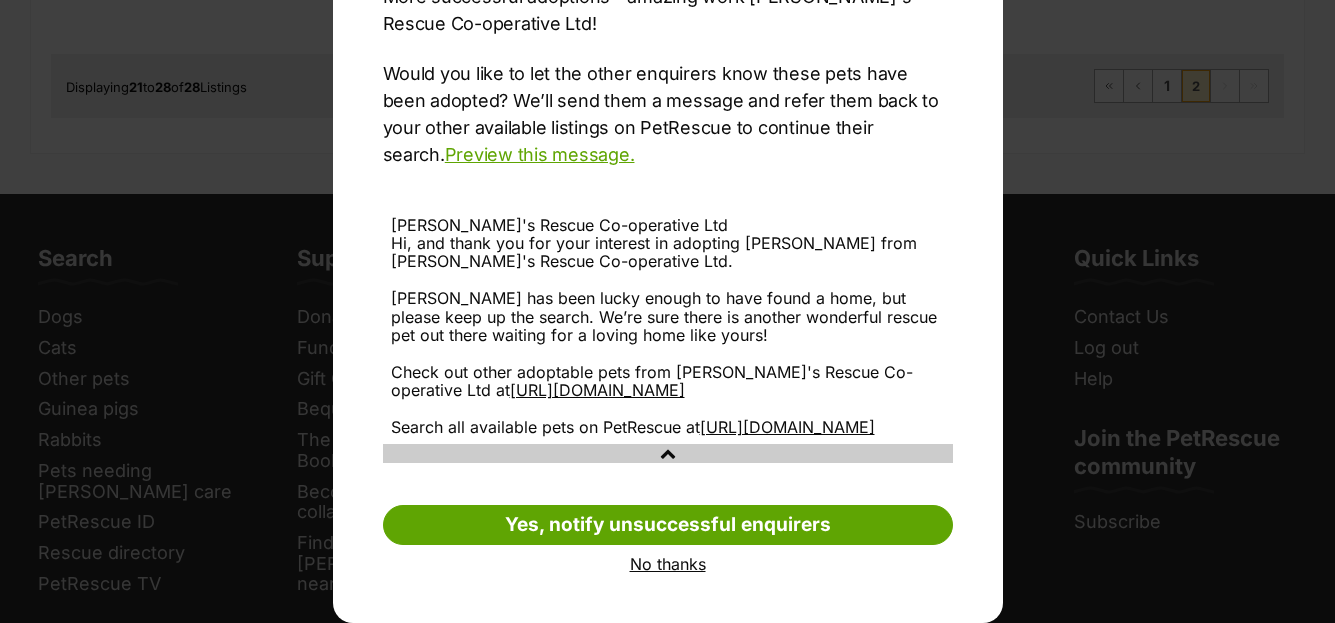 click on "No thanks" at bounding box center [668, 564] 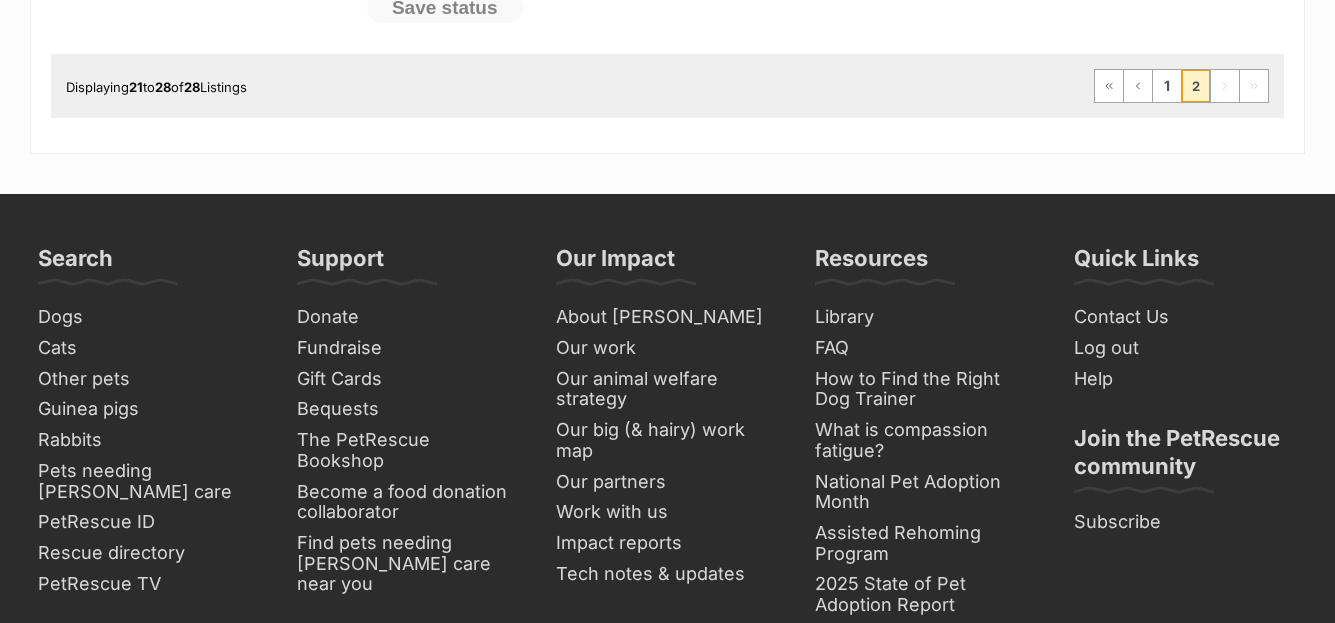 scroll, scrollTop: 1009, scrollLeft: 0, axis: vertical 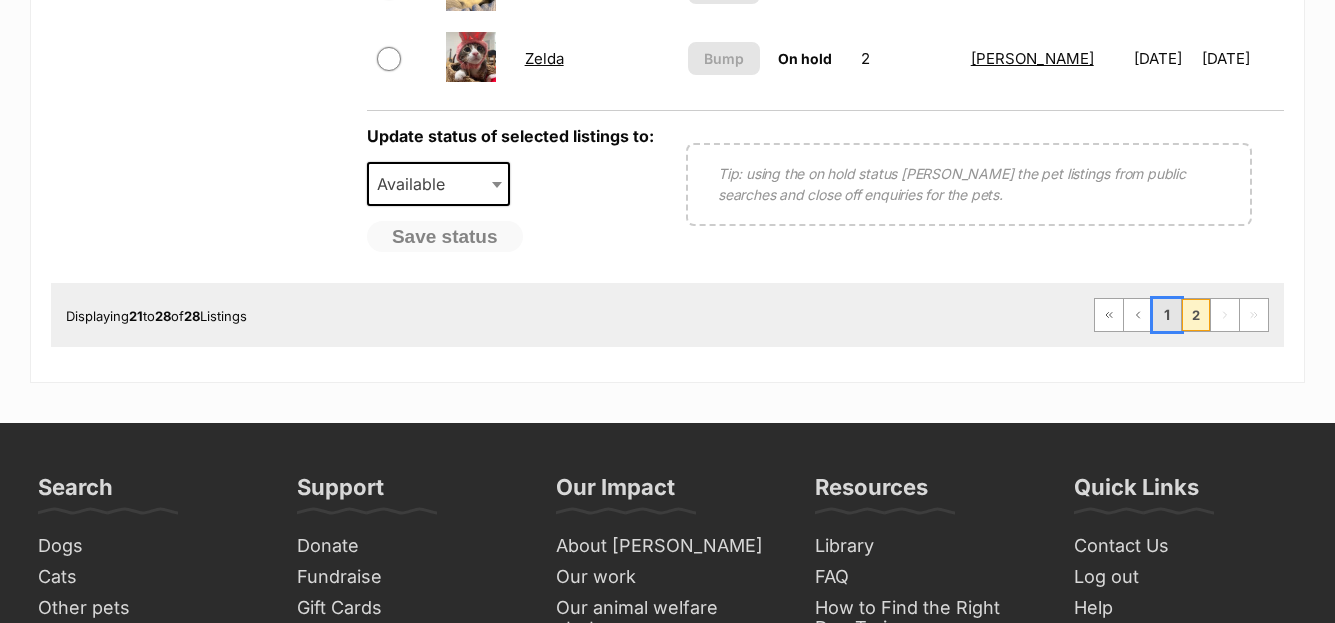 click on "1" at bounding box center [1167, 315] 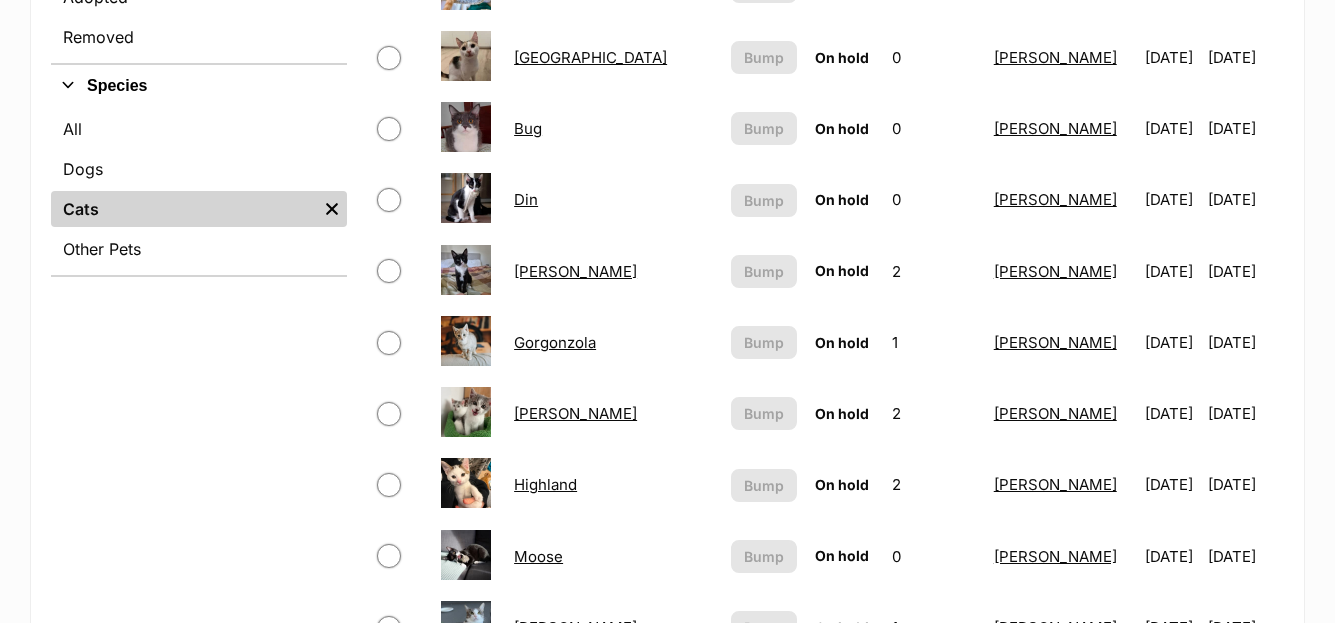 scroll, scrollTop: 0, scrollLeft: 0, axis: both 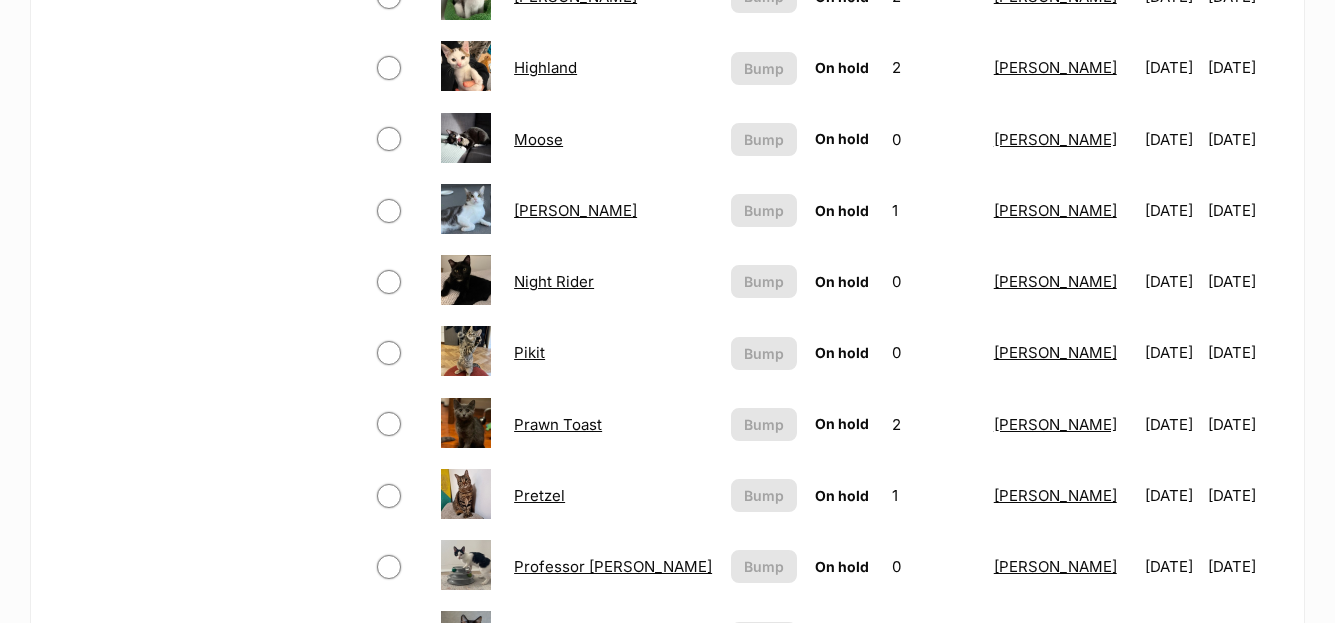 click at bounding box center [389, 68] 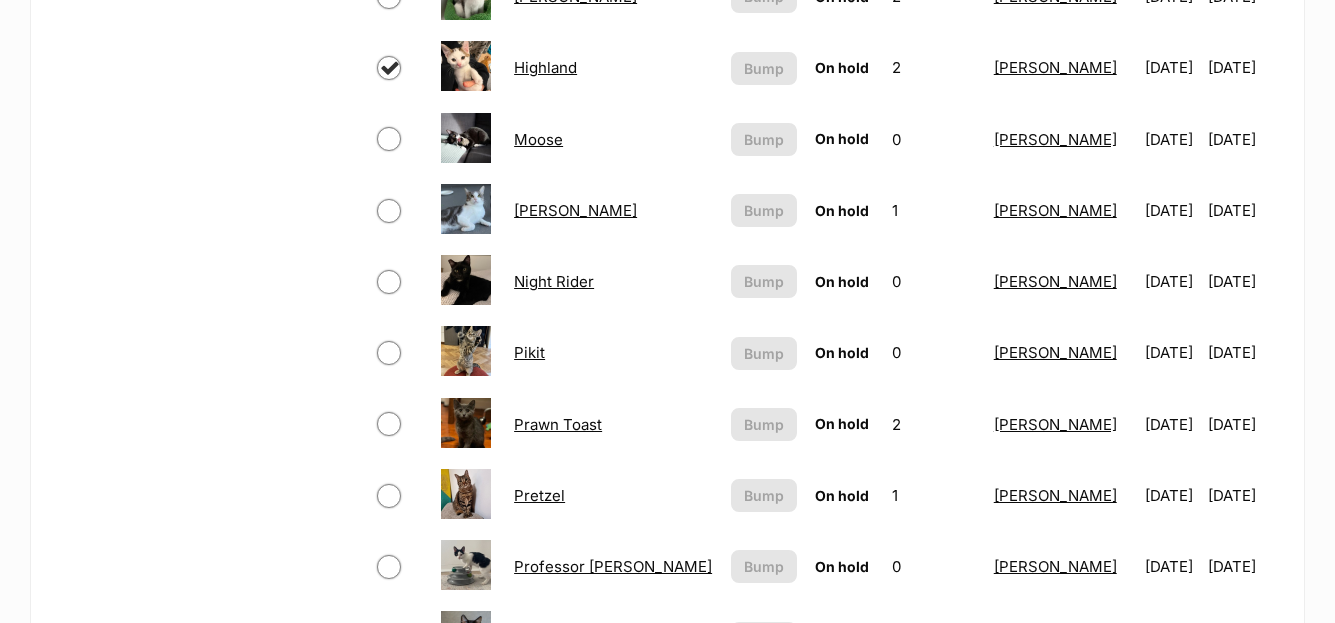 checkbox on "true" 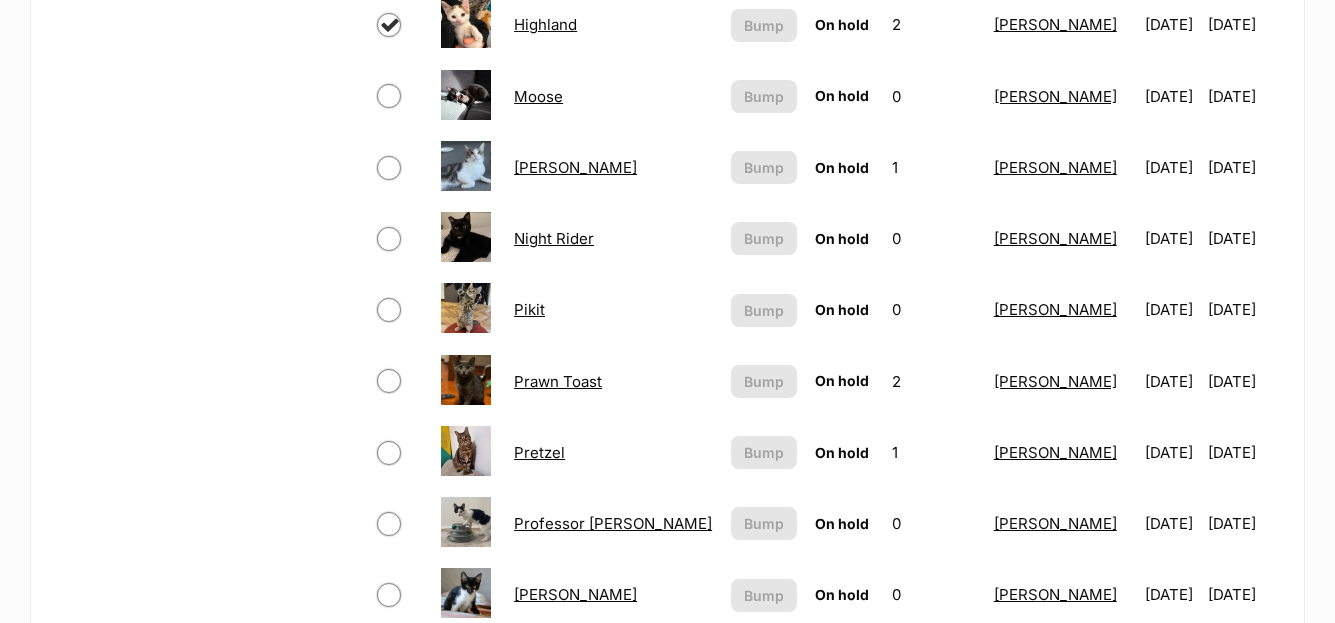 scroll, scrollTop: 1189, scrollLeft: 0, axis: vertical 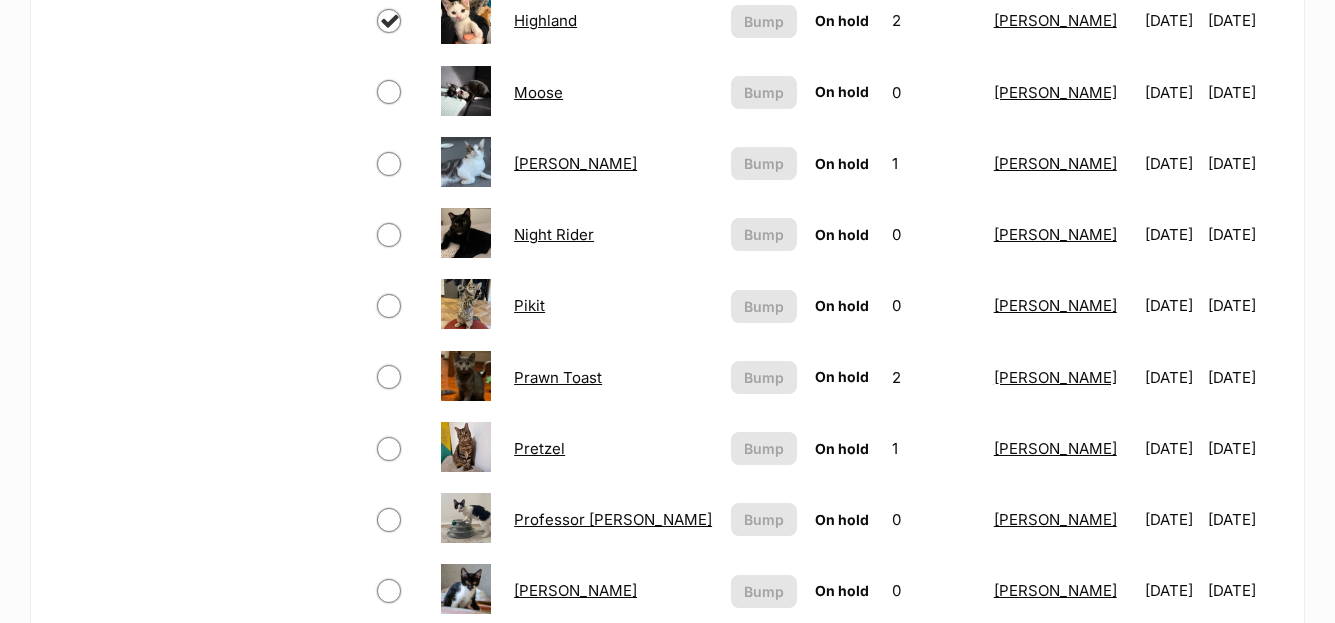 click at bounding box center (400, 164) 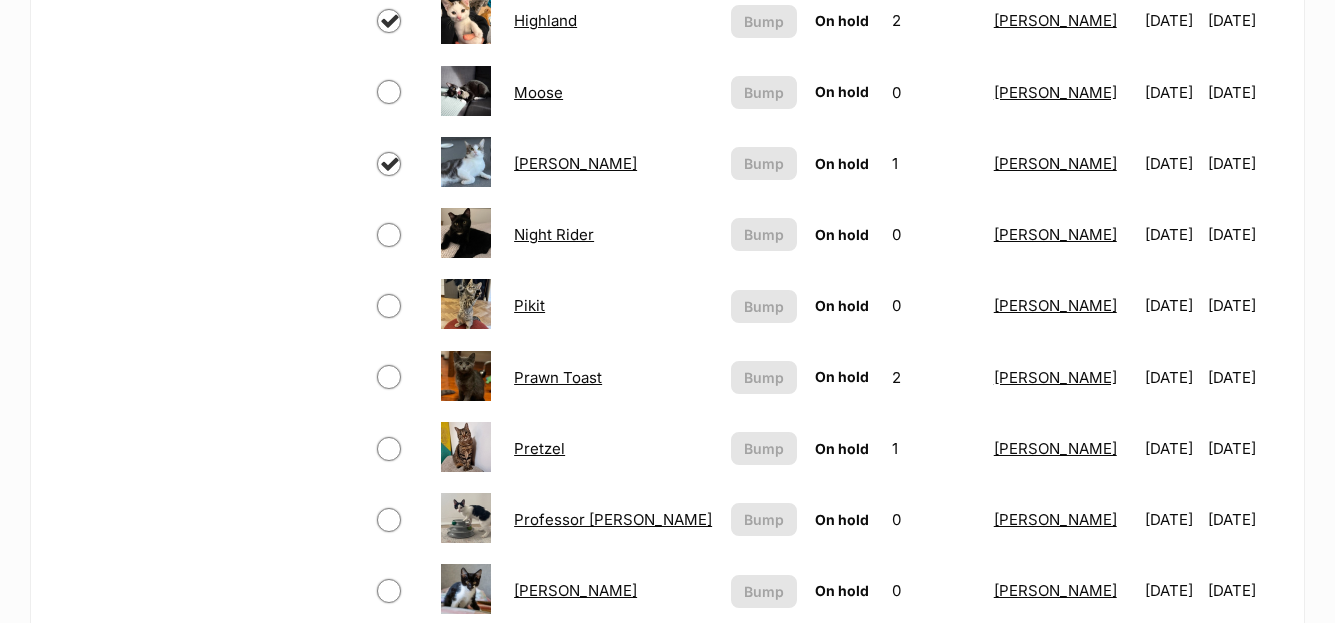 checkbox on "true" 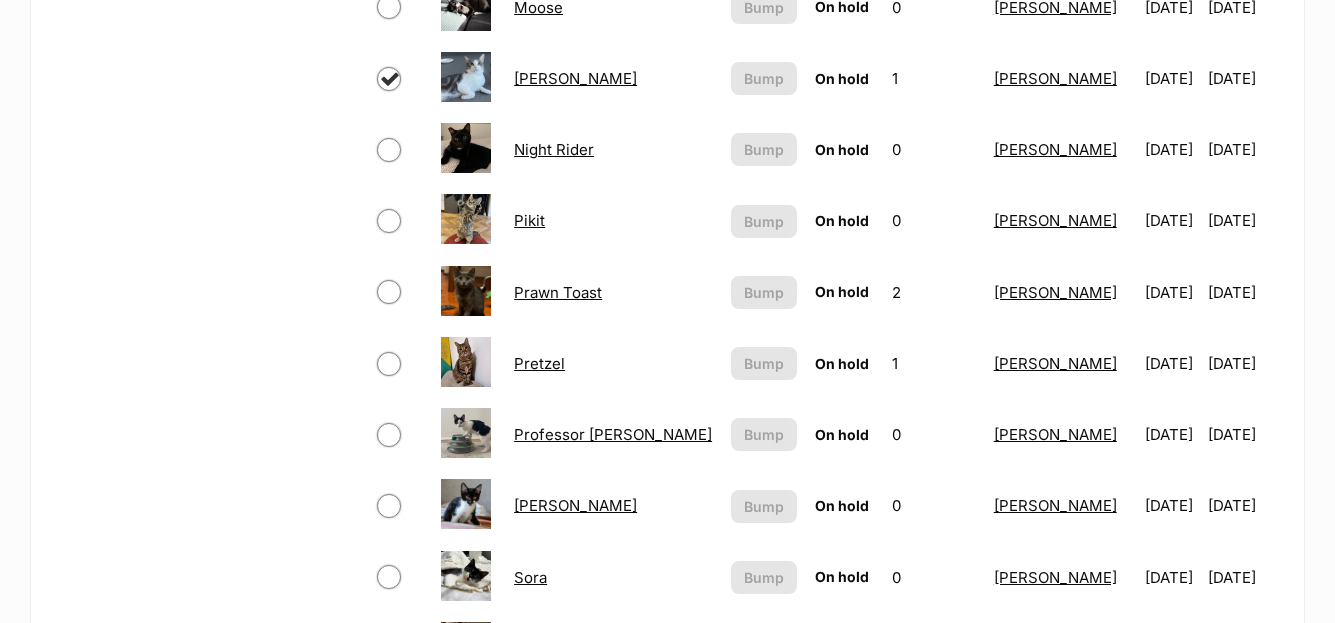 scroll, scrollTop: 1285, scrollLeft: 0, axis: vertical 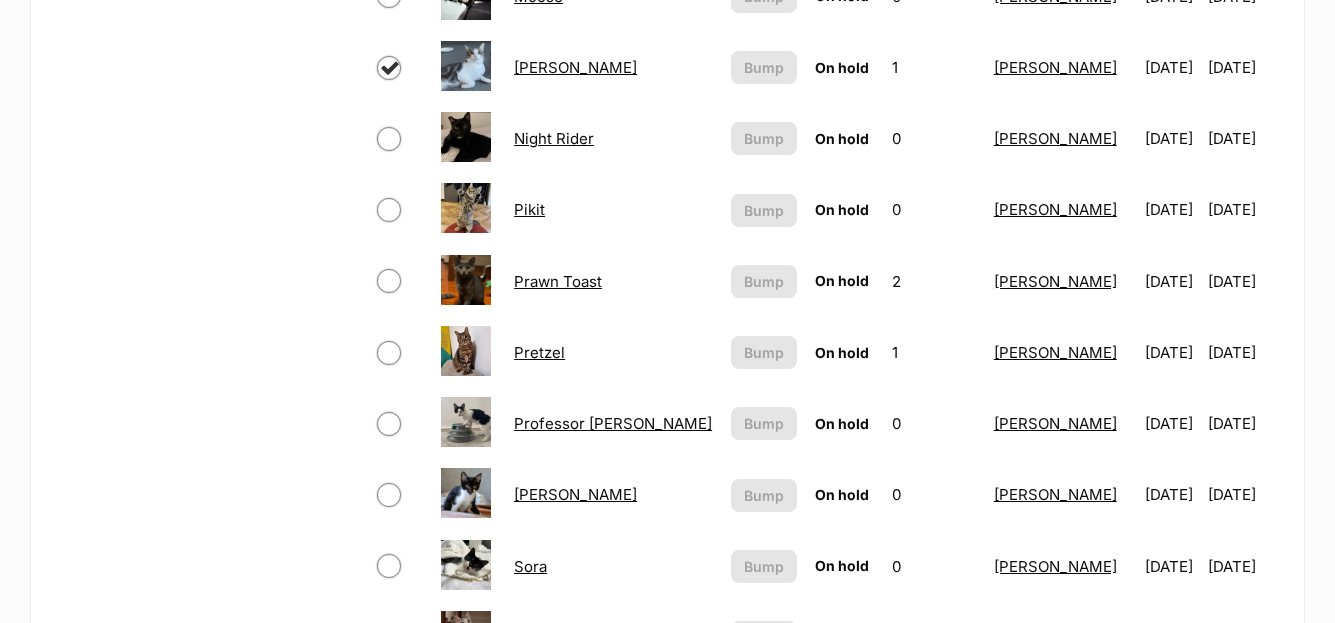 click at bounding box center [389, 281] 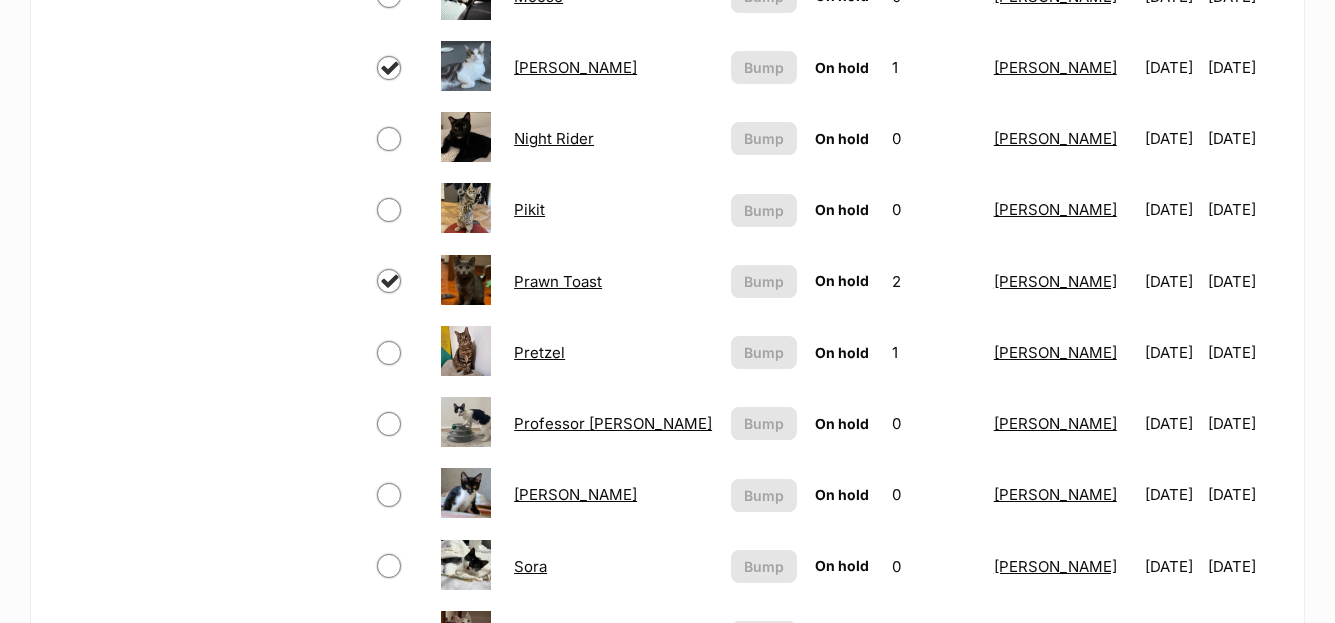 checkbox on "true" 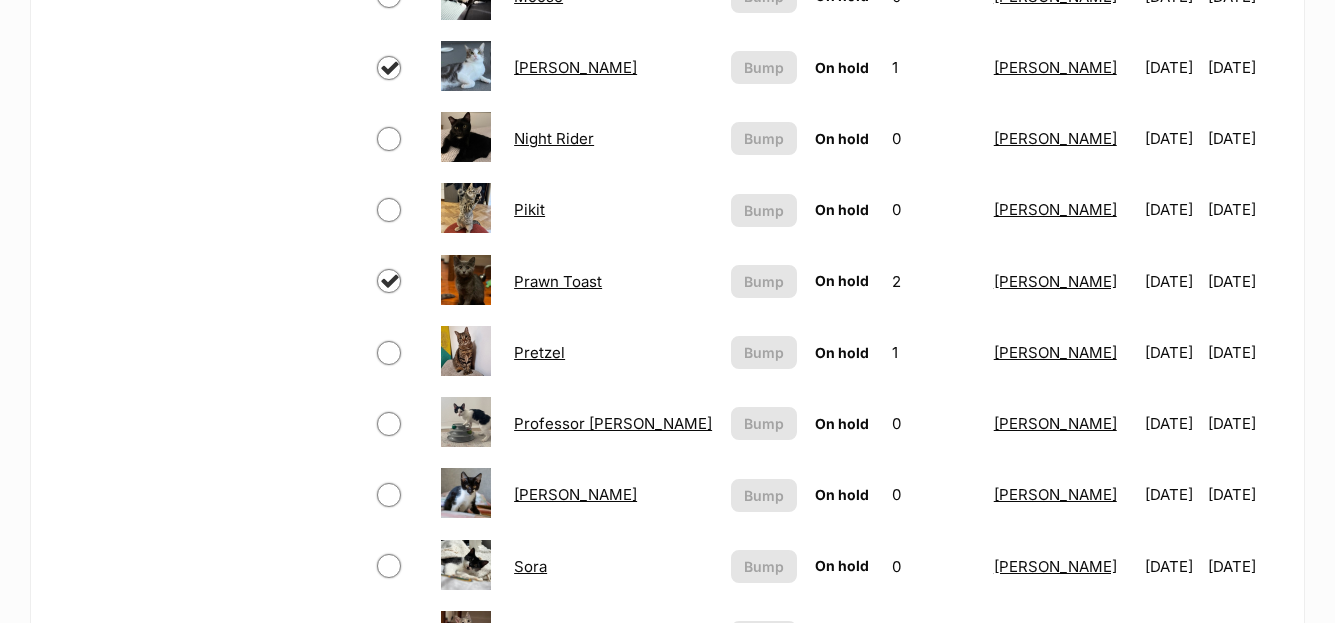 click at bounding box center (389, 353) 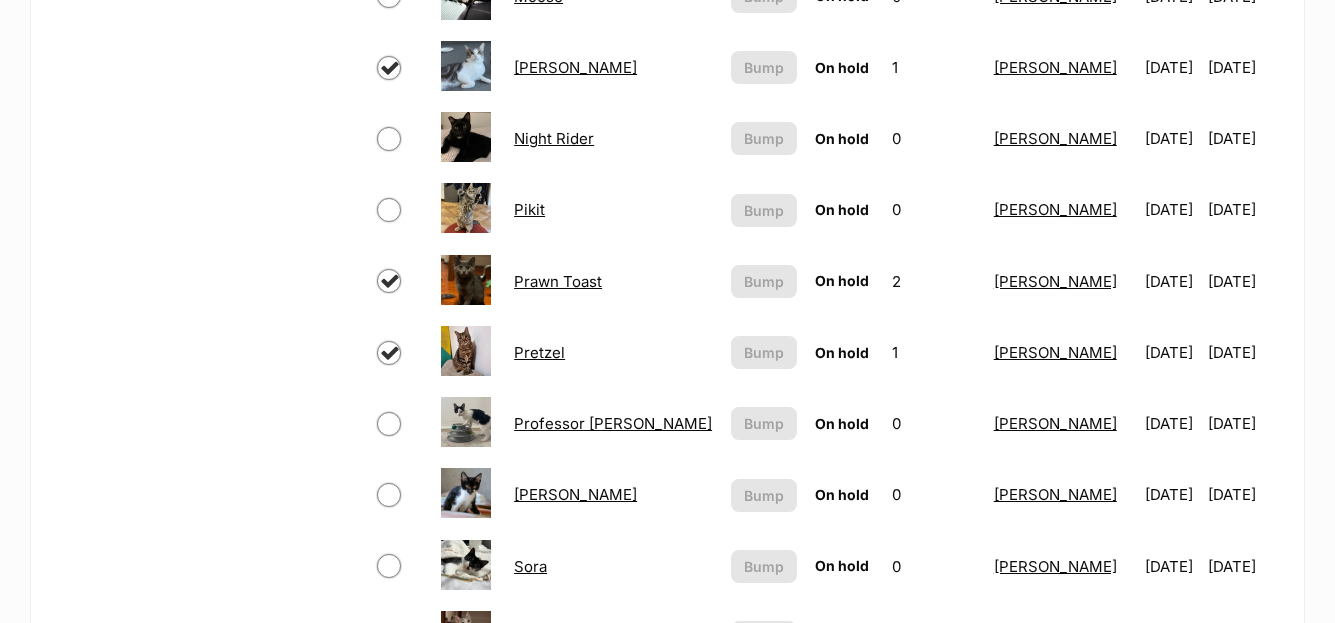 checkbox on "true" 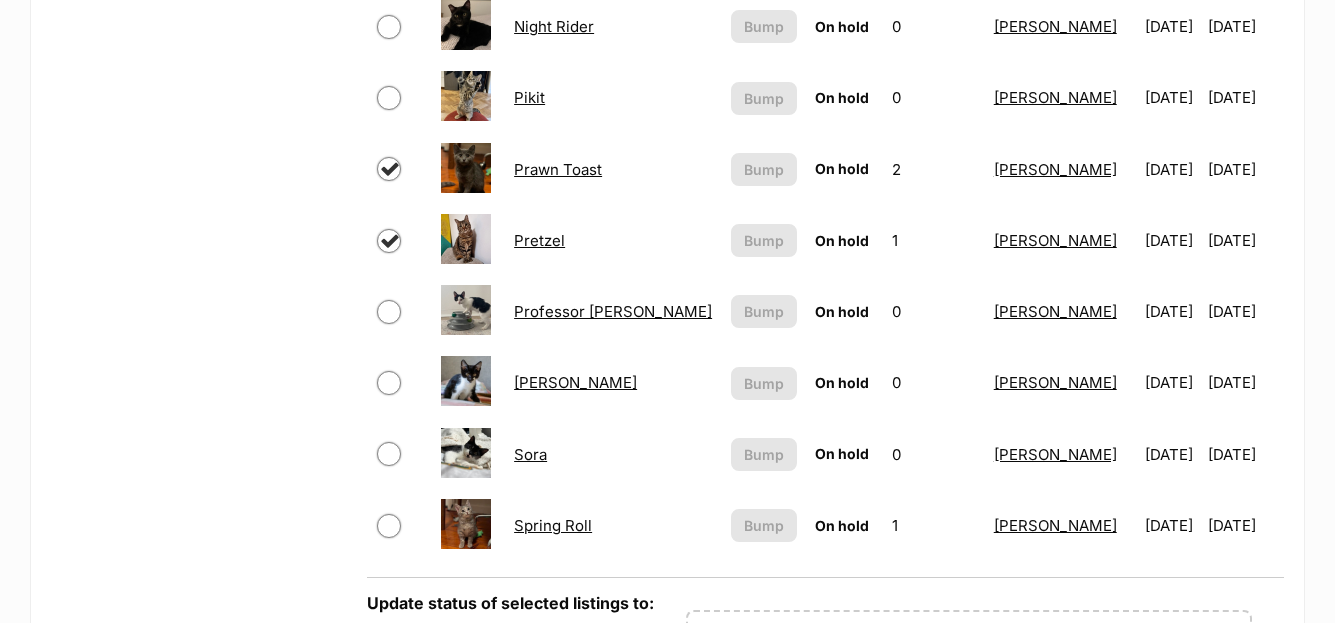 scroll, scrollTop: 1430, scrollLeft: 0, axis: vertical 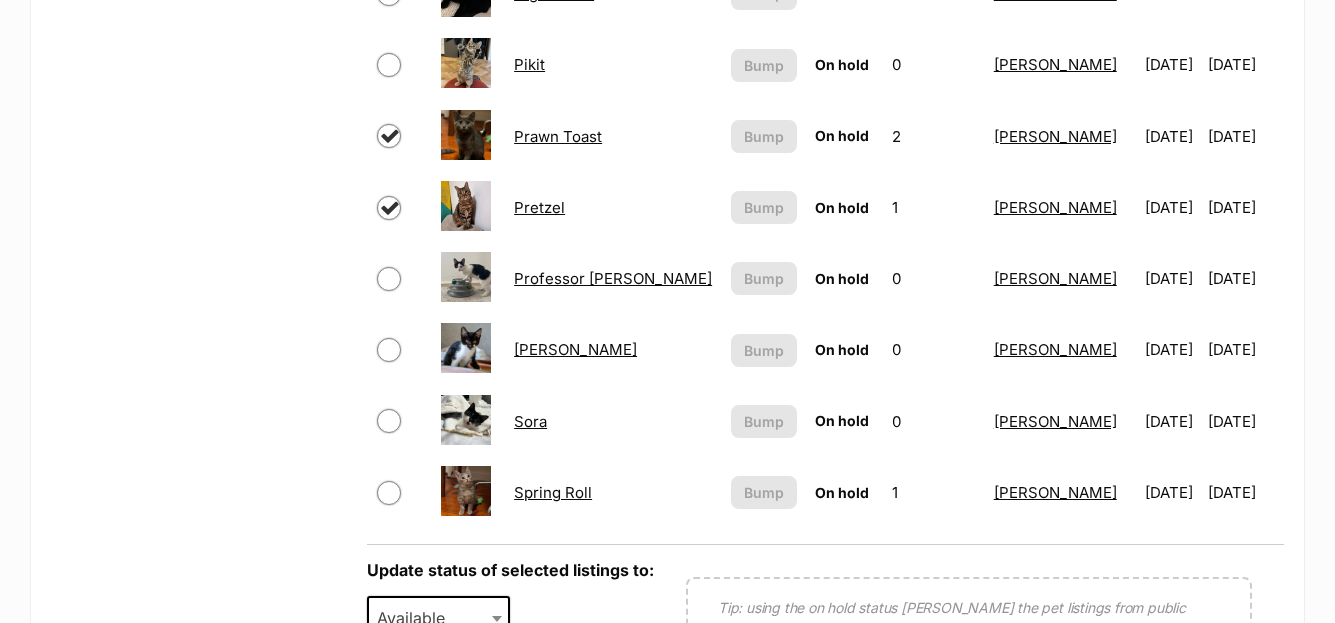click at bounding box center [389, 350] 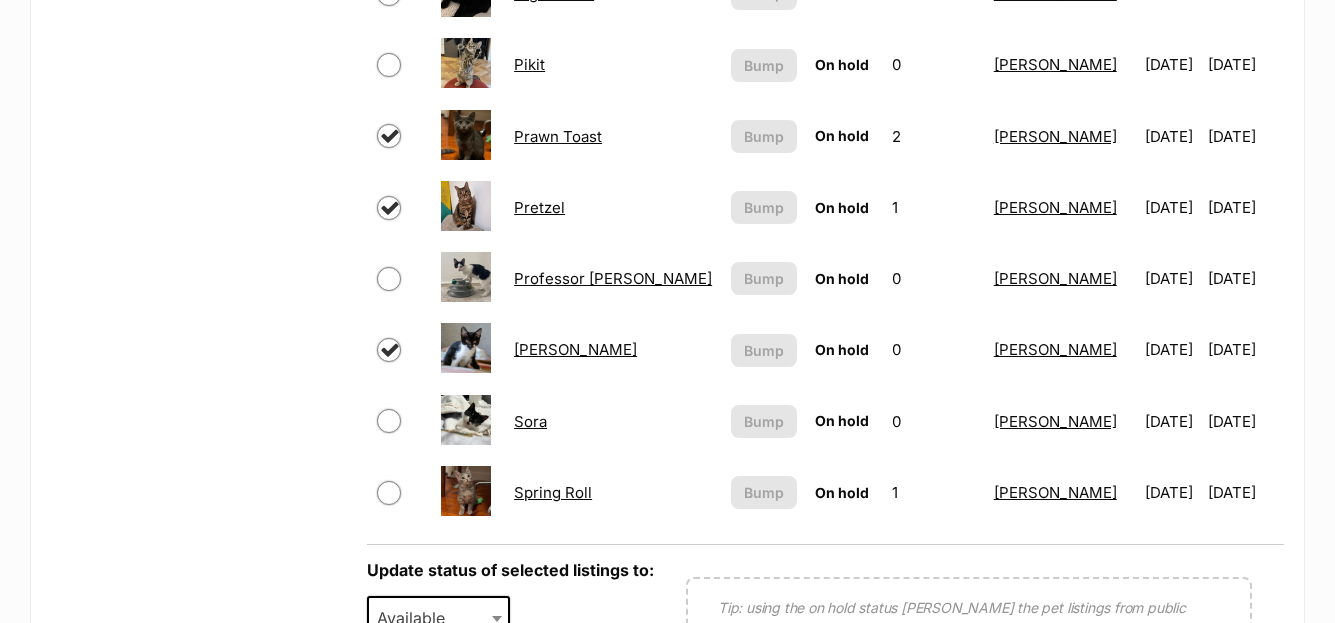 checkbox on "true" 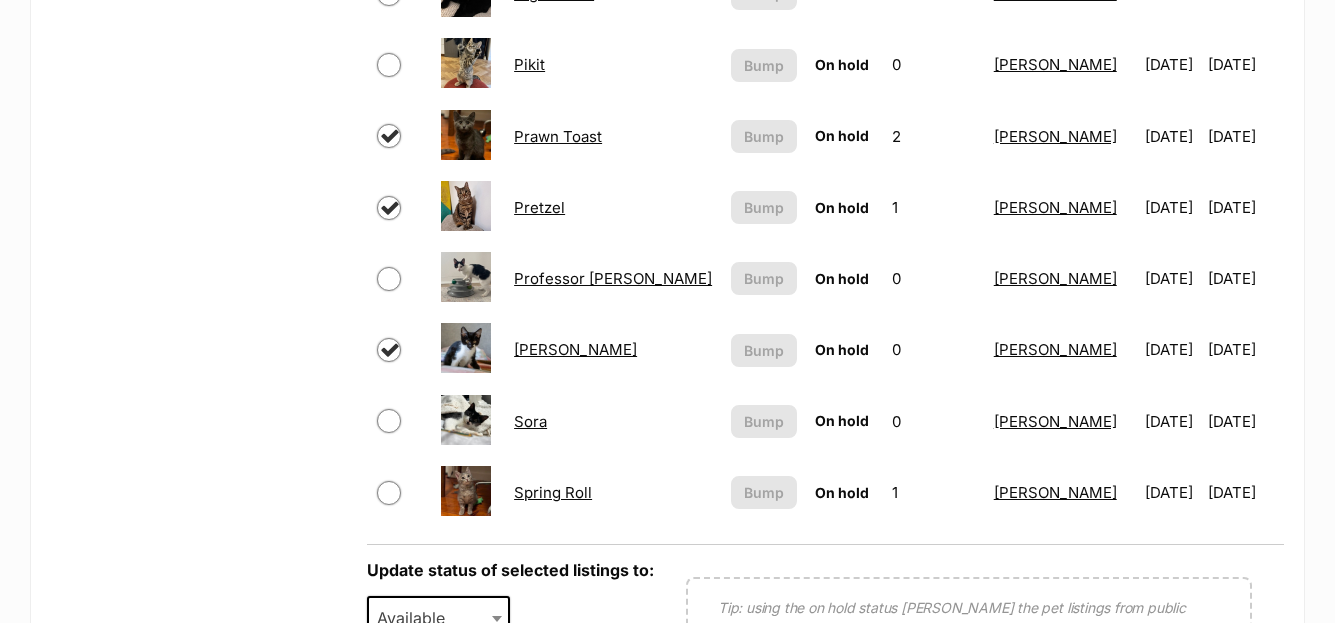 click at bounding box center [389, 421] 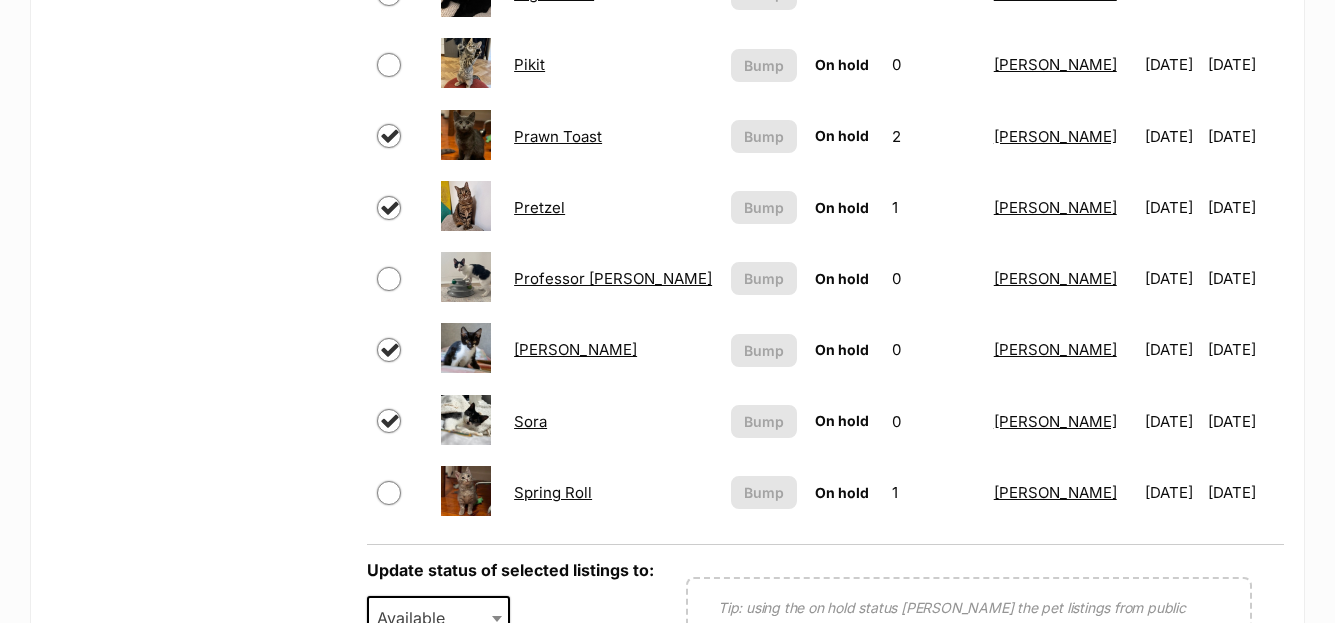 checkbox on "true" 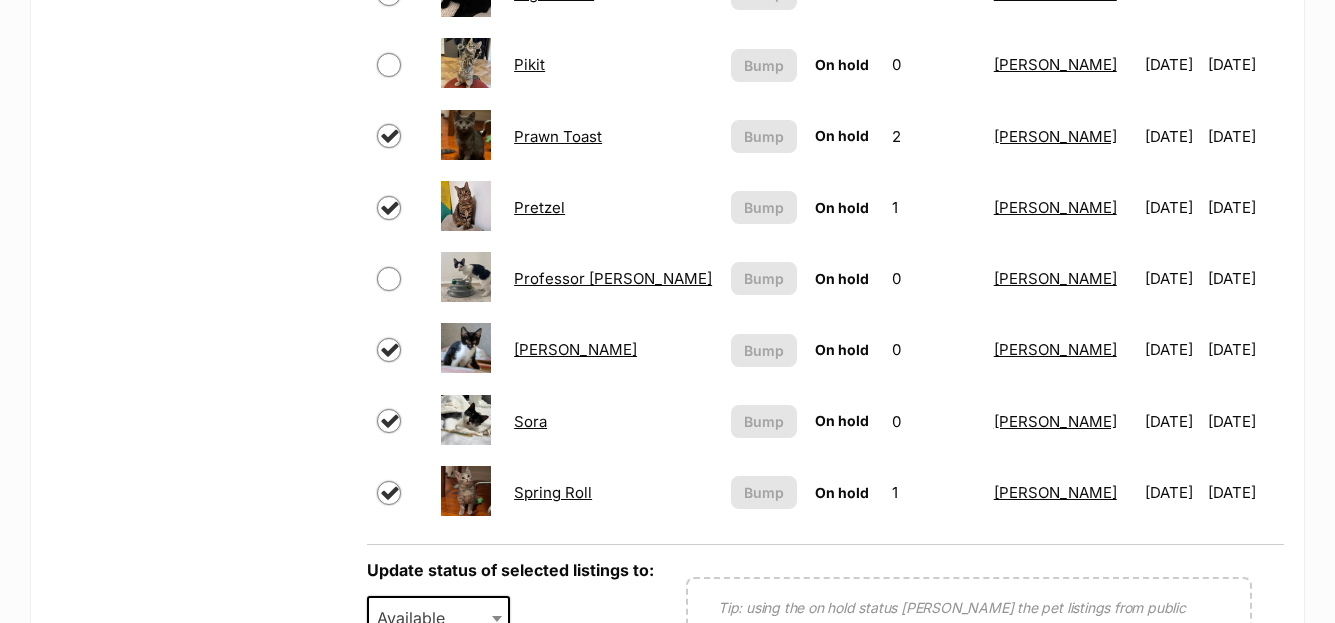 checkbox on "true" 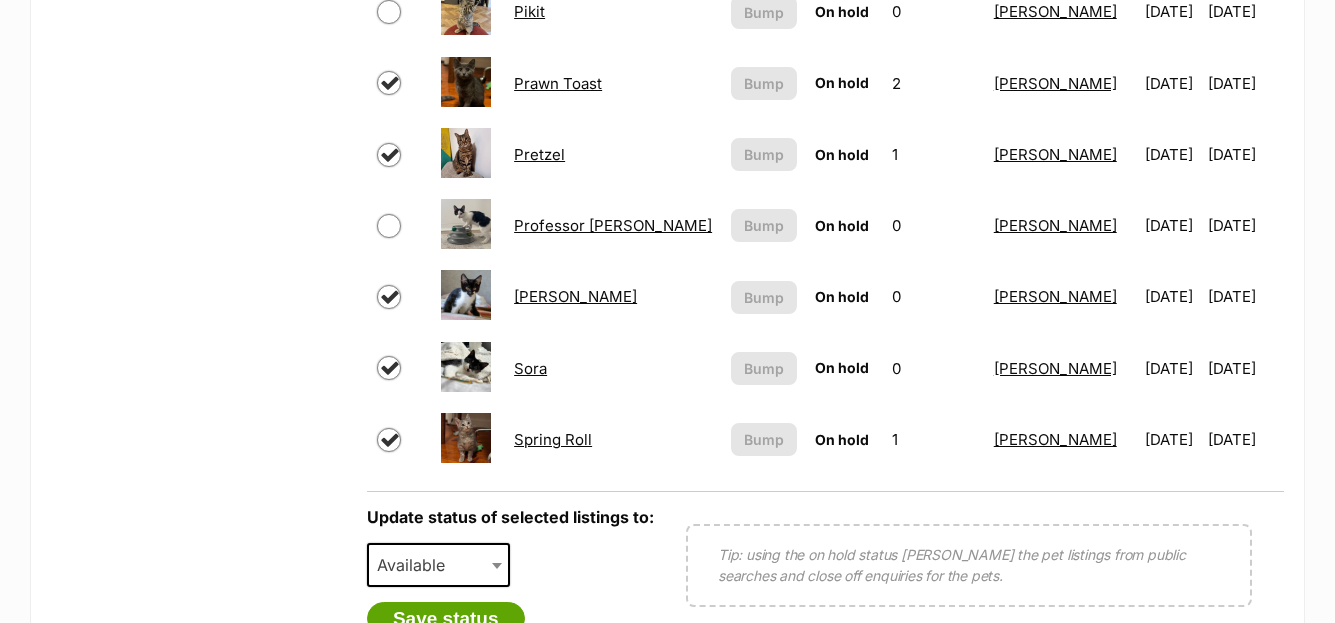scroll, scrollTop: 1540, scrollLeft: 0, axis: vertical 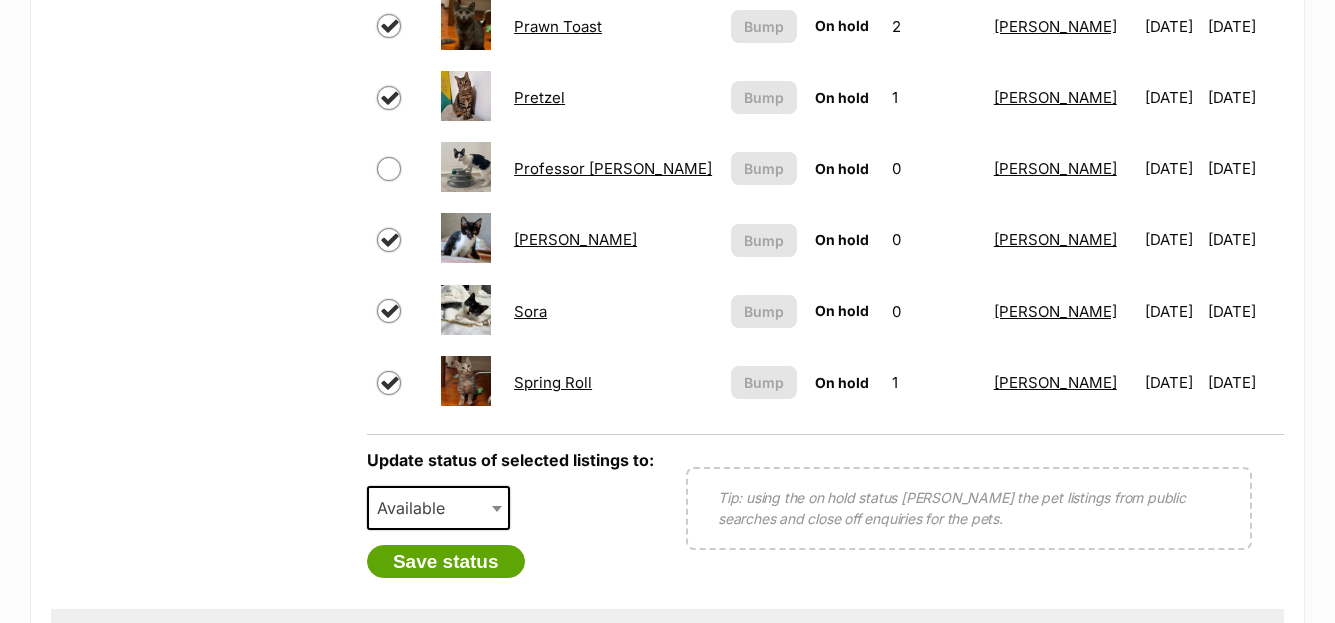 click at bounding box center (499, 508) 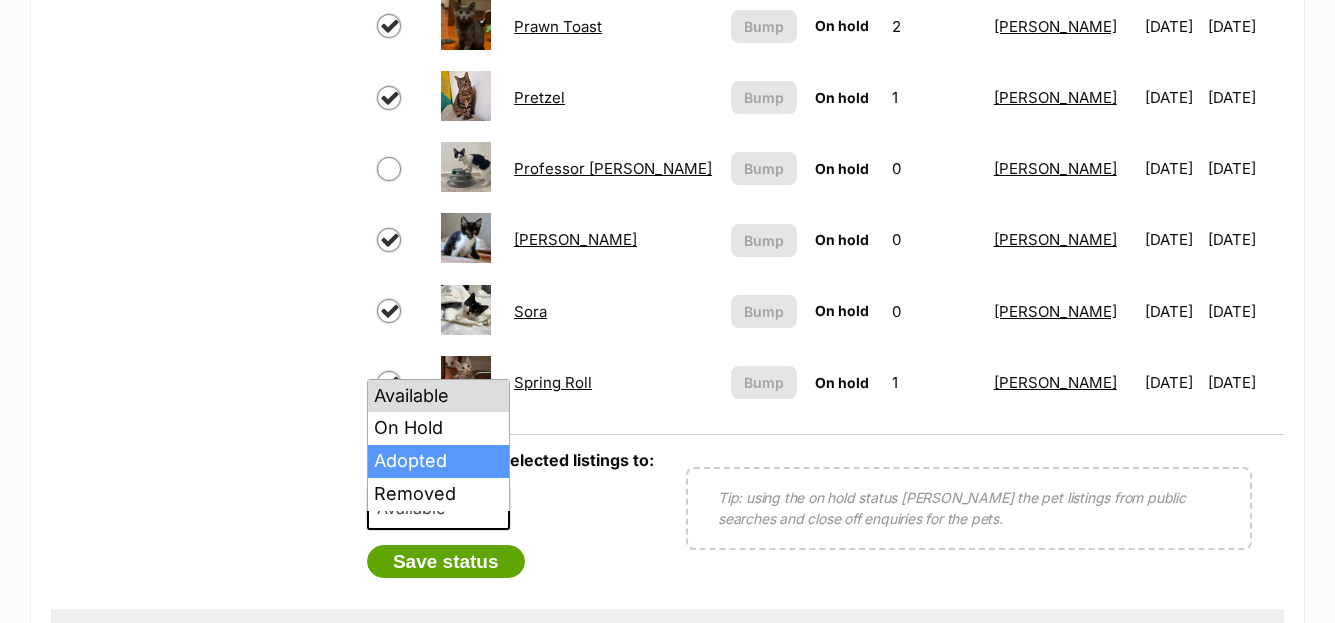 select on "rehomed" 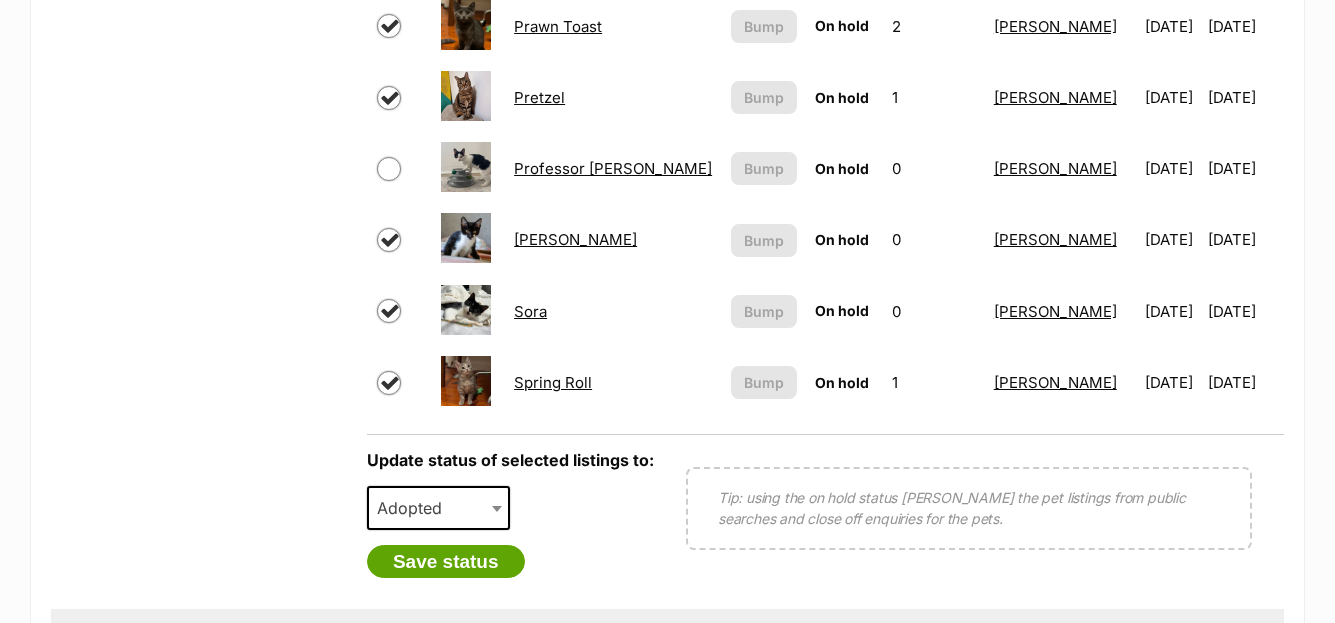 click on "Update status of selected listings to:
Available
On Hold
Adopted
Removed Adopted
Please select a reason Medical reasons
Reviewing applications
Adoption pending
Other Please select a reason
Save status" at bounding box center (510, 514) 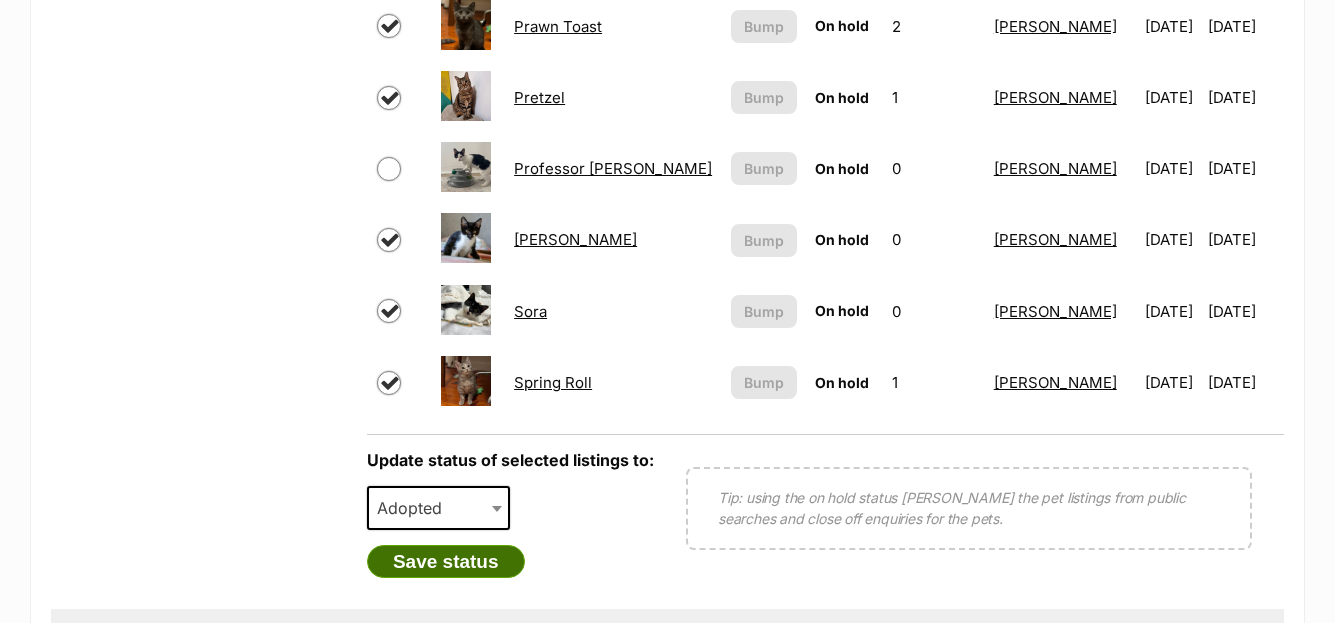 click on "Save status" at bounding box center (446, 562) 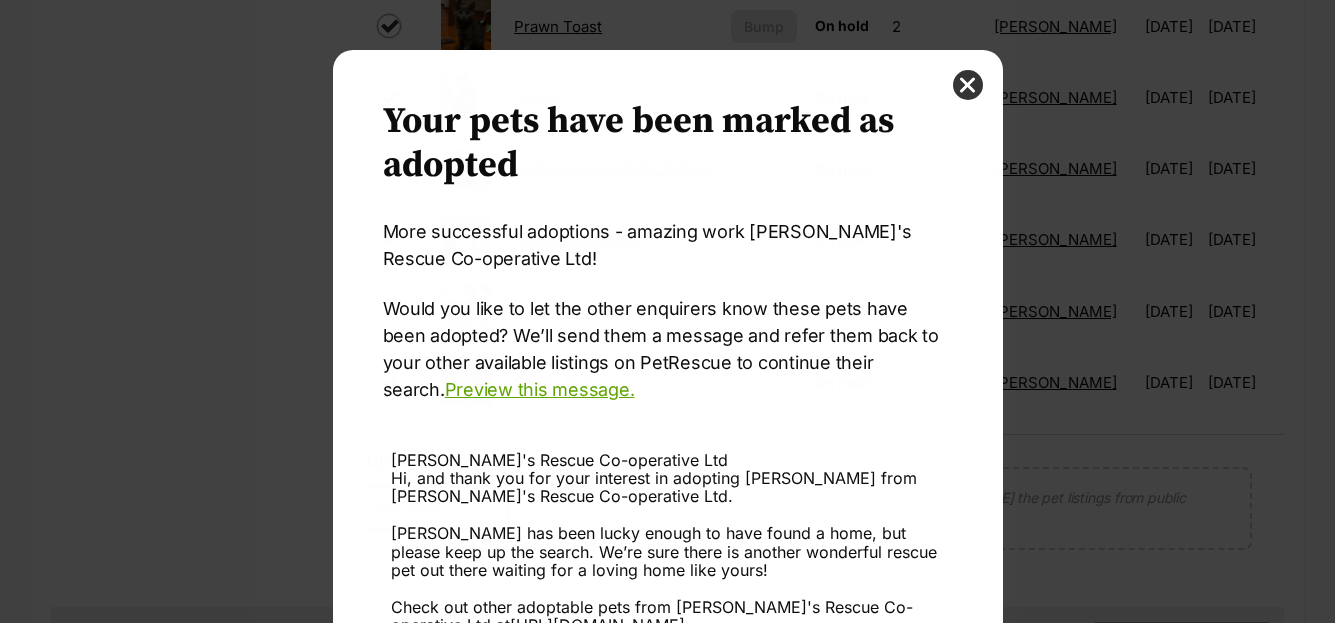 scroll, scrollTop: 0, scrollLeft: 0, axis: both 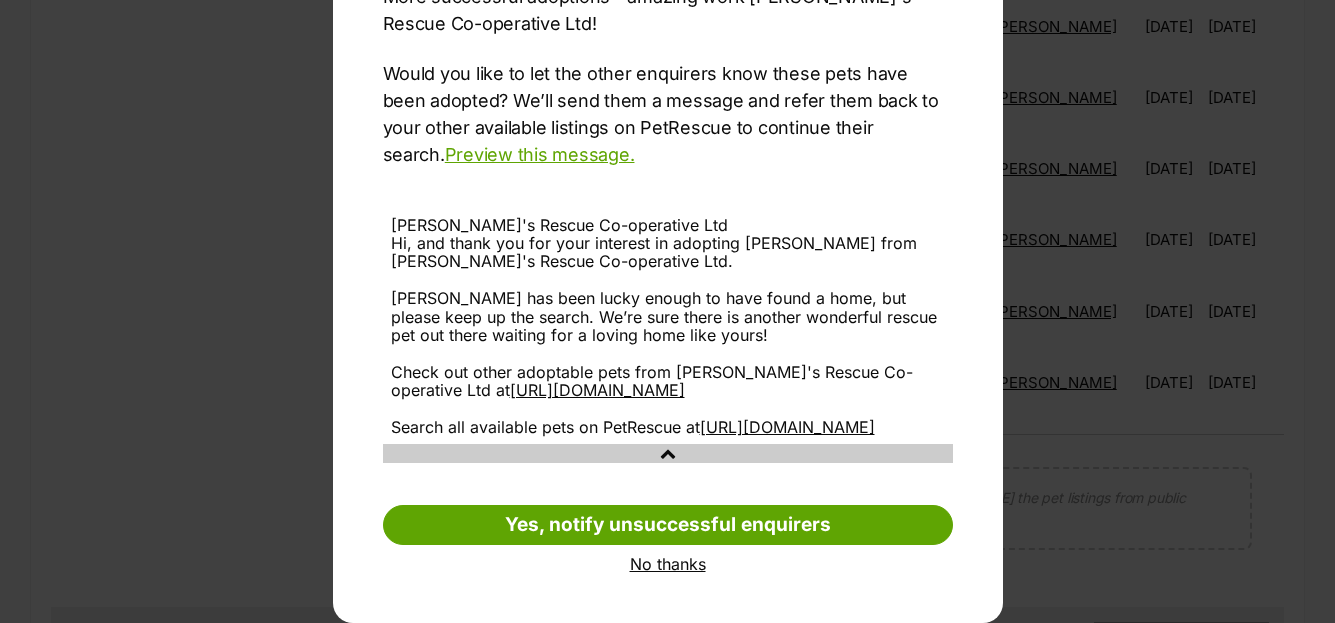 click on "No thanks" at bounding box center [668, 564] 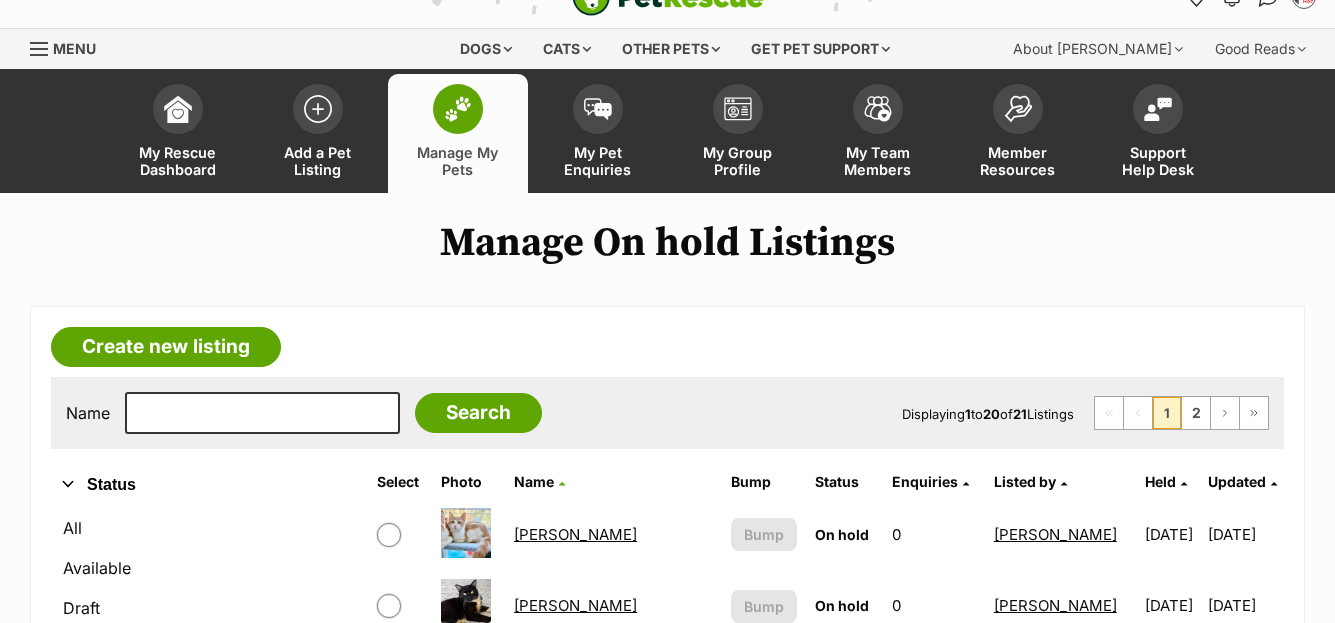 scroll, scrollTop: 0, scrollLeft: 0, axis: both 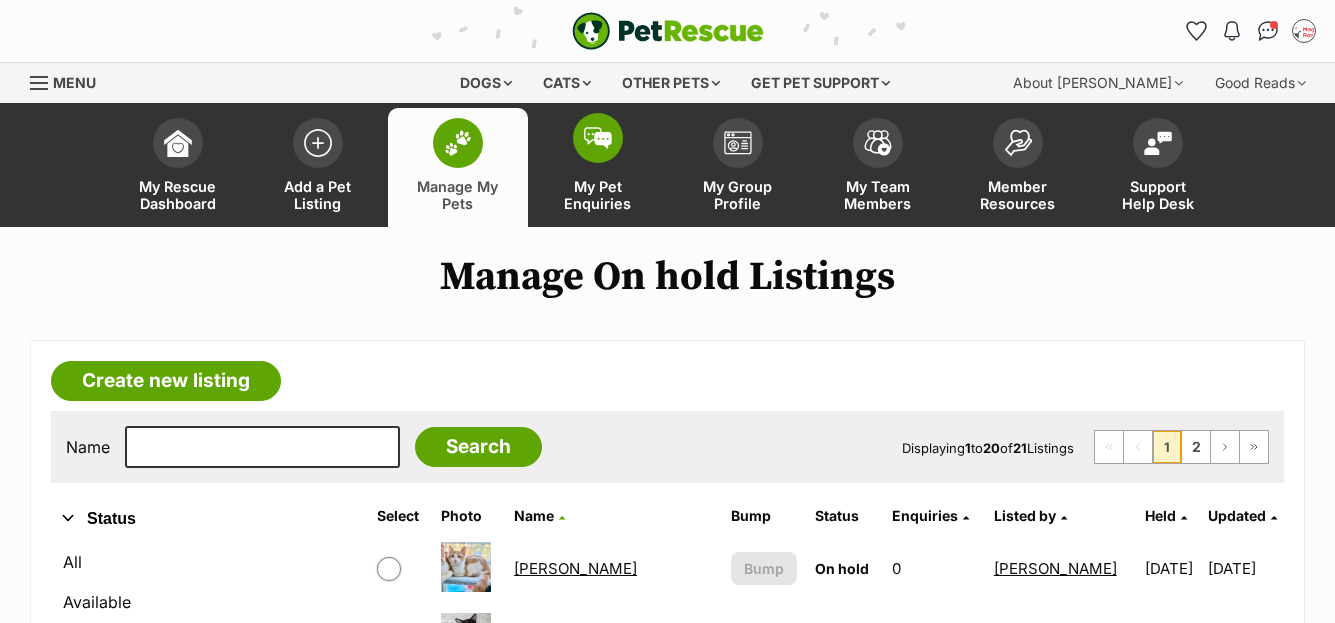 click at bounding box center [598, 138] 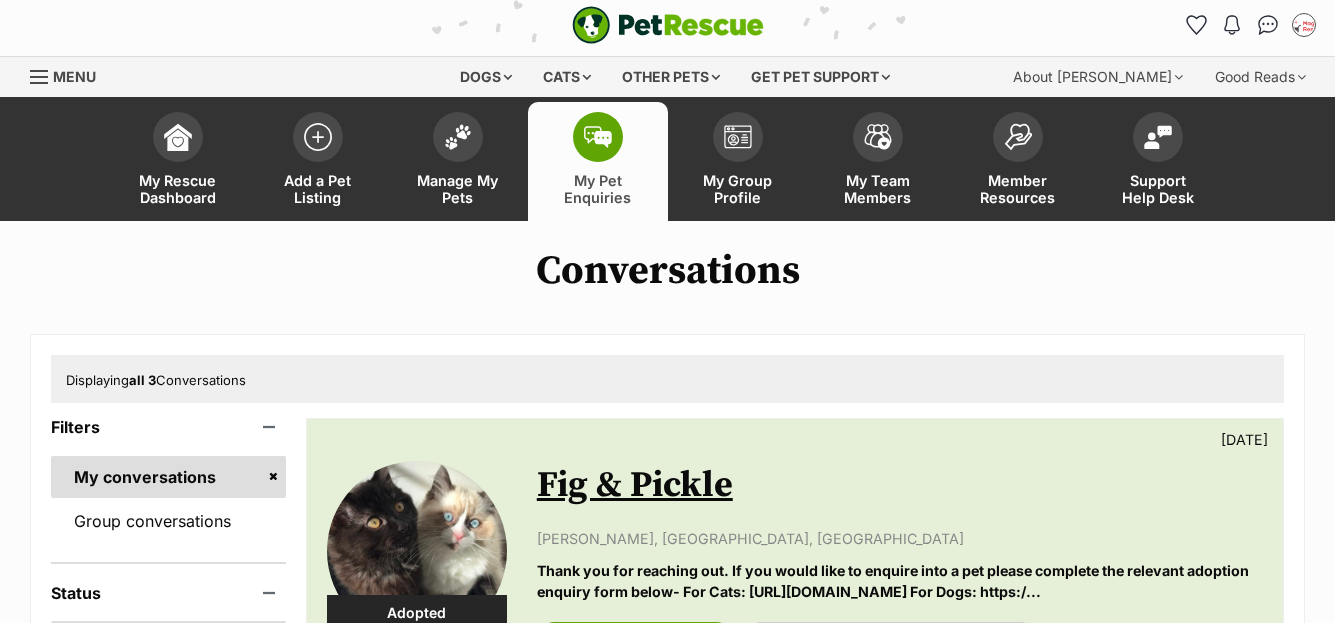 scroll, scrollTop: 234, scrollLeft: 0, axis: vertical 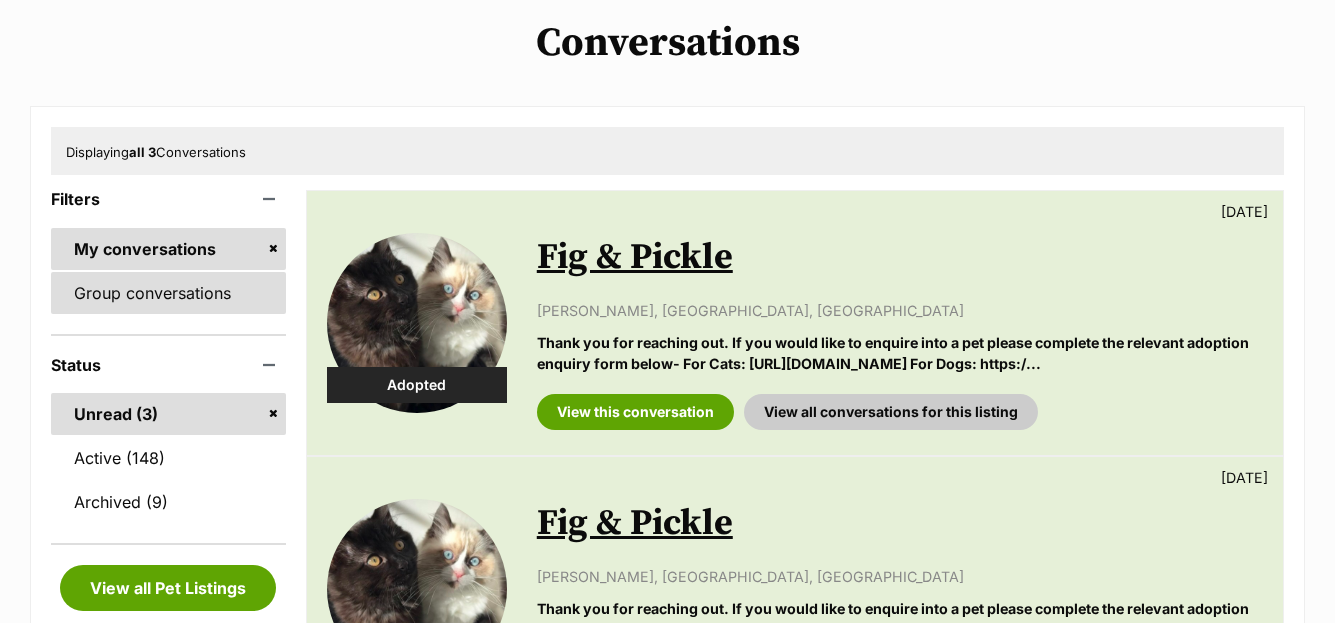 click on "Group conversations" at bounding box center [168, 293] 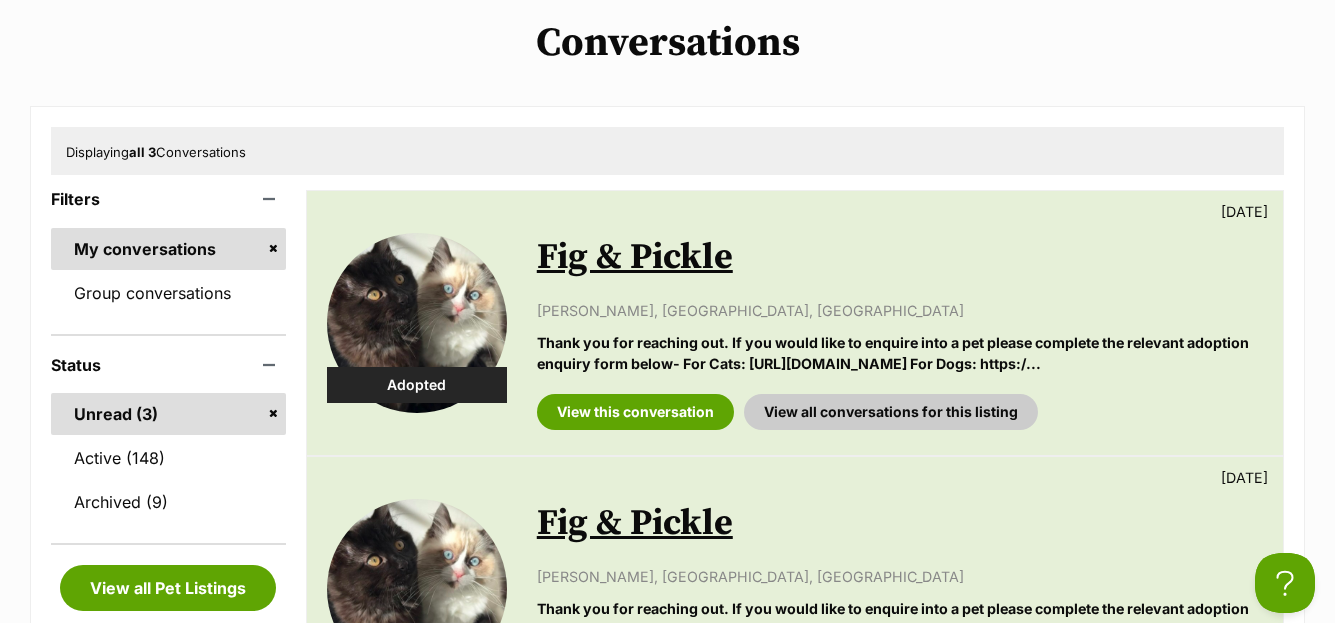 scroll, scrollTop: 0, scrollLeft: 0, axis: both 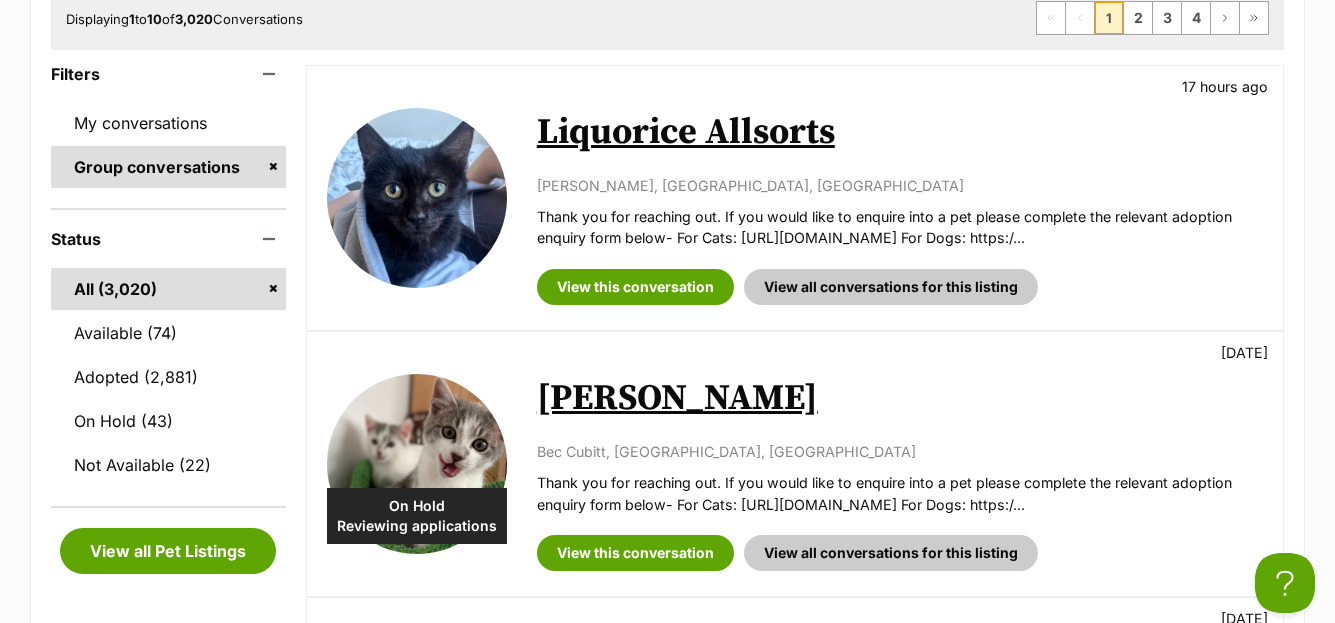 click on "Liquorice Allsorts" at bounding box center [686, 132] 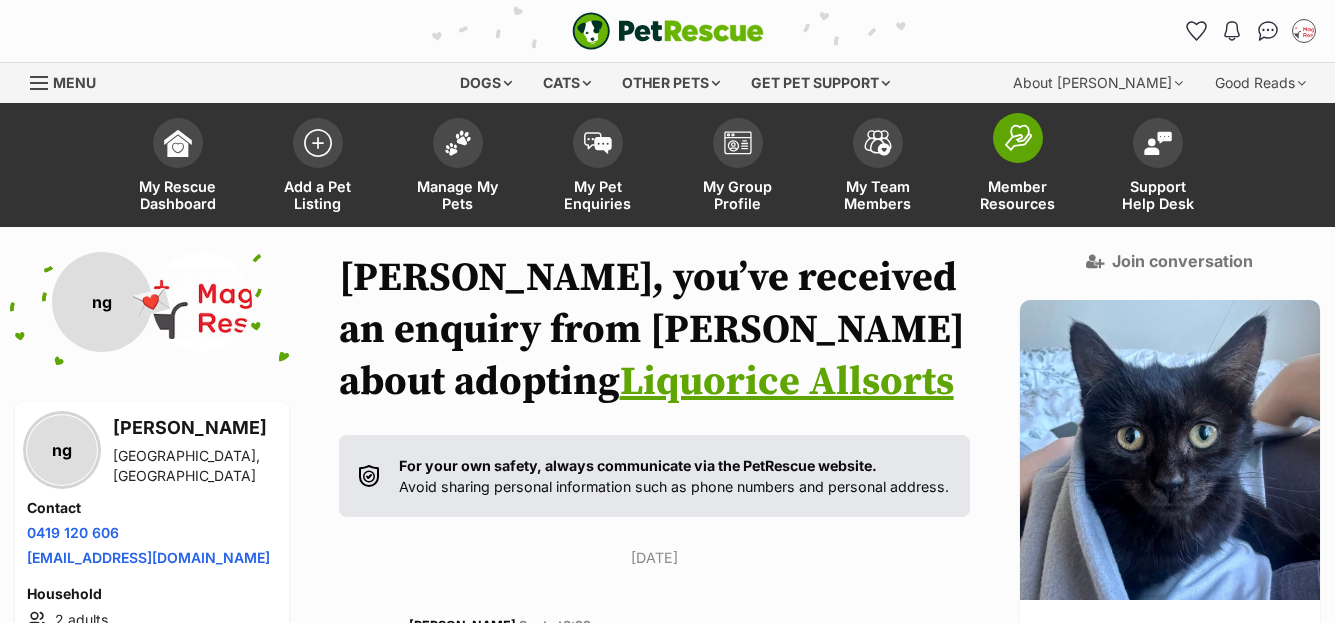 scroll, scrollTop: 55, scrollLeft: 0, axis: vertical 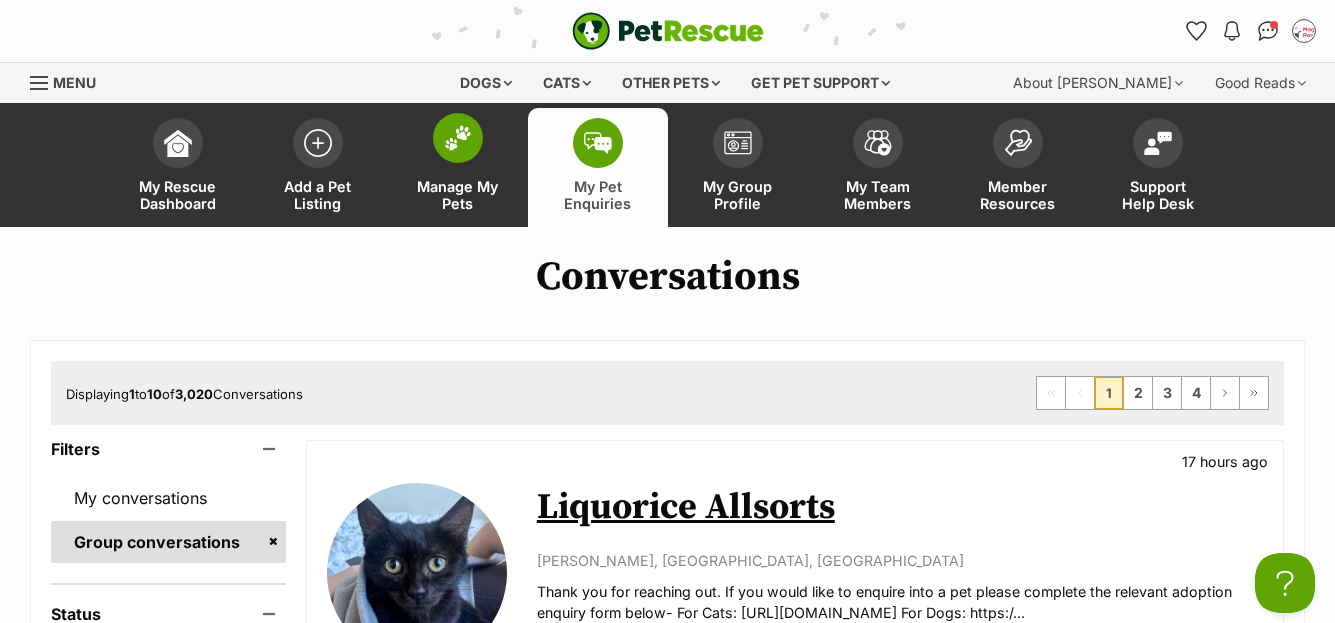 click at bounding box center [458, 138] 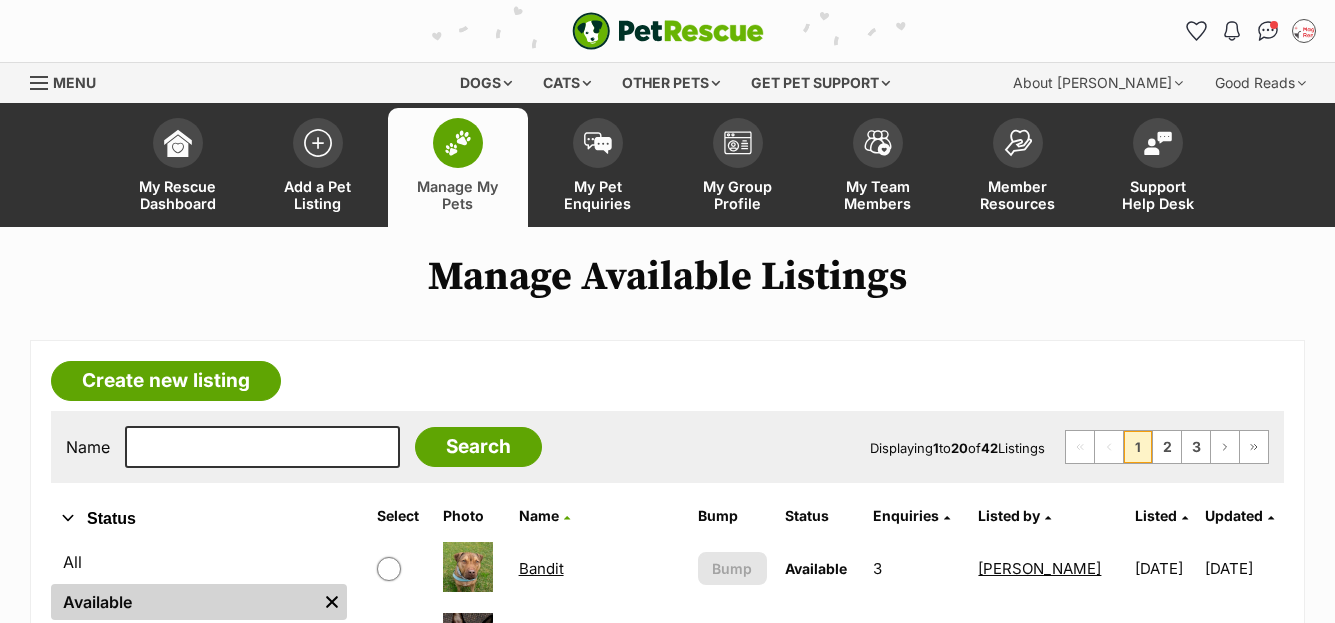 scroll, scrollTop: 0, scrollLeft: 0, axis: both 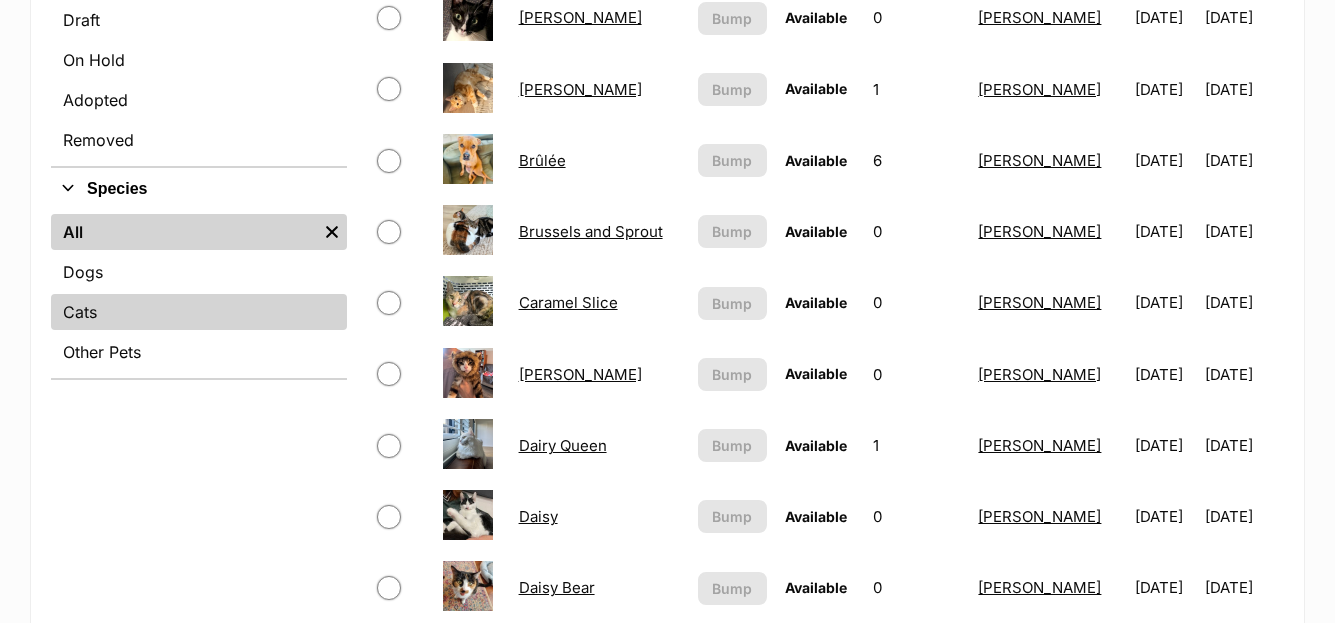 click on "Cats" at bounding box center [199, 312] 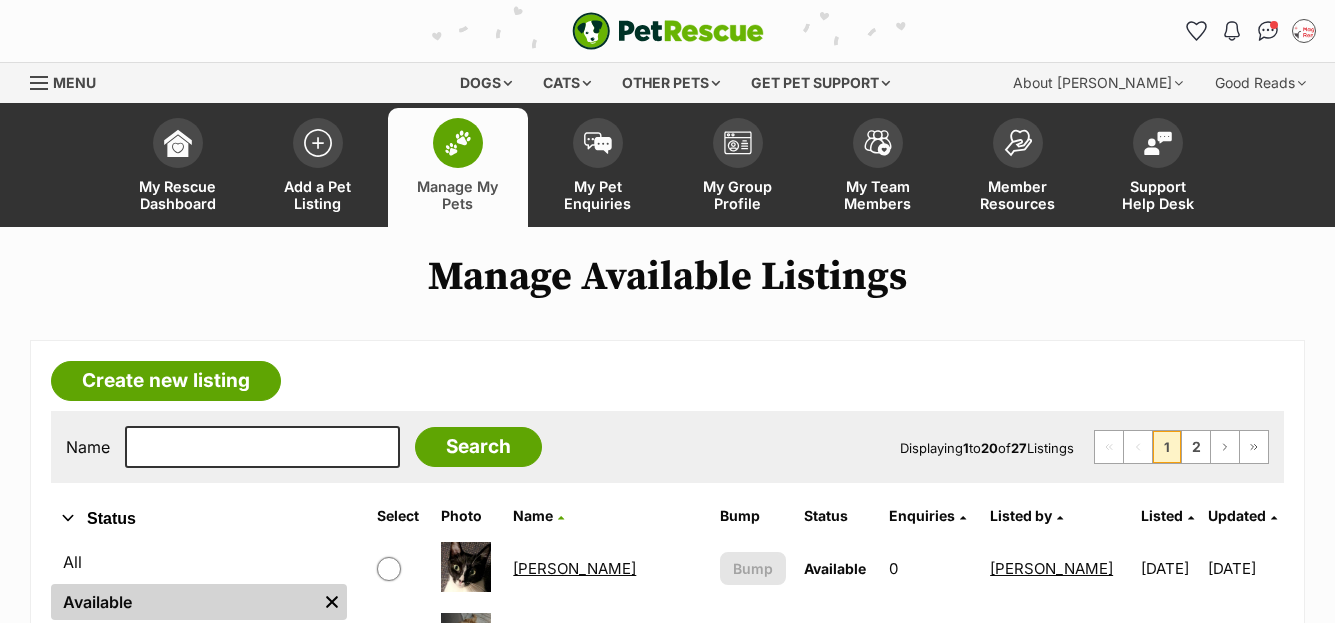 scroll, scrollTop: 450, scrollLeft: 0, axis: vertical 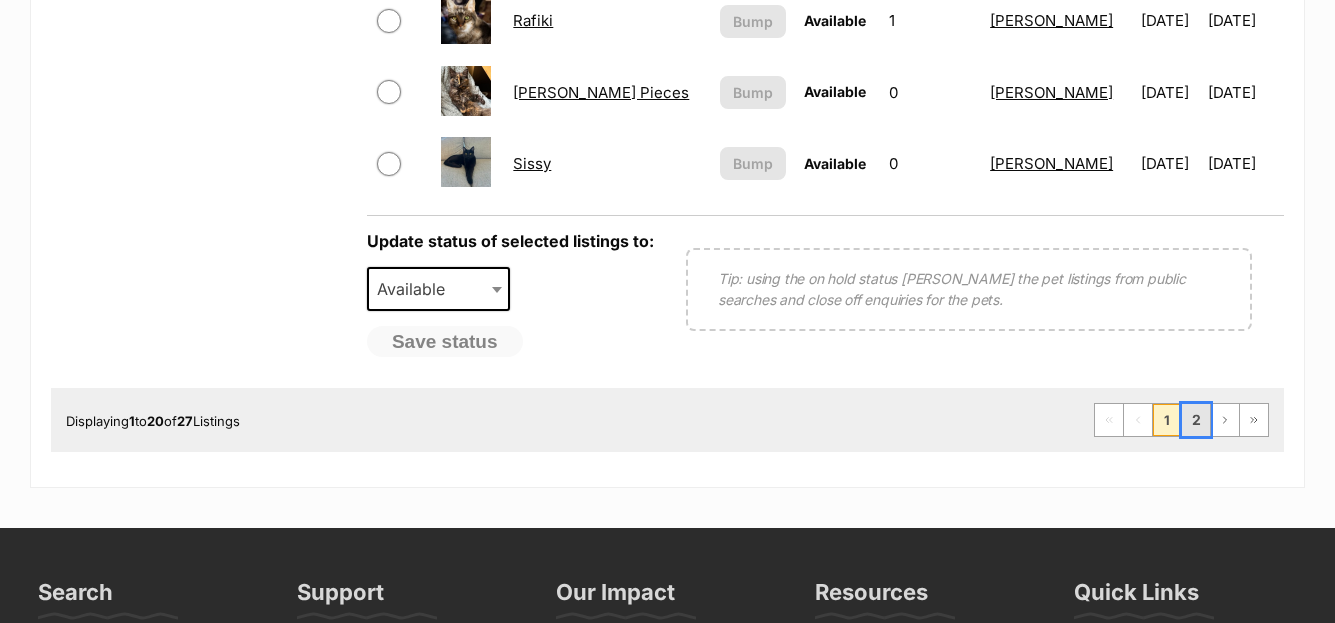 click on "2" at bounding box center [1196, 420] 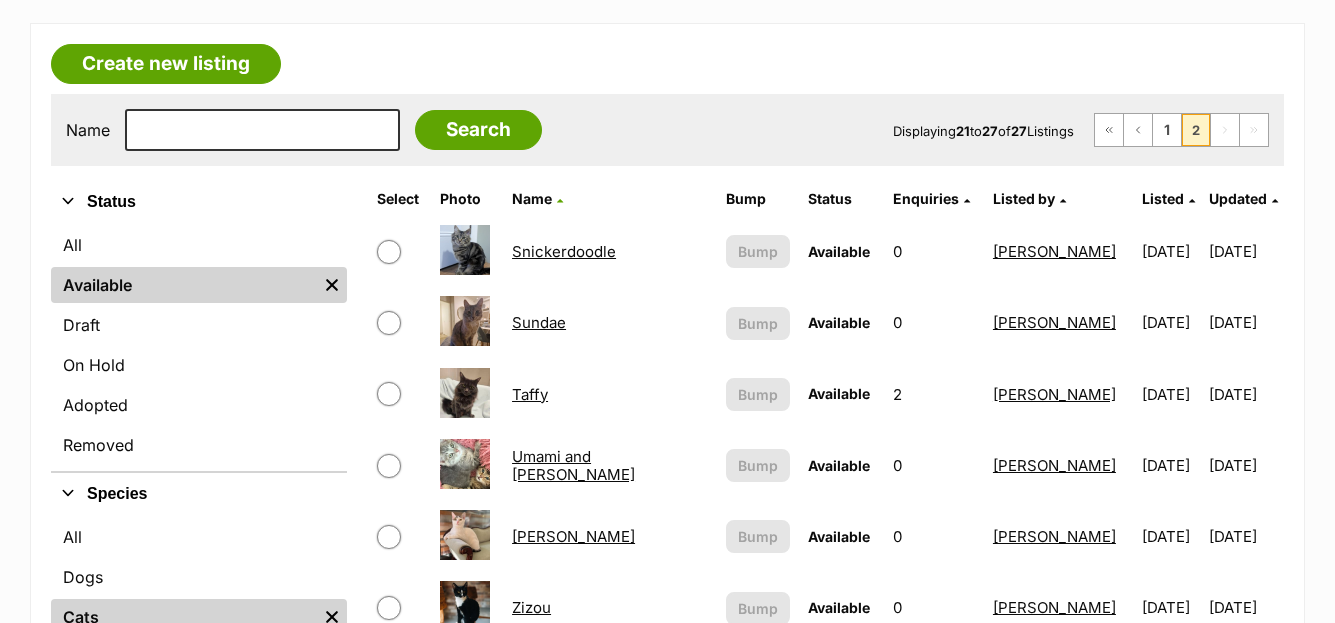 scroll, scrollTop: 317, scrollLeft: 0, axis: vertical 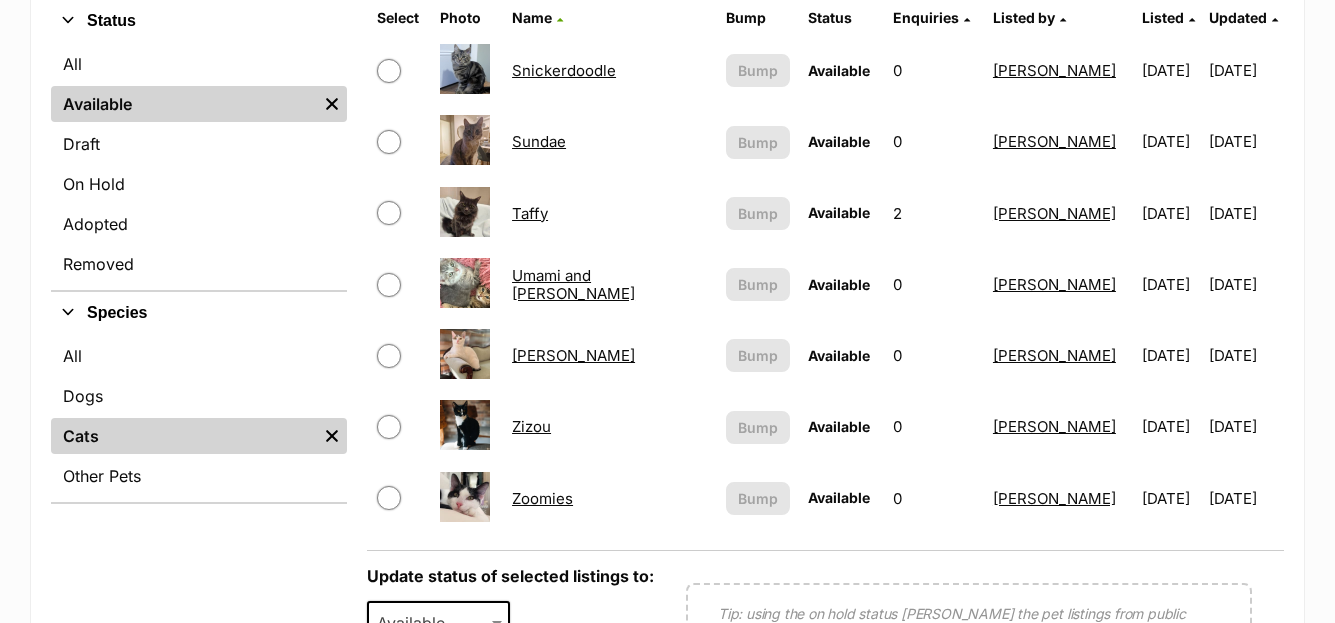 click on "[PERSON_NAME]" at bounding box center (573, 355) 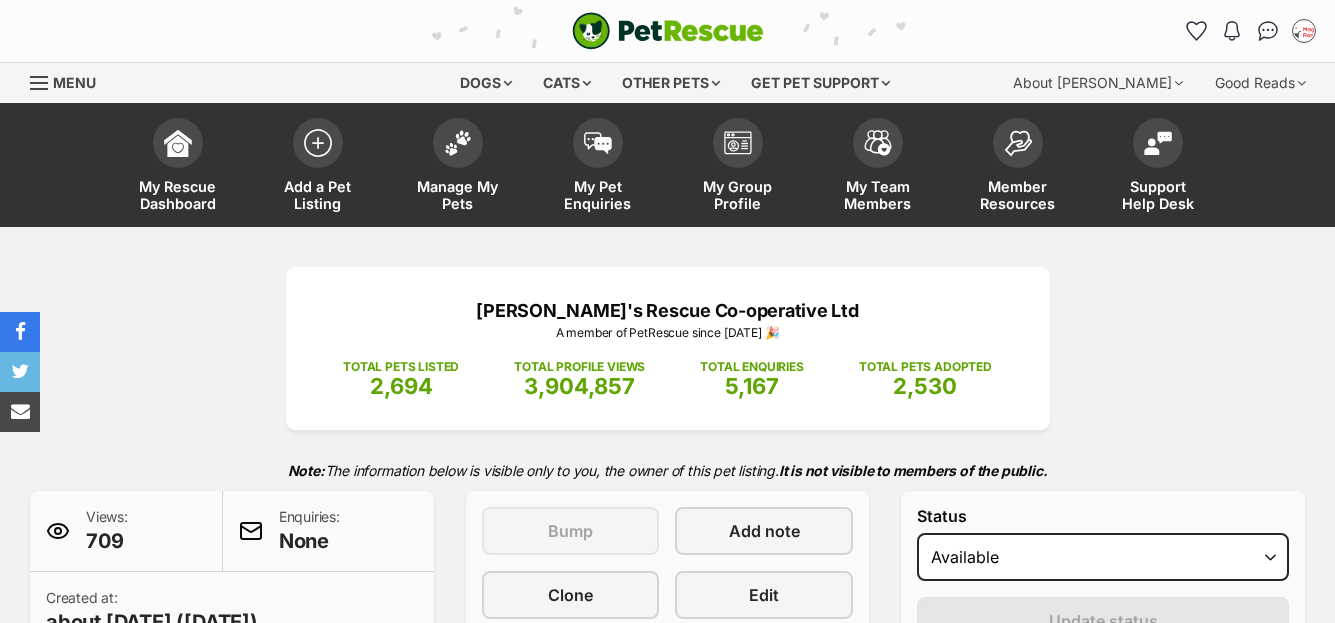 scroll, scrollTop: 0, scrollLeft: 0, axis: both 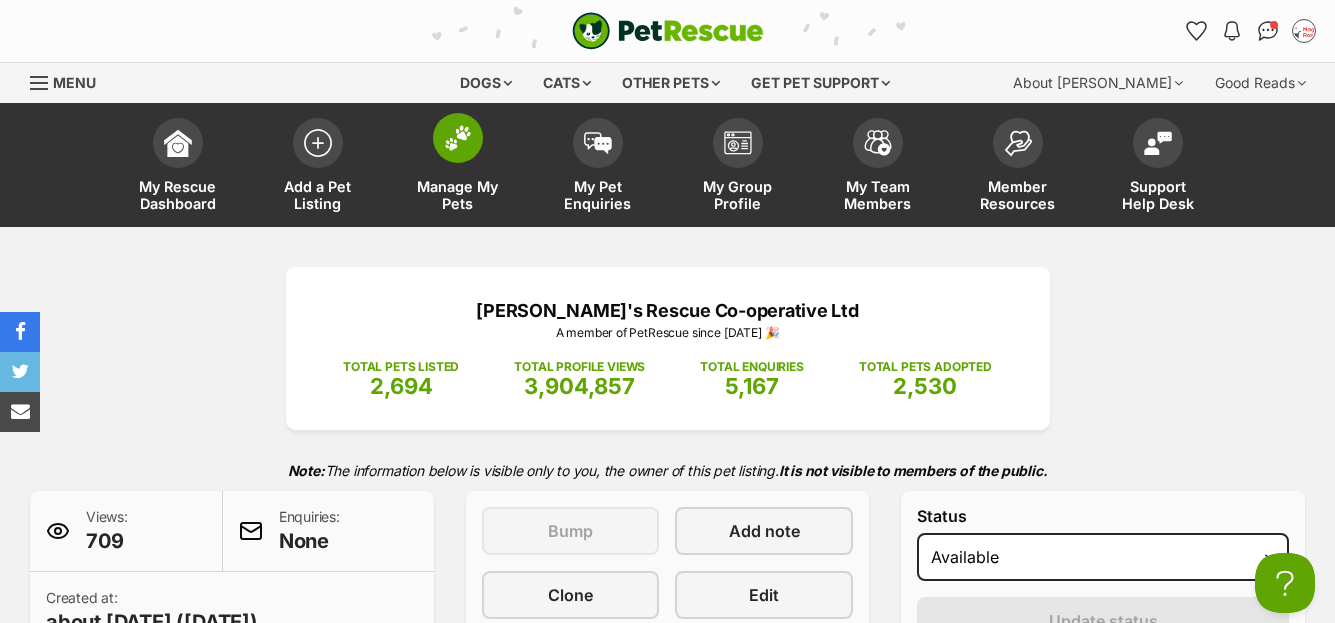 click at bounding box center [458, 138] 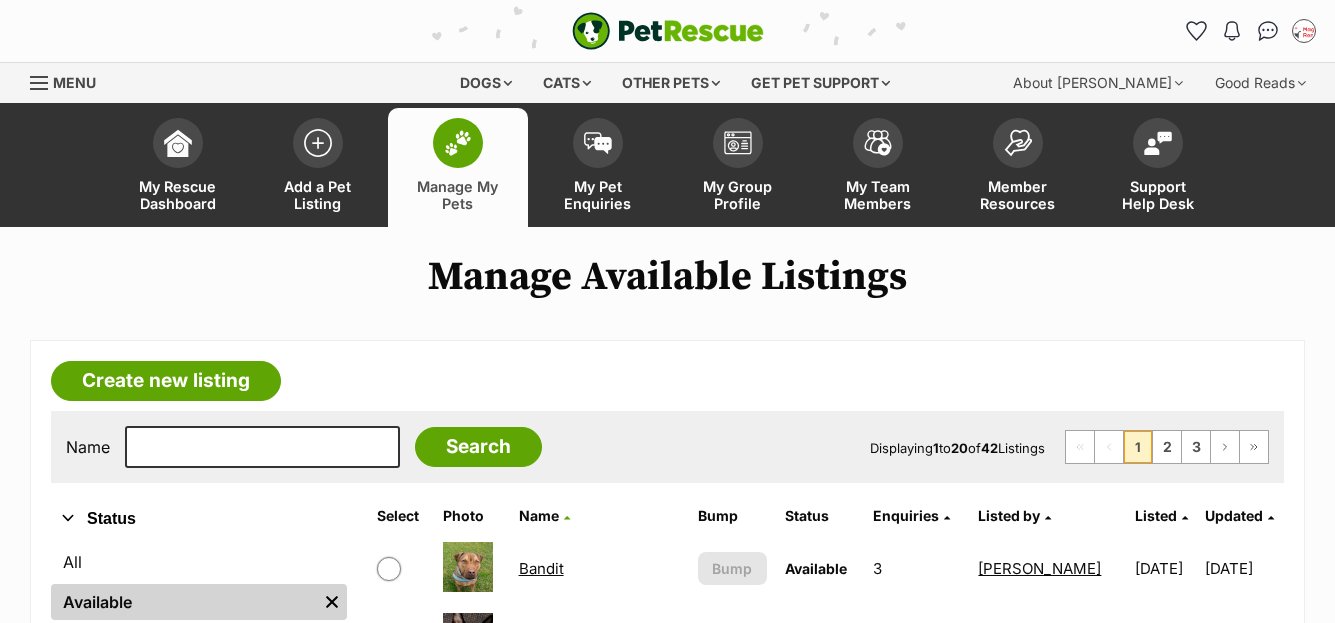 scroll, scrollTop: 0, scrollLeft: 0, axis: both 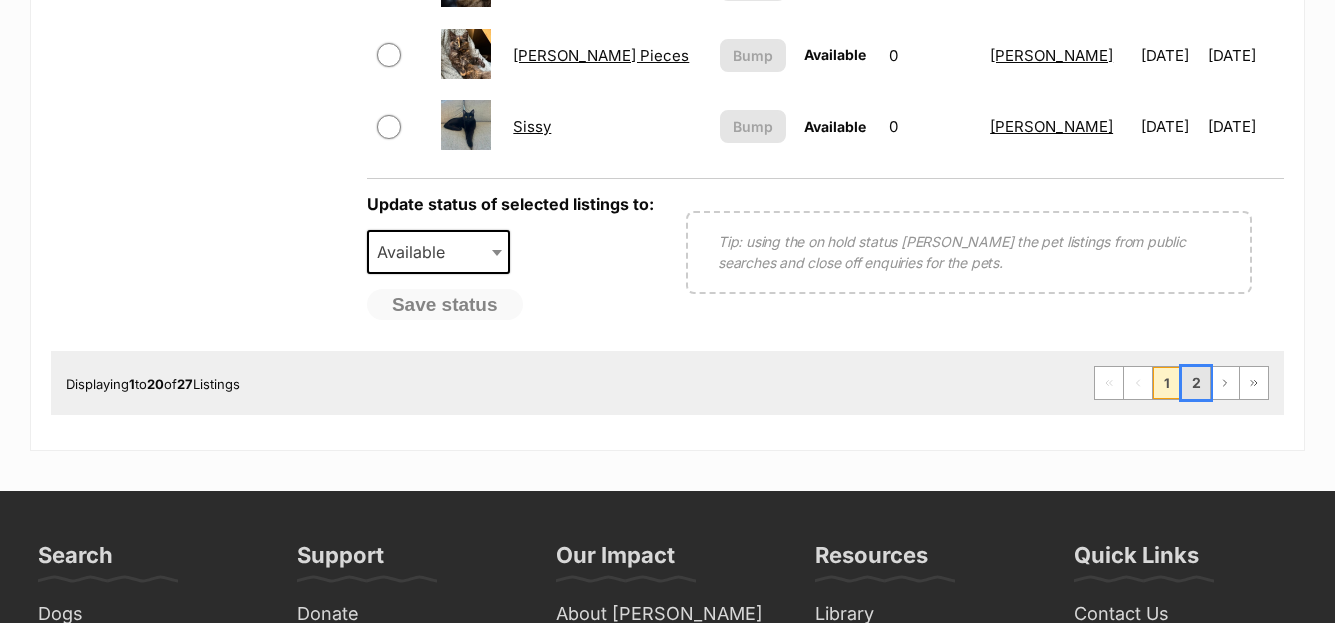 click on "2" at bounding box center (1196, 383) 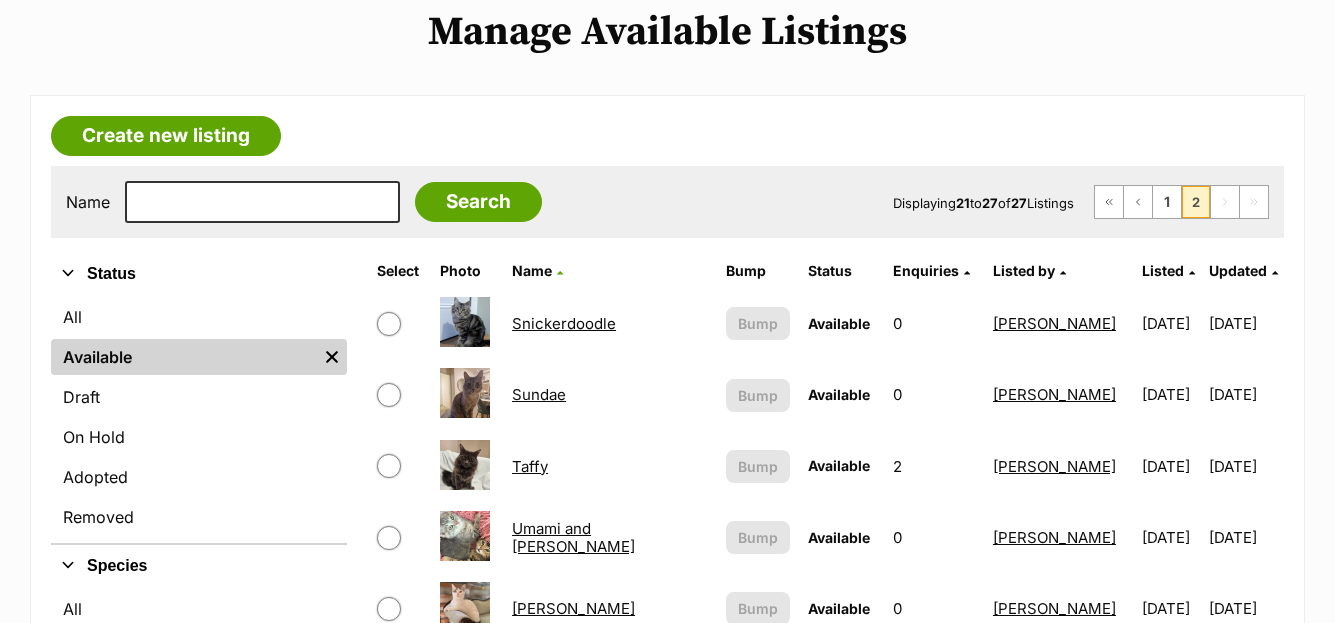 scroll, scrollTop: 245, scrollLeft: 0, axis: vertical 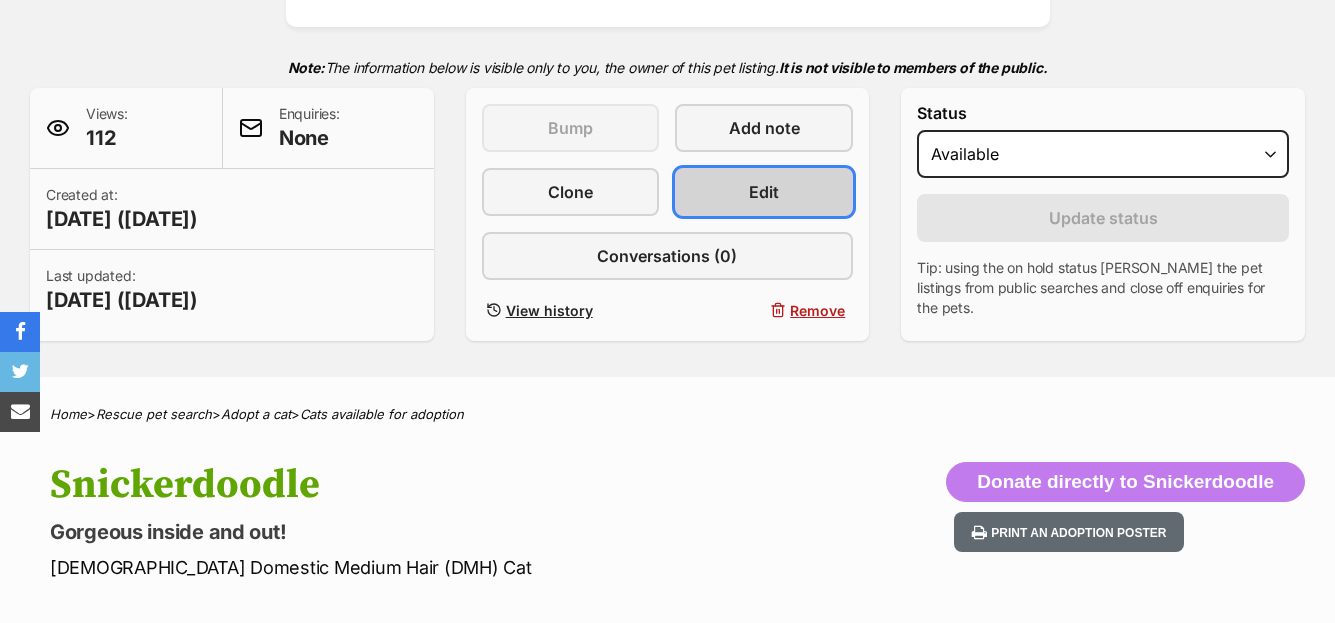 click on "Edit" at bounding box center [764, 192] 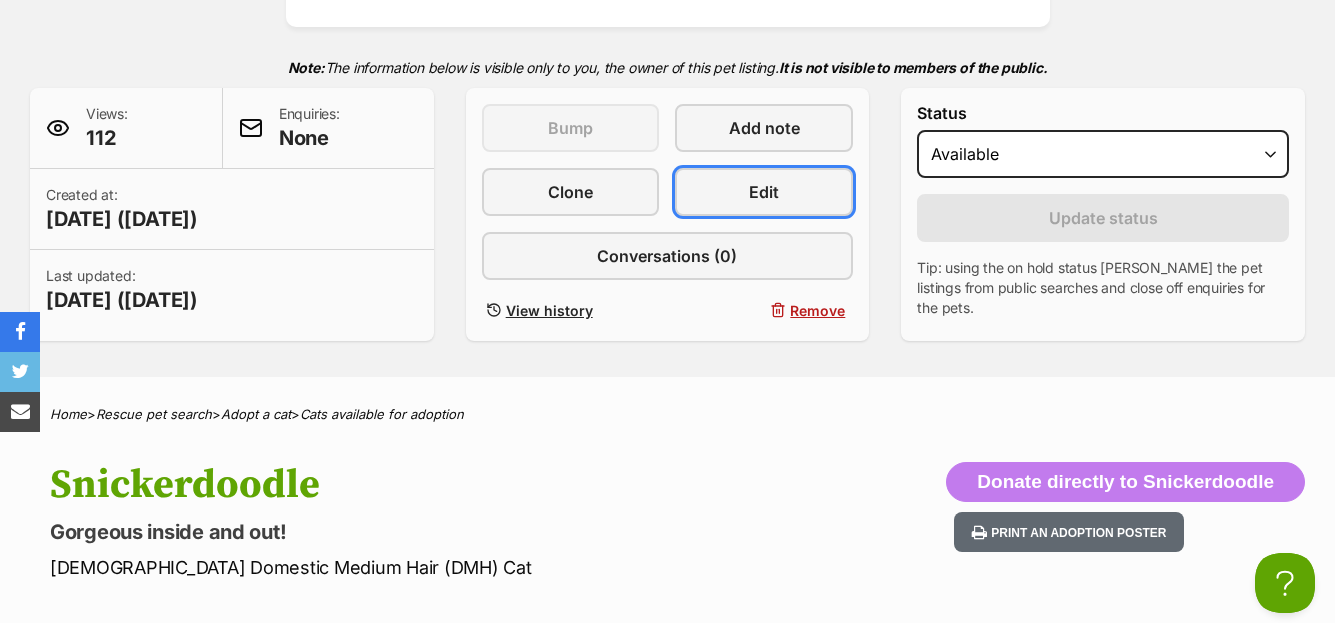scroll, scrollTop: 0, scrollLeft: 0, axis: both 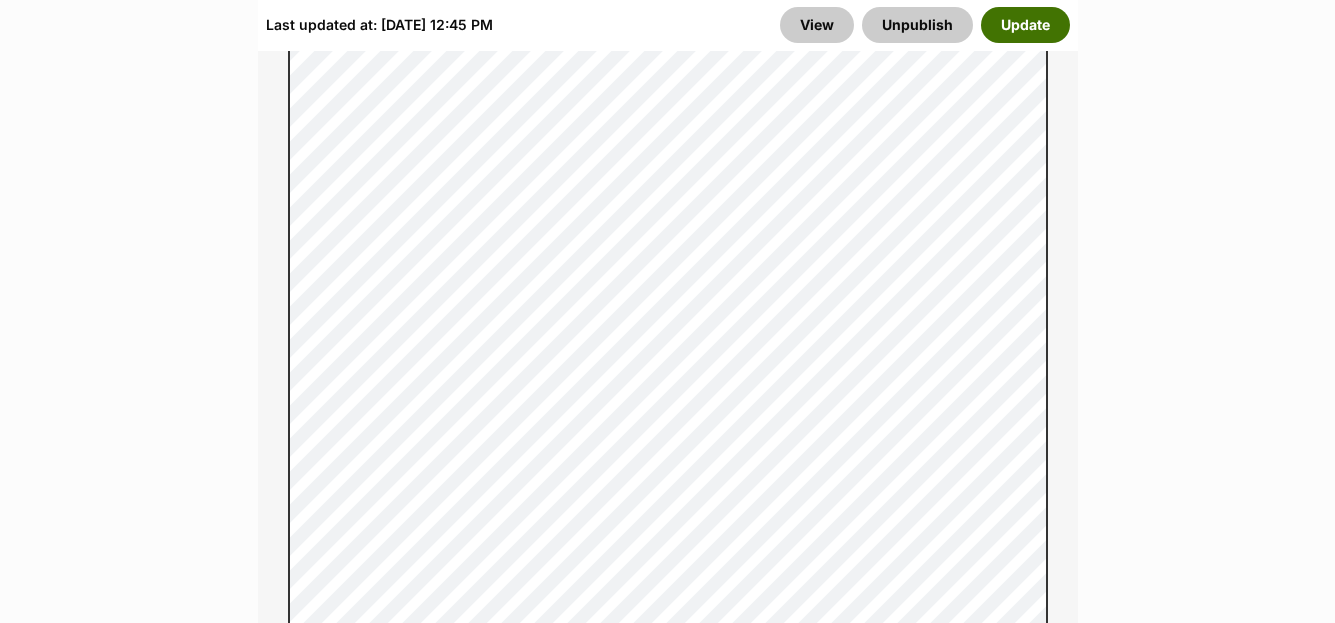 click on "Update" at bounding box center (1025, 25) 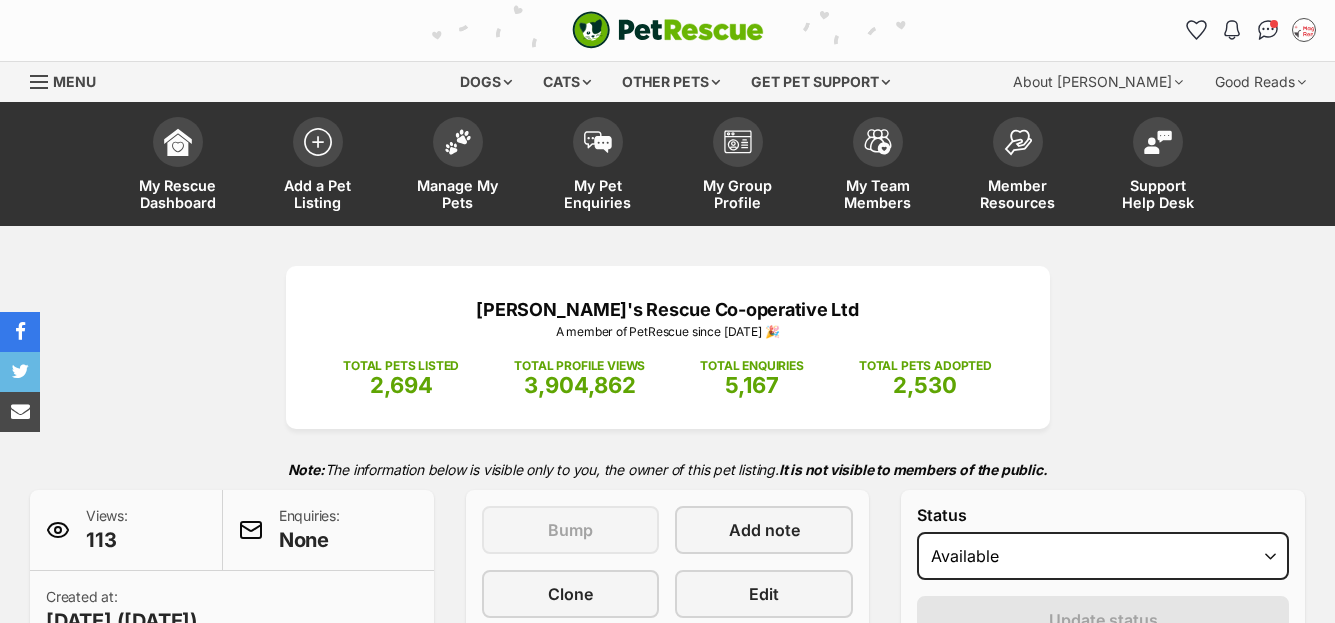 scroll, scrollTop: 26, scrollLeft: 0, axis: vertical 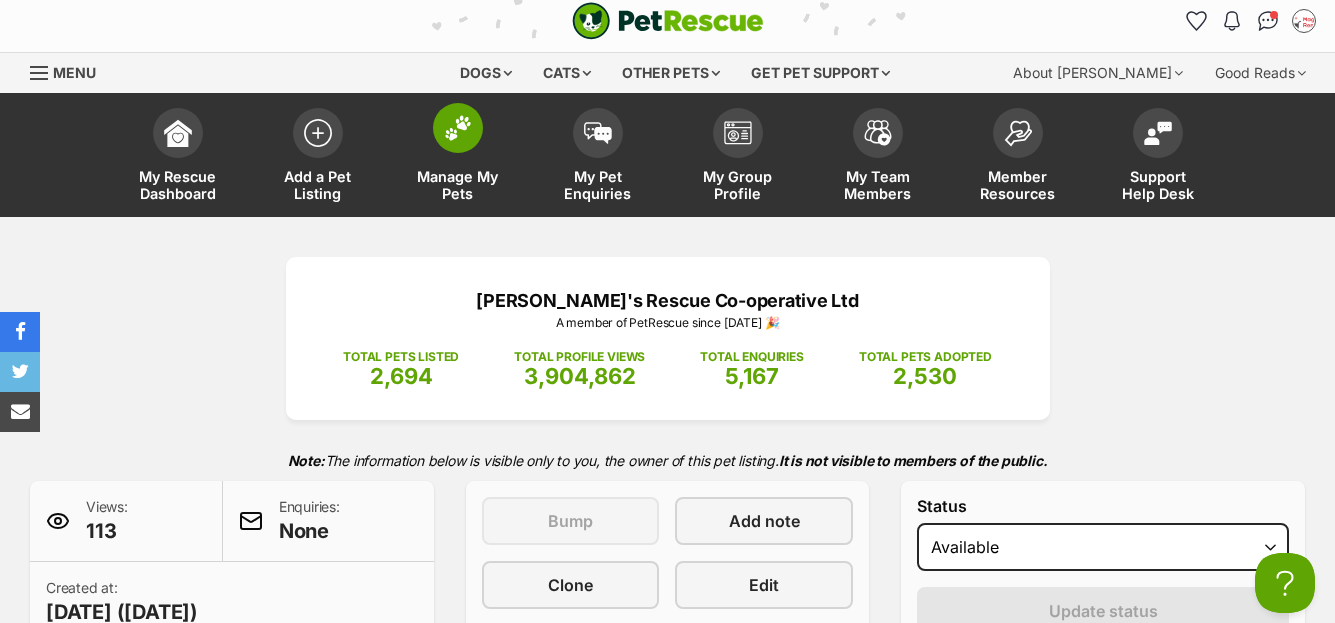 click at bounding box center [458, 128] 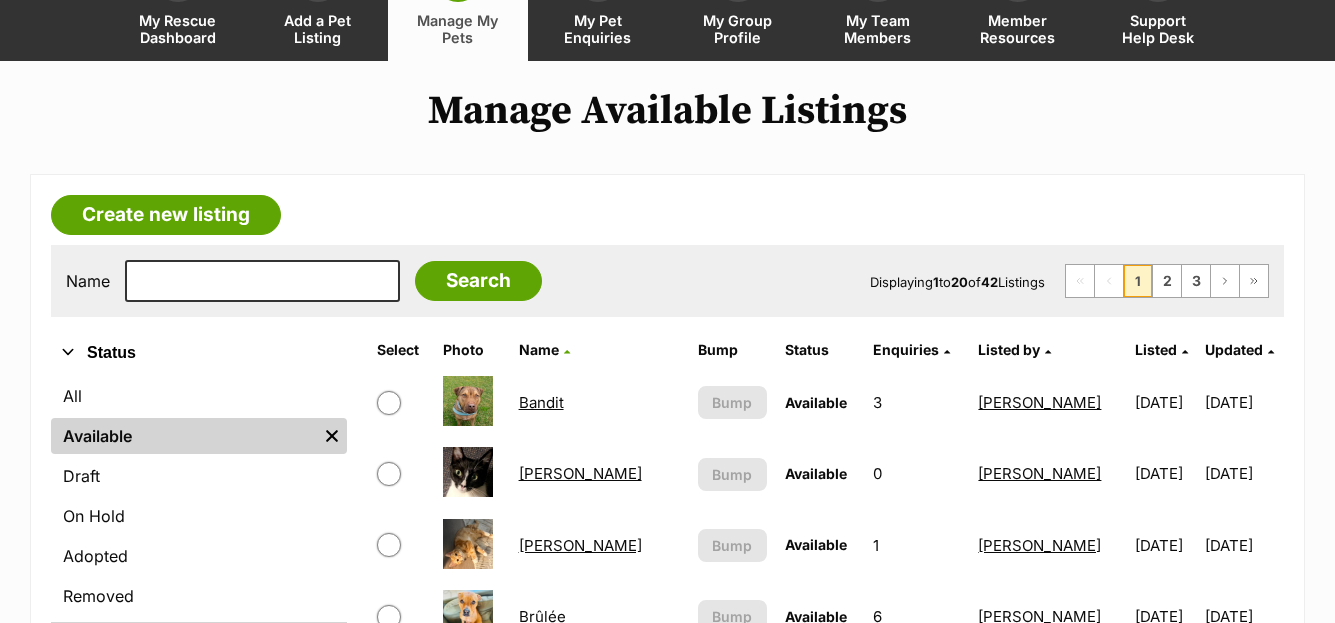scroll, scrollTop: 405, scrollLeft: 0, axis: vertical 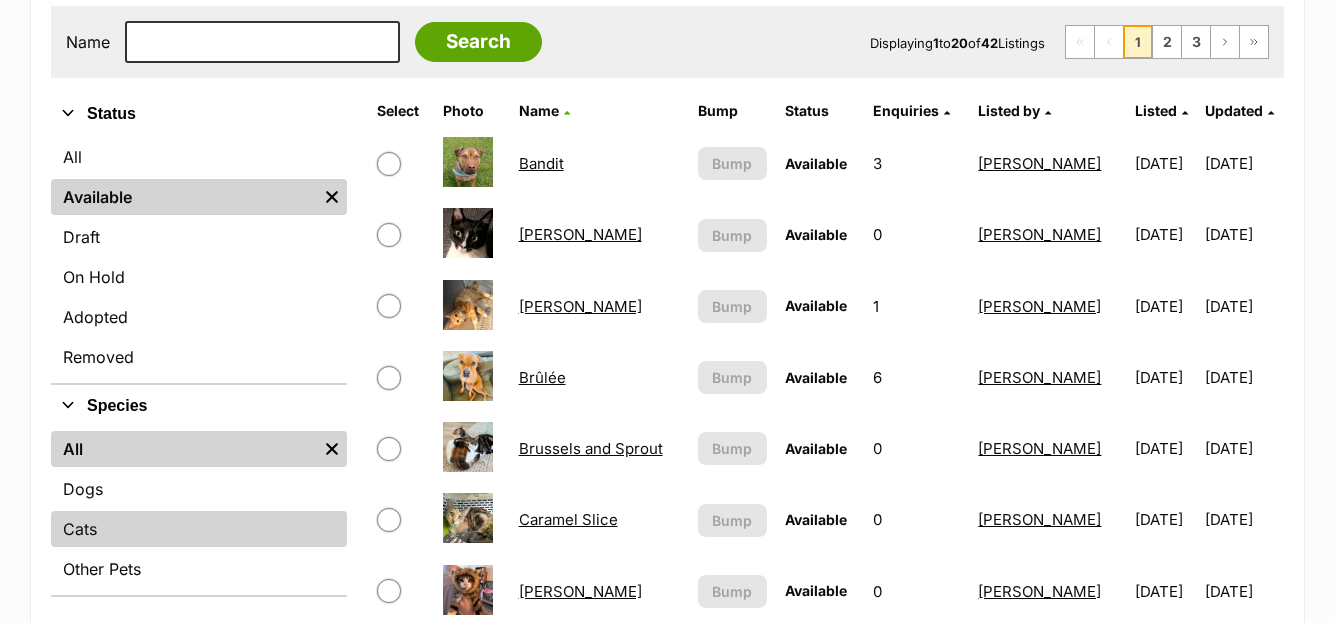 click on "Cats" at bounding box center (199, 529) 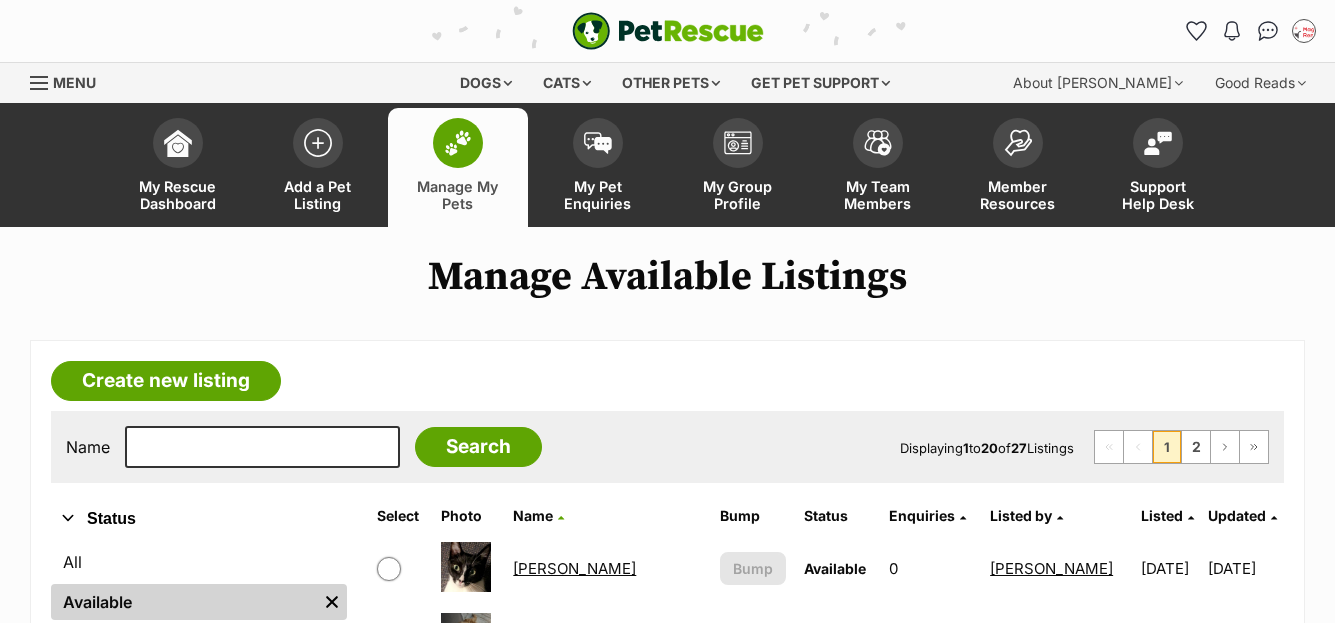 click on "Create new listing
Name
Search
Displaying  1  to  20  of  27  Listings
First Page
Previous Page
1
2
Next Page
Last Page
Refine your search
Status
All
Available
Remove filter
Draft
On Hold
Adopted
Removed
Species
All
Dogs
Cats
Remove filter
Other Pets
[PERSON_NAME]
Available
Enquiries:
0
Listed By:
[PERSON_NAME]
Listed
[DATE]
Updated
[DATE]
View
This listing can be bumped [DATE]
Bump
[PERSON_NAME]
Available
Enquiries:
1
Listed By:
[PERSON_NAME]
Listed
[DATE]
Updated
[DATE]
View
This listing can be bumped in about 2 hours" at bounding box center [667, 1294] 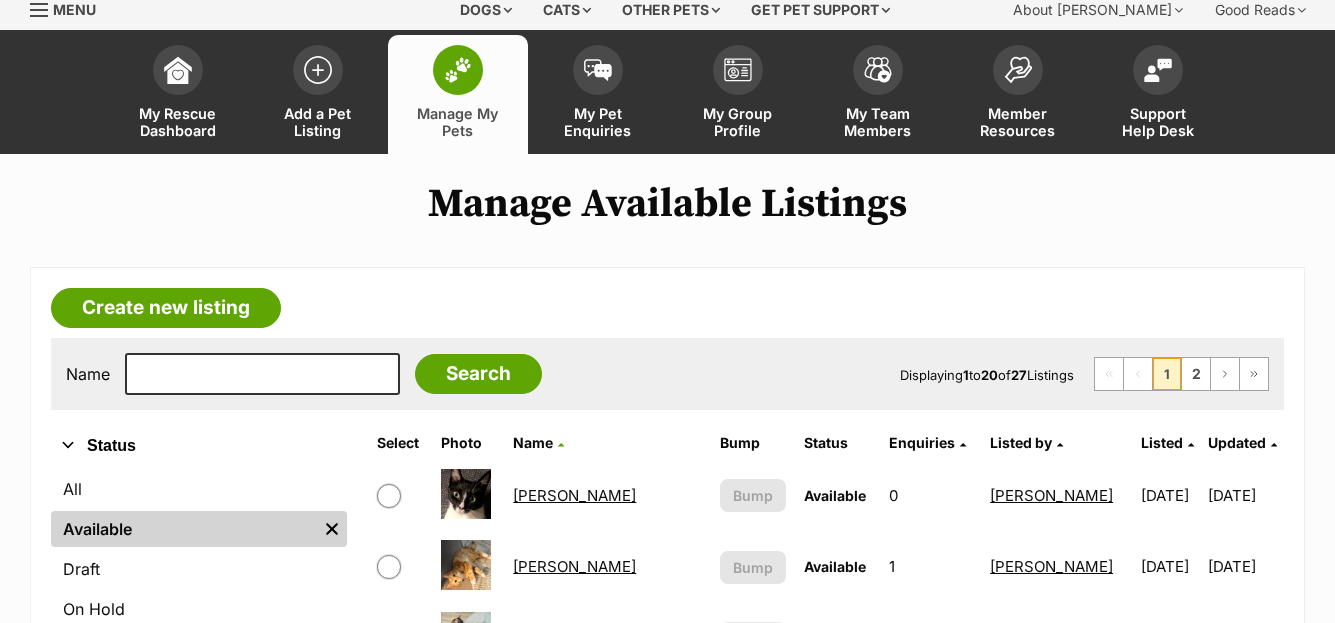 scroll, scrollTop: 0, scrollLeft: 0, axis: both 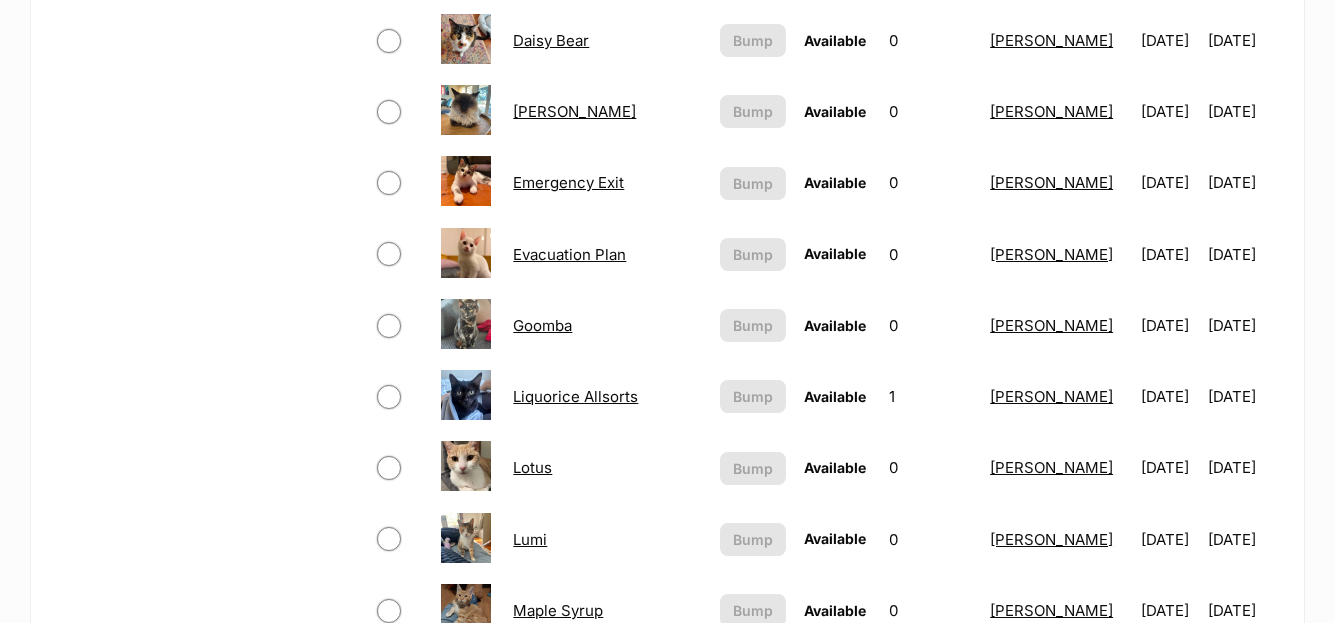 click on "Liquorice Allsorts" at bounding box center (607, 396) 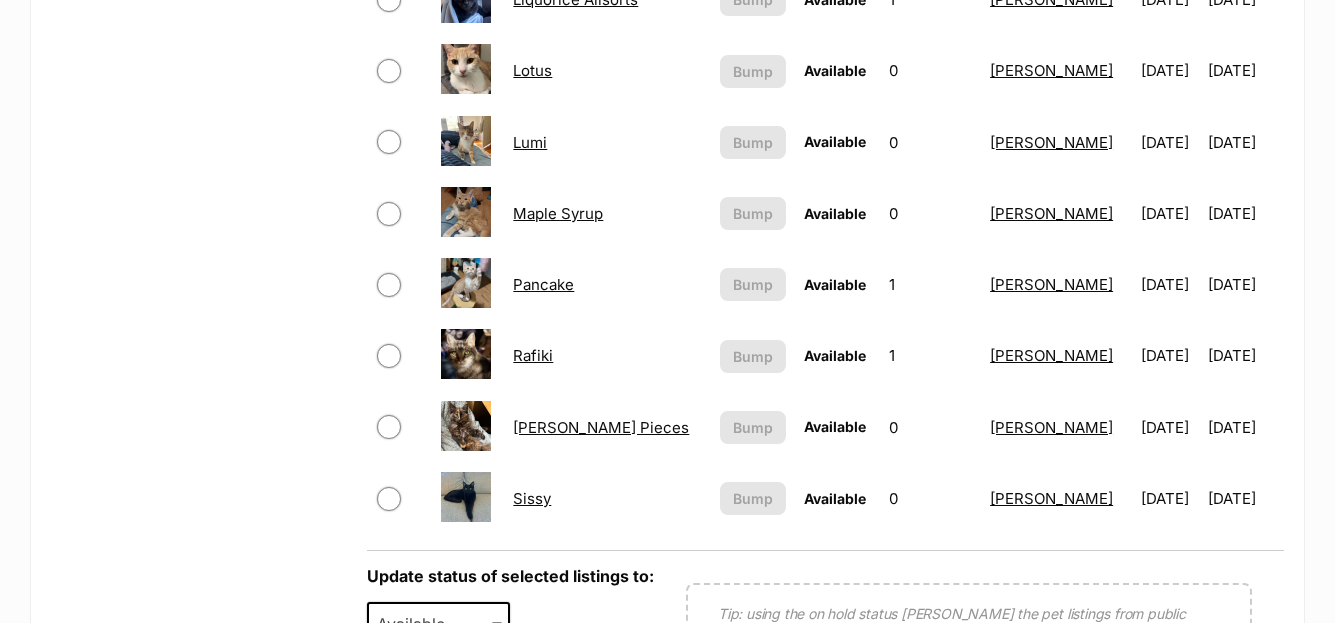 scroll, scrollTop: 1469, scrollLeft: 0, axis: vertical 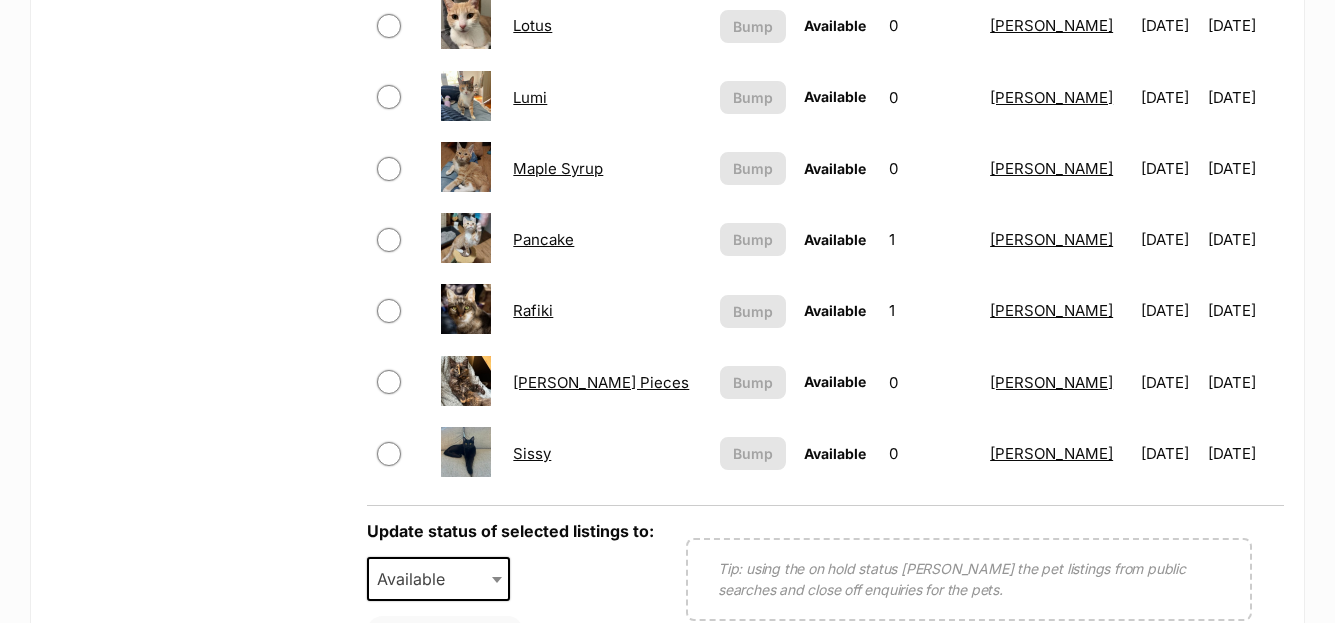 click on "Maple Syrup" at bounding box center [558, 168] 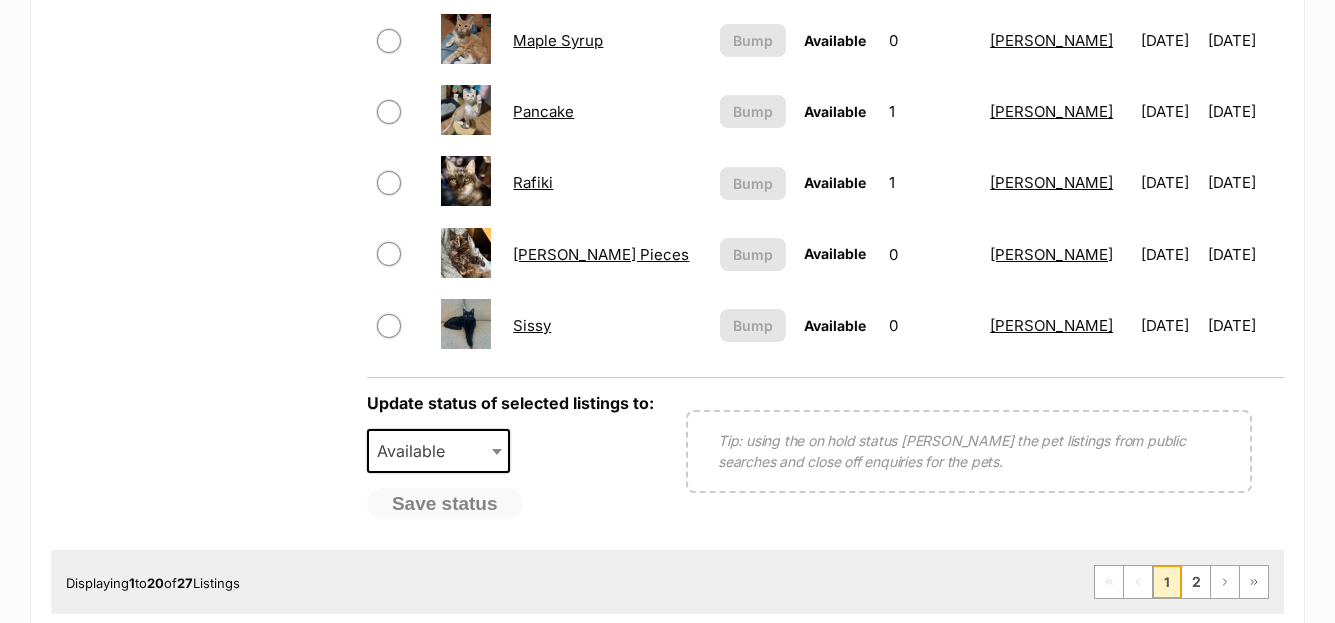 scroll, scrollTop: 1740, scrollLeft: 0, axis: vertical 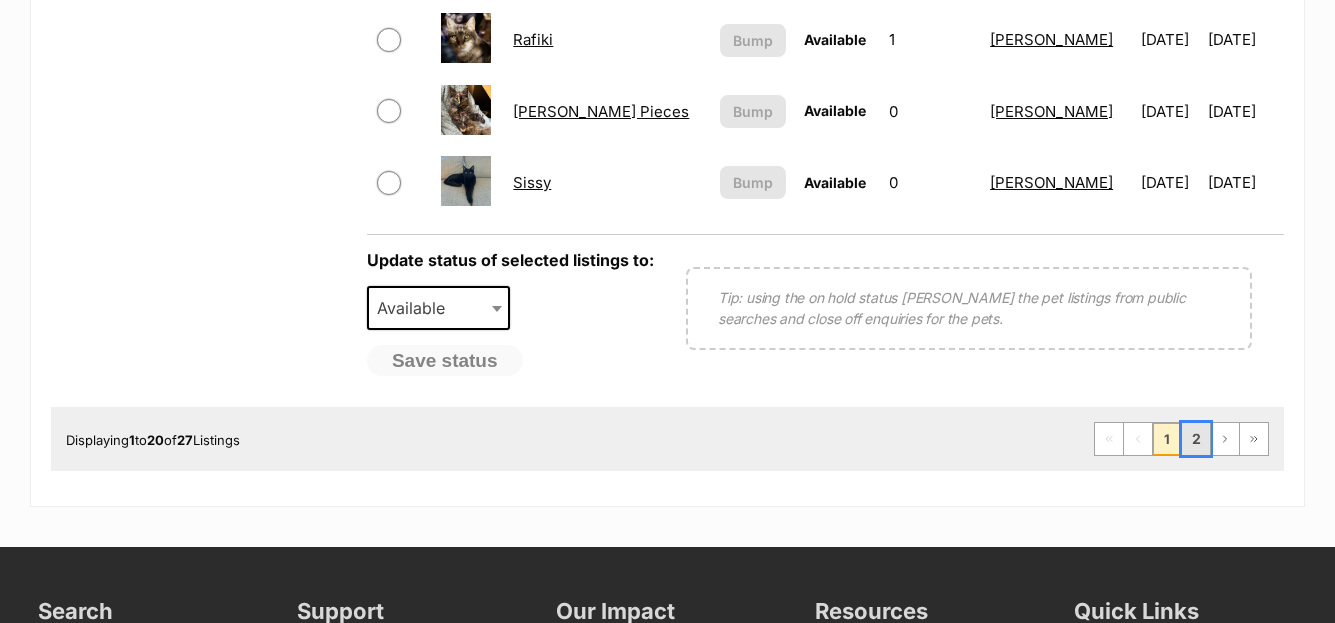 click on "2" at bounding box center [1196, 439] 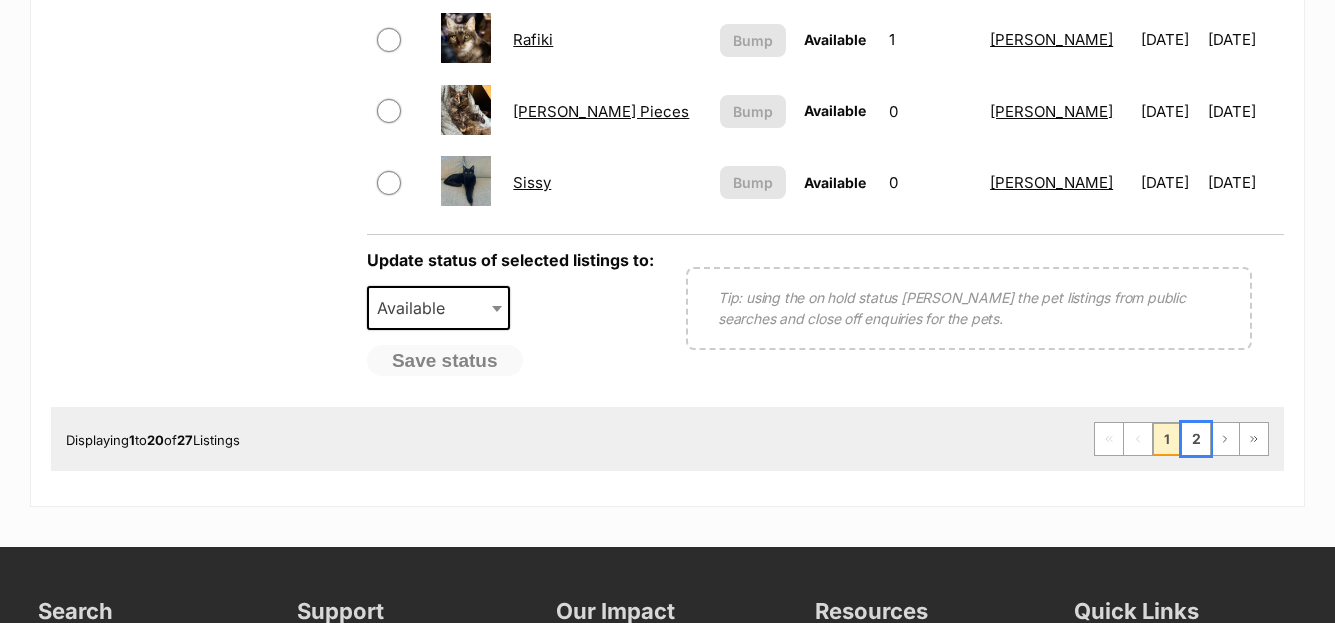 scroll, scrollTop: 1604, scrollLeft: 0, axis: vertical 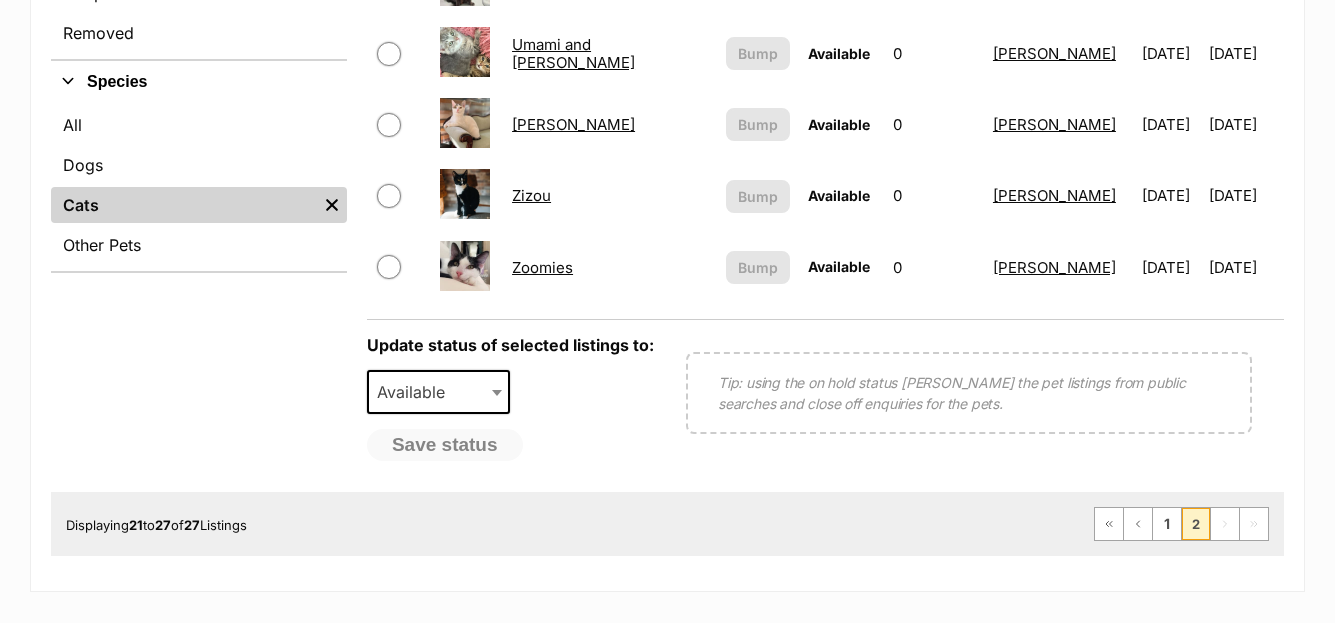 click on "Zoomies" at bounding box center [542, 267] 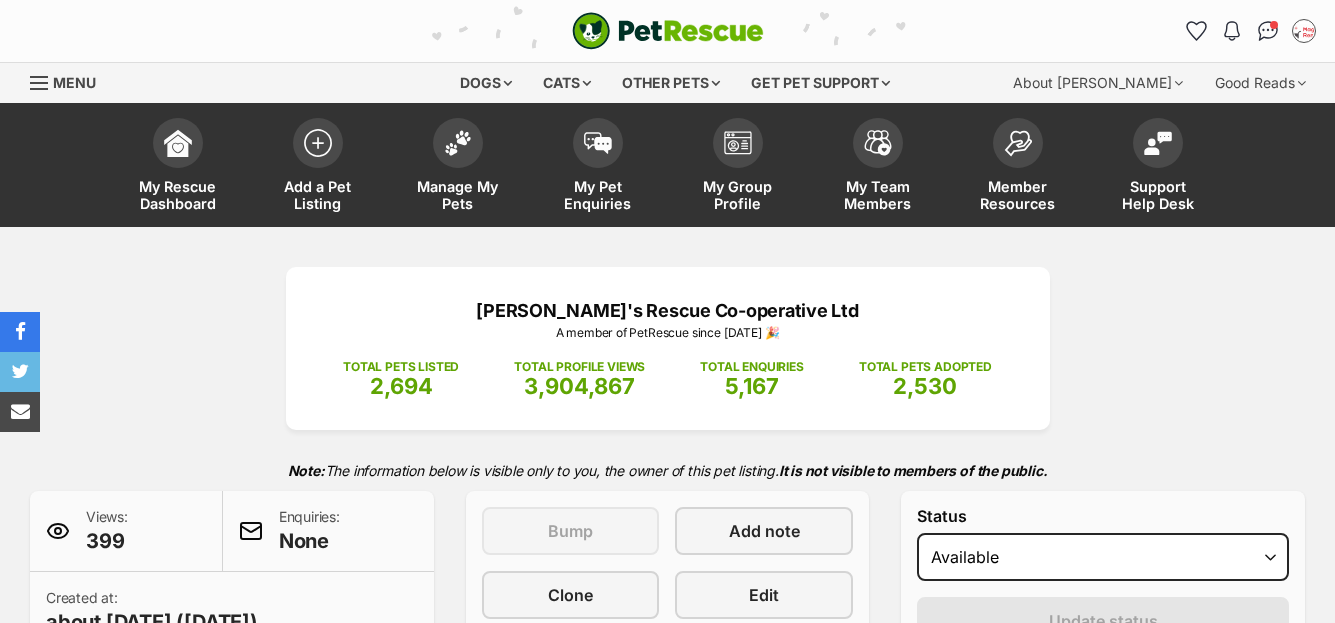 scroll, scrollTop: 0, scrollLeft: 0, axis: both 